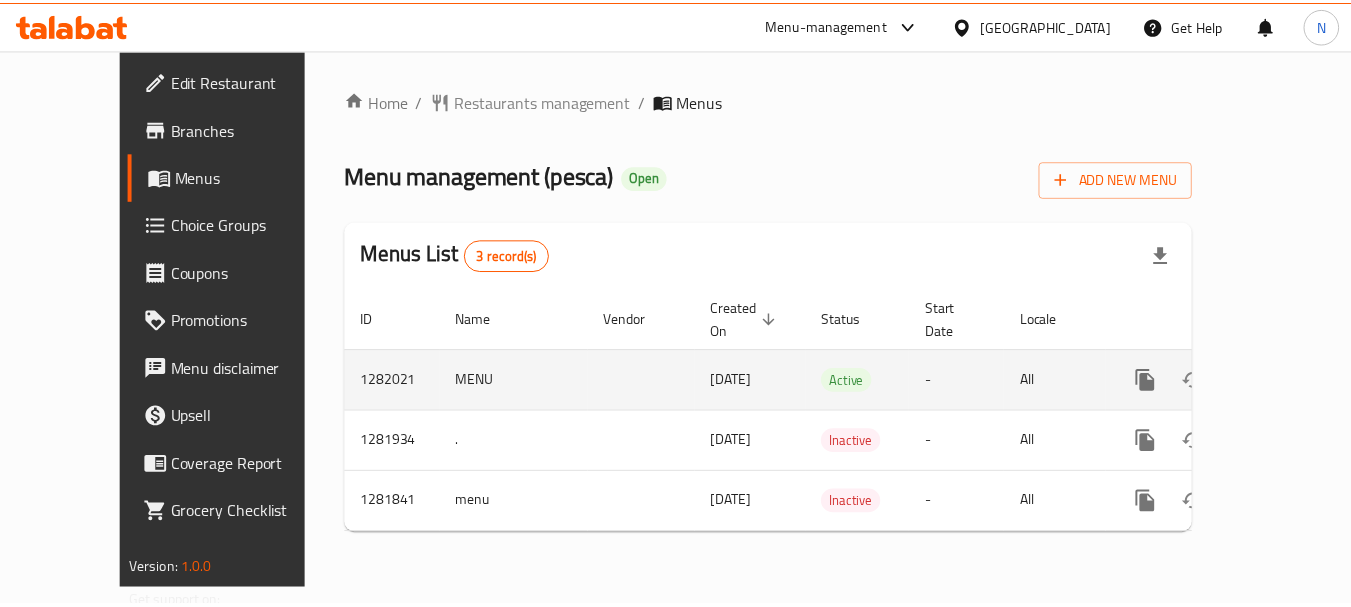scroll, scrollTop: 0, scrollLeft: 0, axis: both 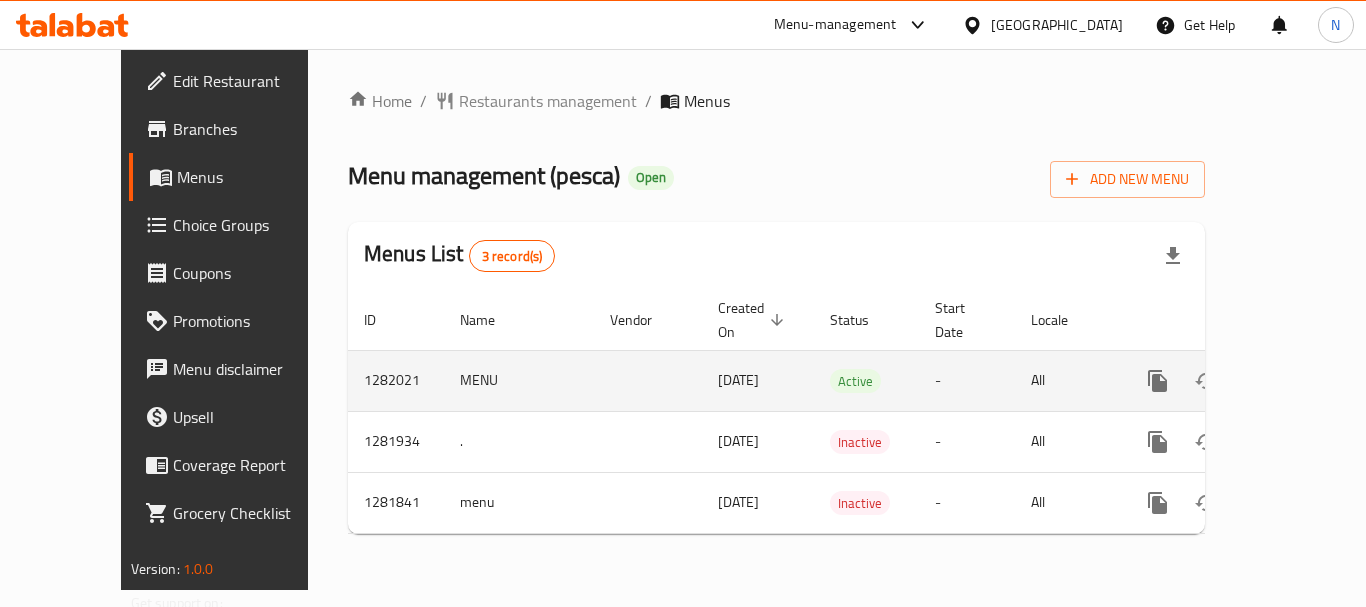 click 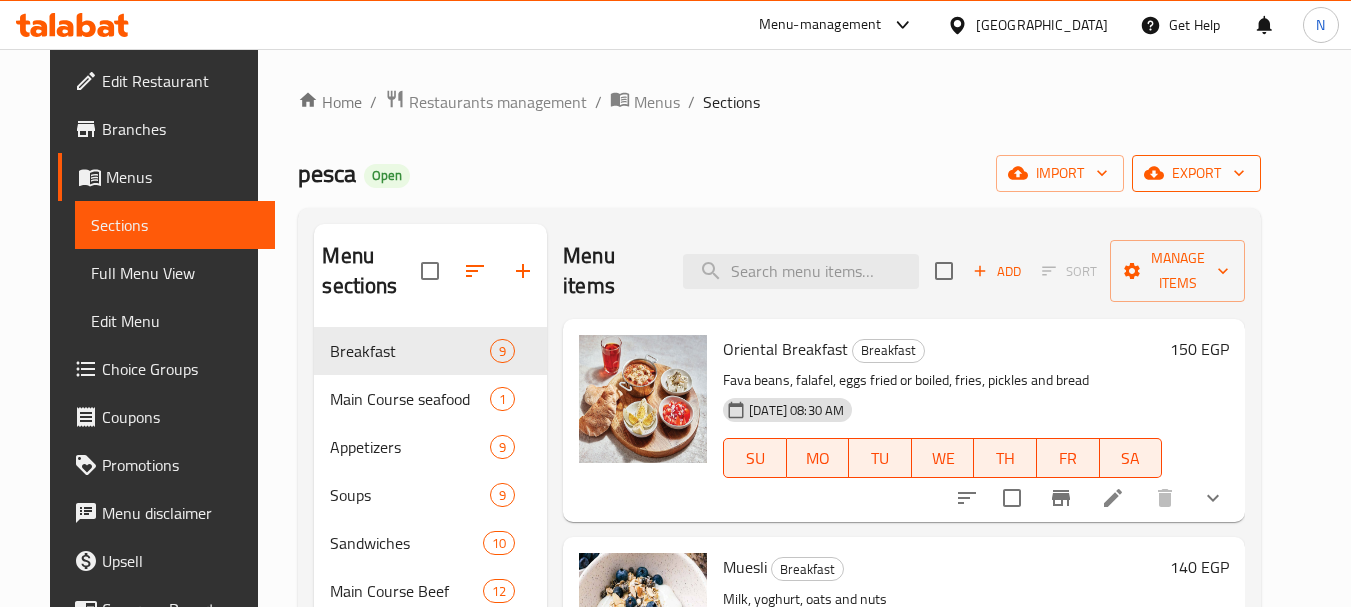 click on "export" at bounding box center (1196, 173) 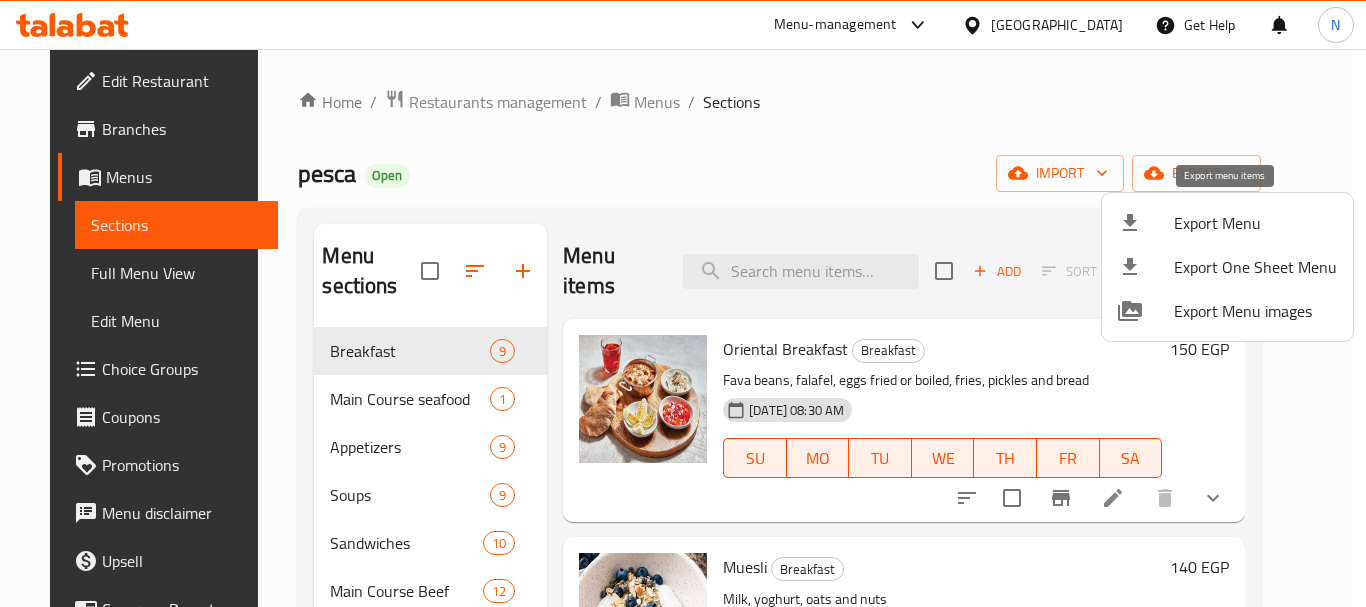 click on "Export Menu" at bounding box center [1255, 223] 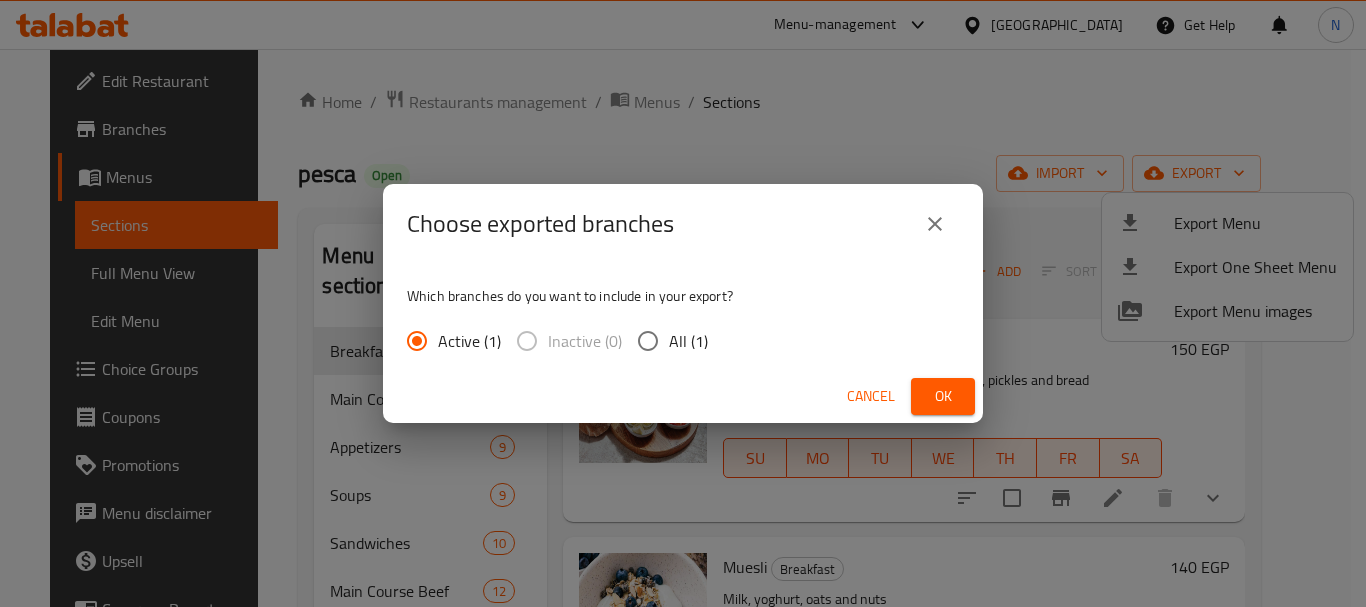 click on "Ok" at bounding box center [943, 396] 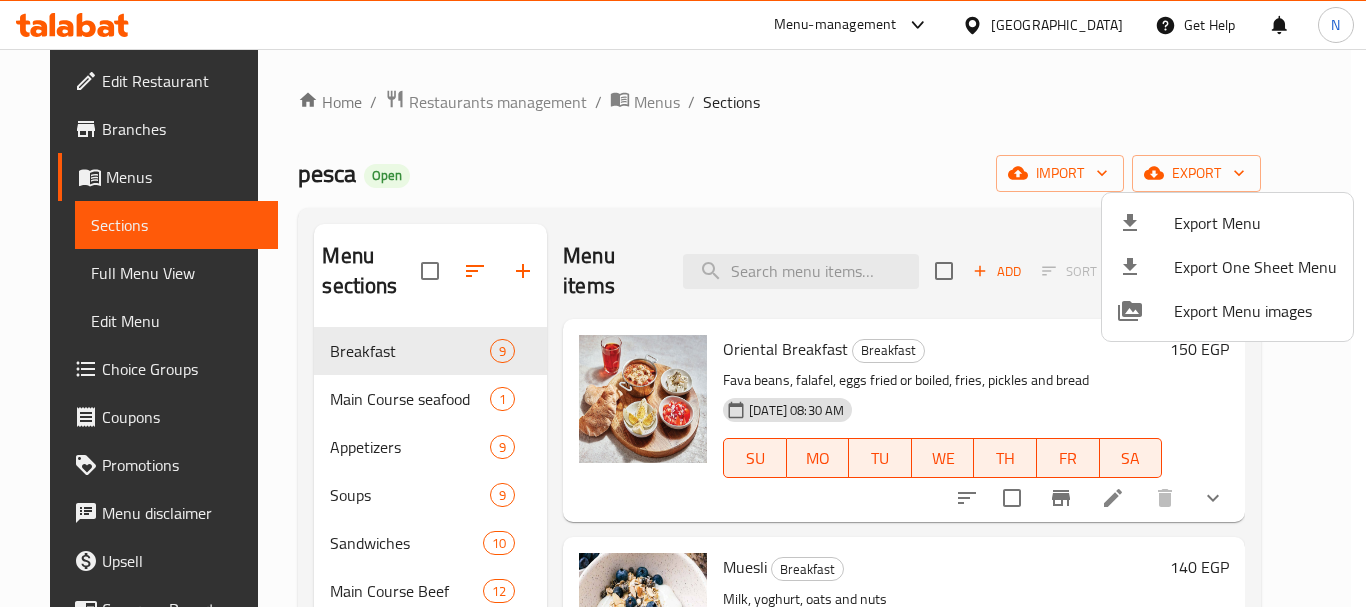 click at bounding box center (683, 303) 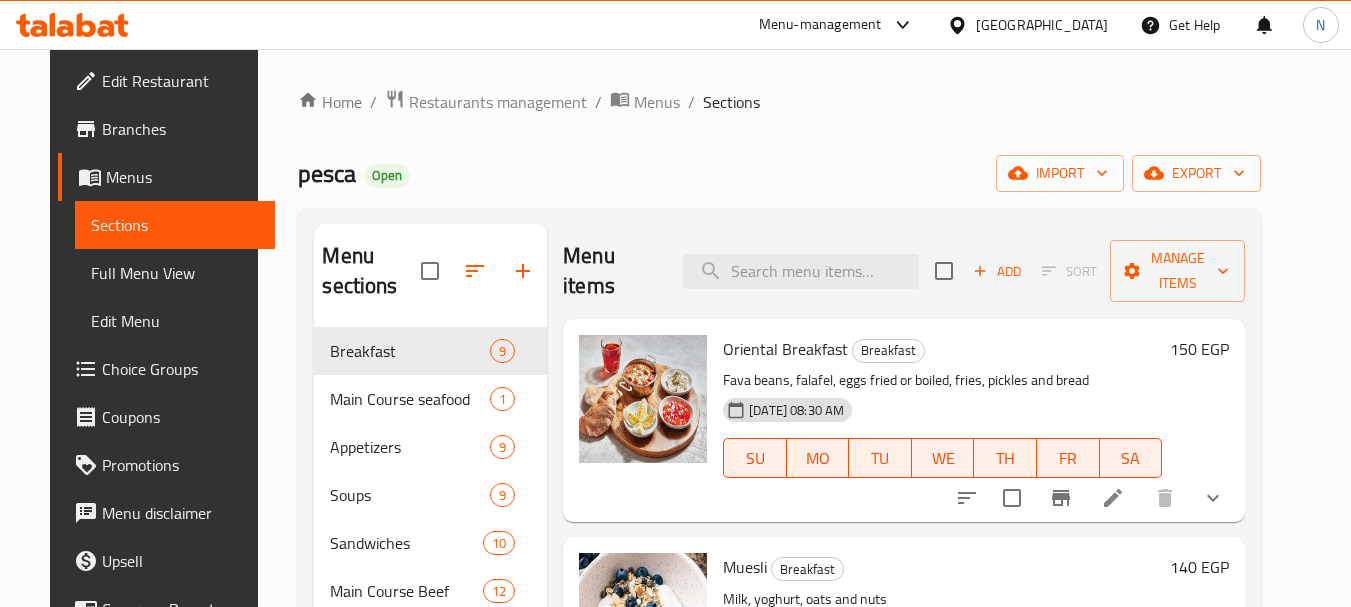 click on "Full Menu View" at bounding box center (175, 273) 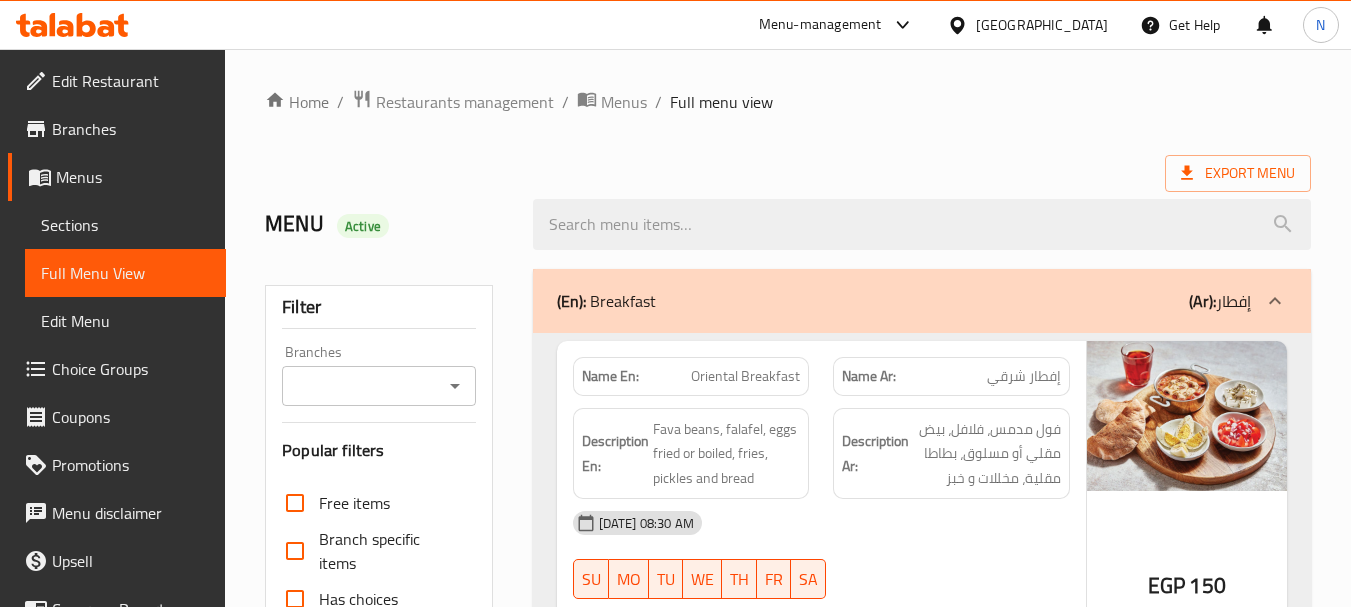 click 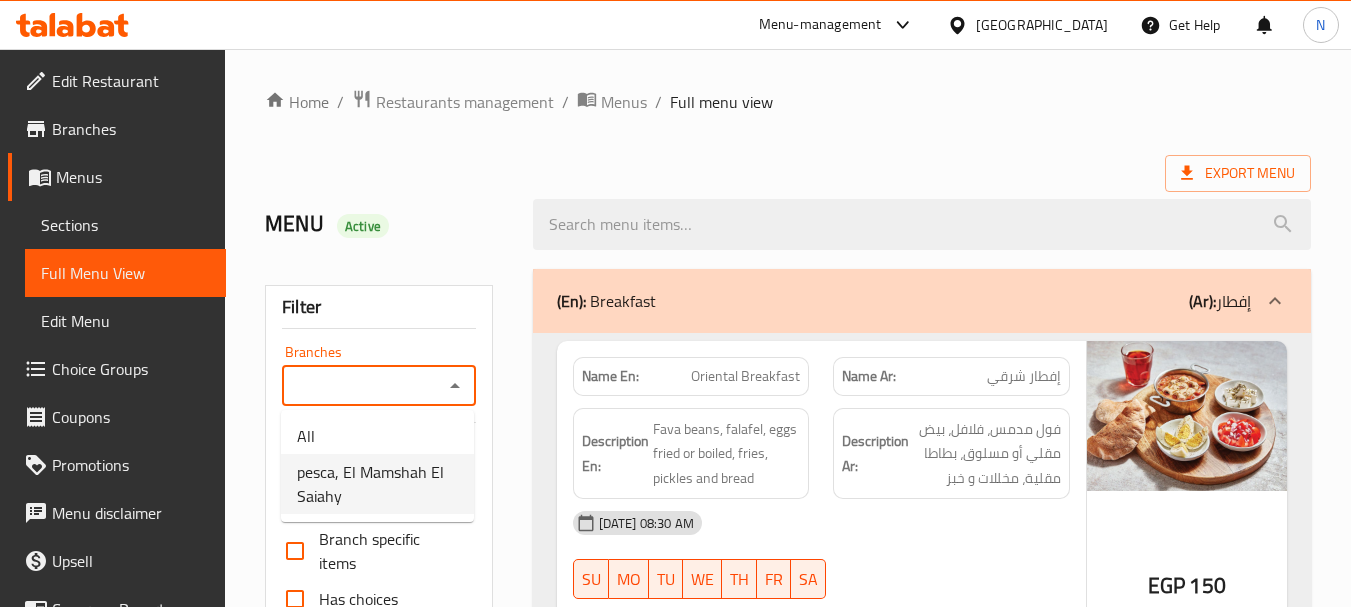 click on "pesca, El Mamshah El Saiahy" at bounding box center (377, 484) 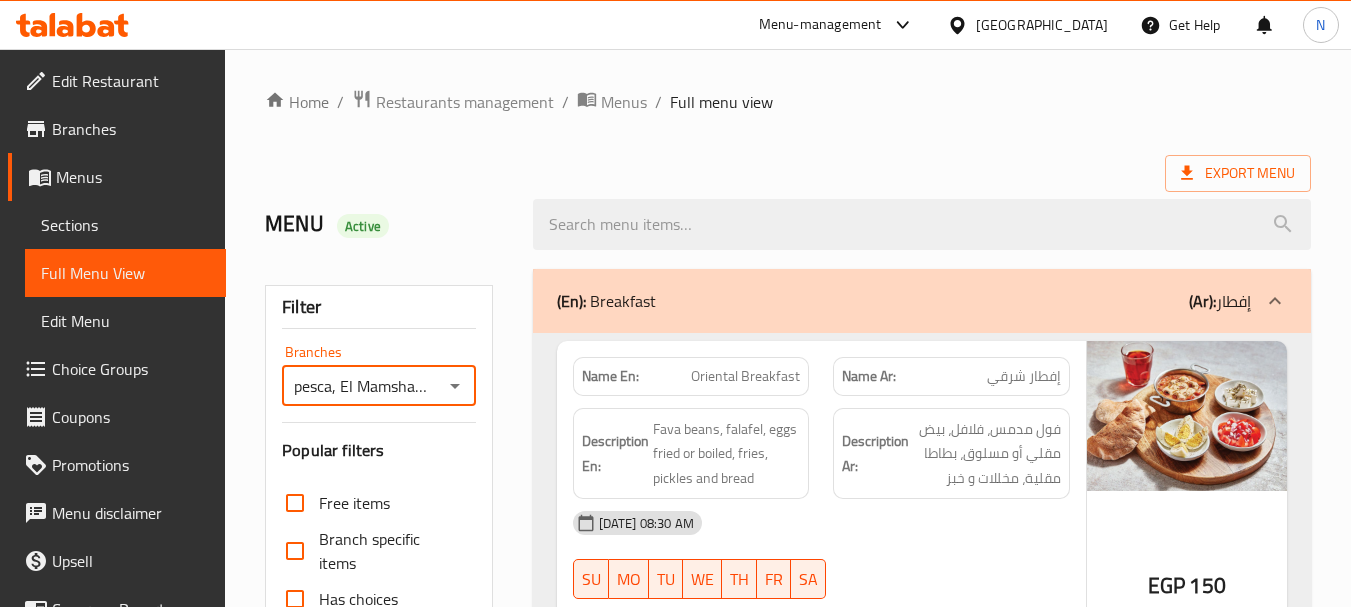 scroll, scrollTop: 500, scrollLeft: 0, axis: vertical 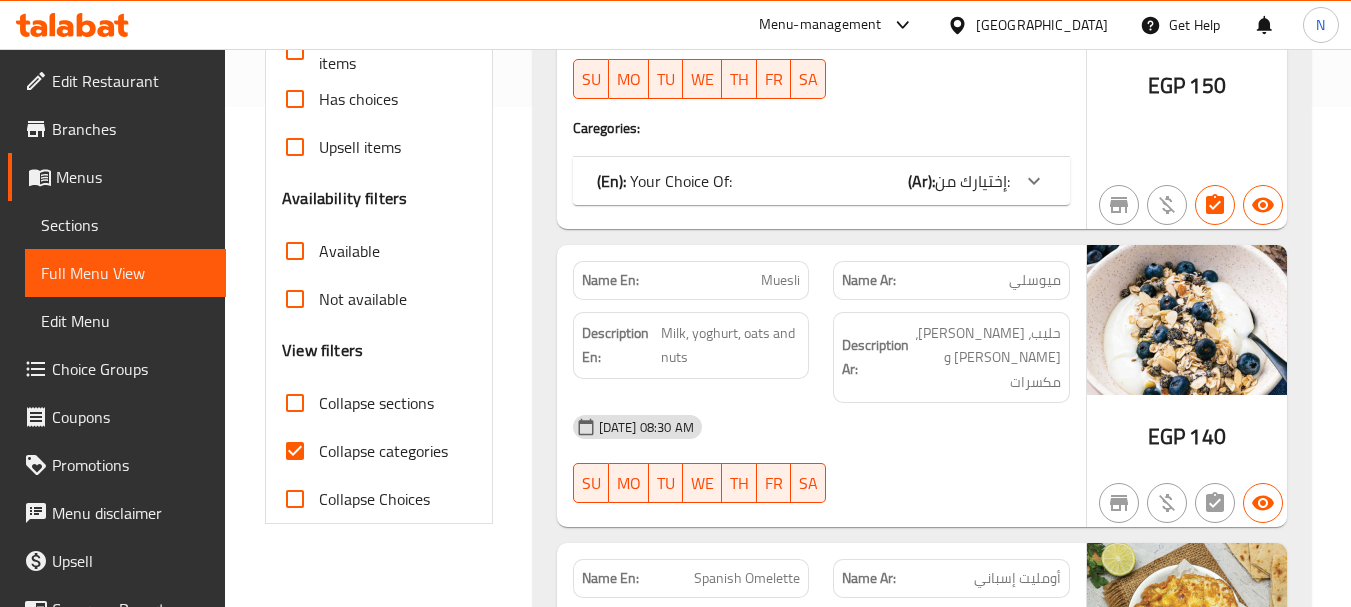 click on "Collapse categories" at bounding box center [295, 451] 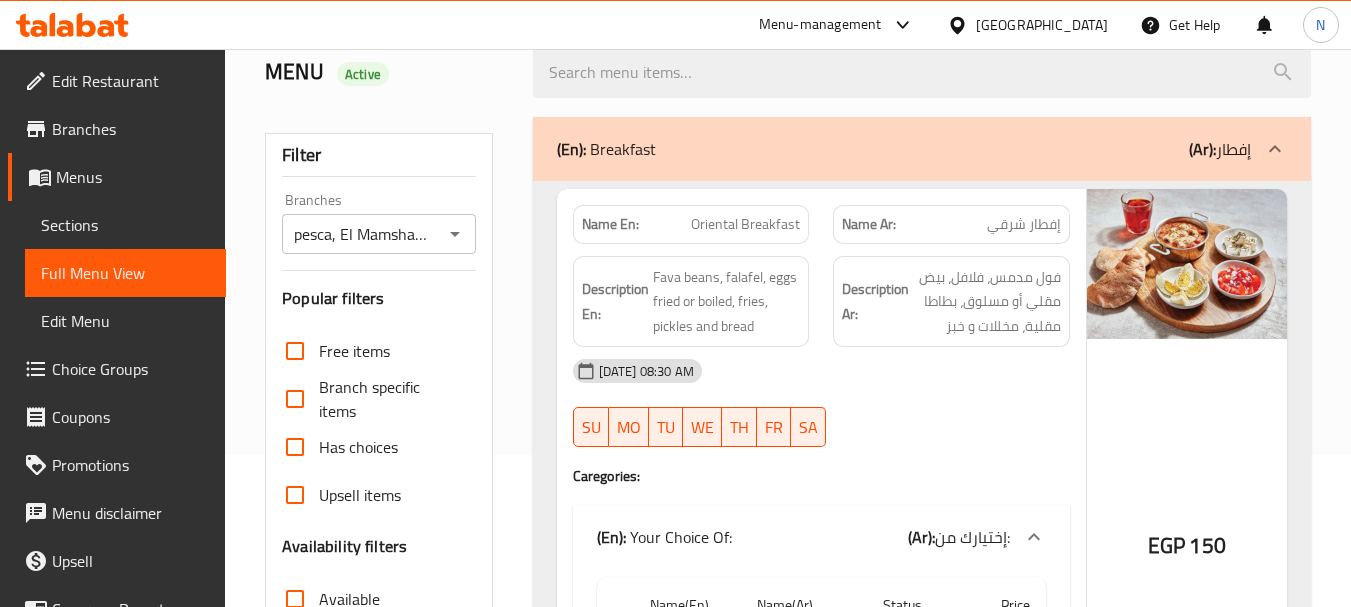 scroll, scrollTop: 100, scrollLeft: 0, axis: vertical 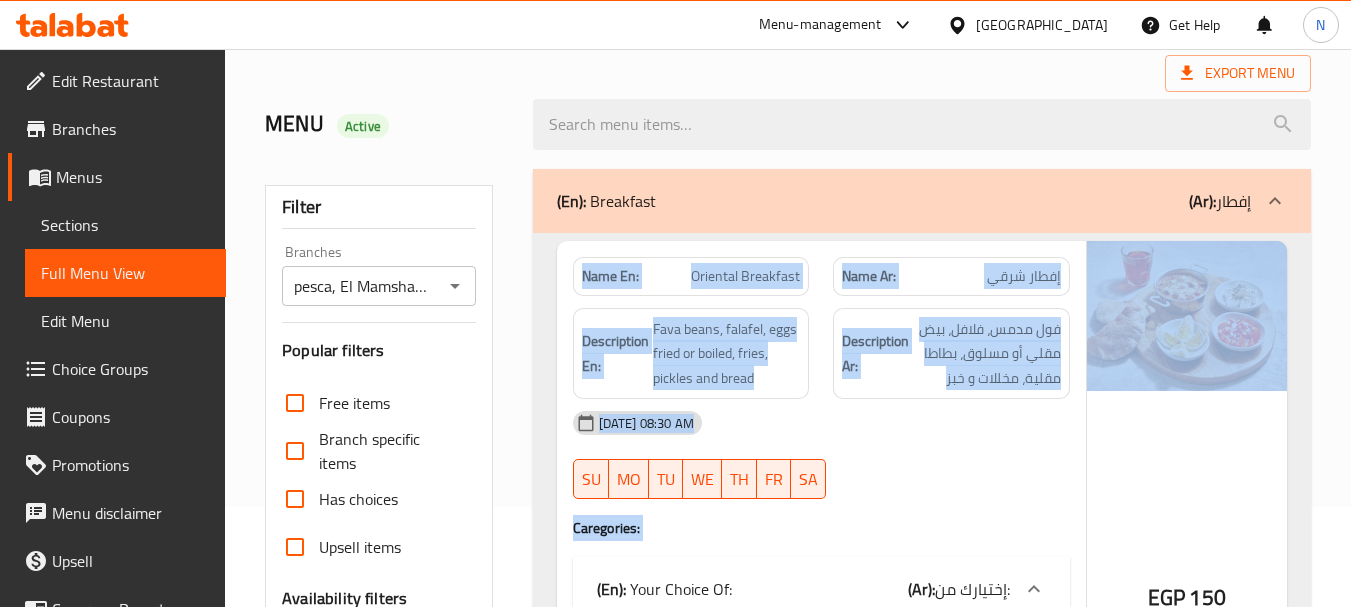 click on "(En):   Breakfast (Ar): إفطار Name En: Oriental Breakfast Name Ar: إفطار شرقي Description En: Fava beans, falafel, eggs fried or boiled, fries, pickles and bread Description Ar: فول مدمس، فلافل، بيض مقلي أو مسلوق، بطاطا مقلية، مخللات و خبز [DATE] 08:30 AM SU MO TU WE TH FR SA Caregories: (En):   Your Choice Of: (Ar): إختيارك من: Name(En) Name(Ar) Status Price Egg Fried بيضة مقلية Active 0 egg boiled بيض مسلوق Active 0 EGP 150 Name En: Muesli Name Ar: ميوسلي Description En: Milk, yoghurt, oats and nuts Description Ar: حليب، زبادي، شوفان و مكسرات [DATE] 08:30 AM SU MO TU WE TH FR SA EGP 140 Name En: Spanish Omelette Name Ar: أومليت إسباني Description En: A classic Spanish omelette, a thick and savory egg dish with potatoes, onions and perfect for any meal Description Ar: [DATE] 08:30 AM SU MO TU WE TH FR SA EGP 100 Name En: Continental Breakfast Name Ar: Description En:" at bounding box center [922, 40613] 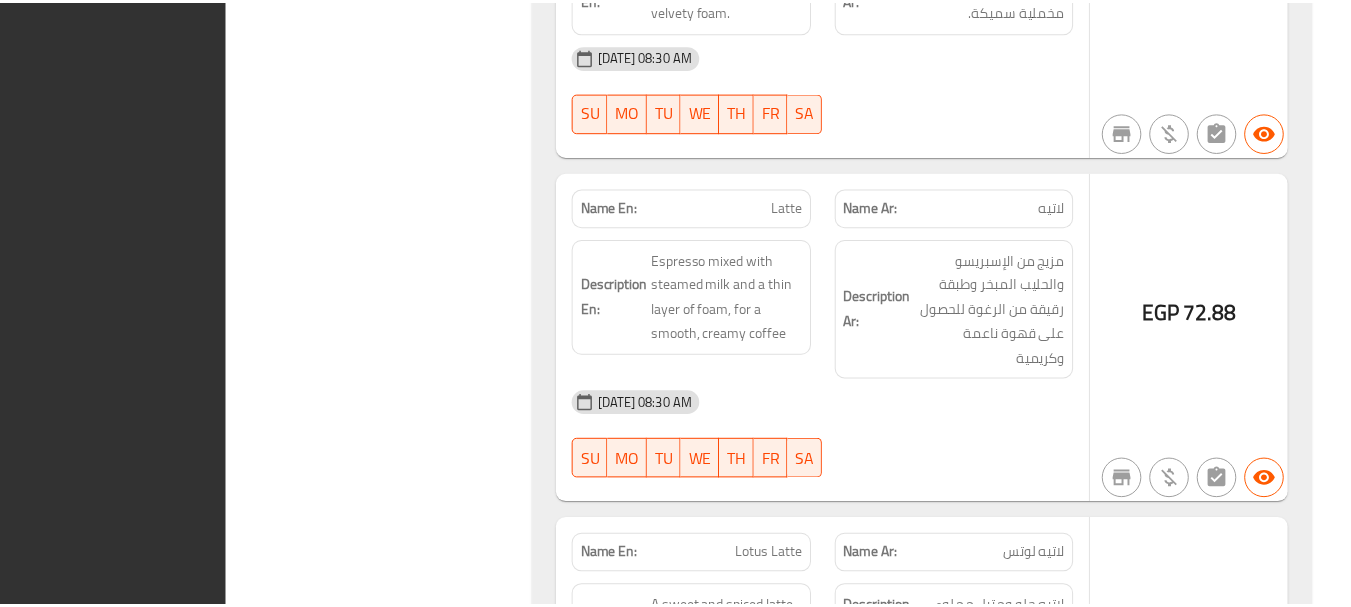 scroll, scrollTop: 79576, scrollLeft: 0, axis: vertical 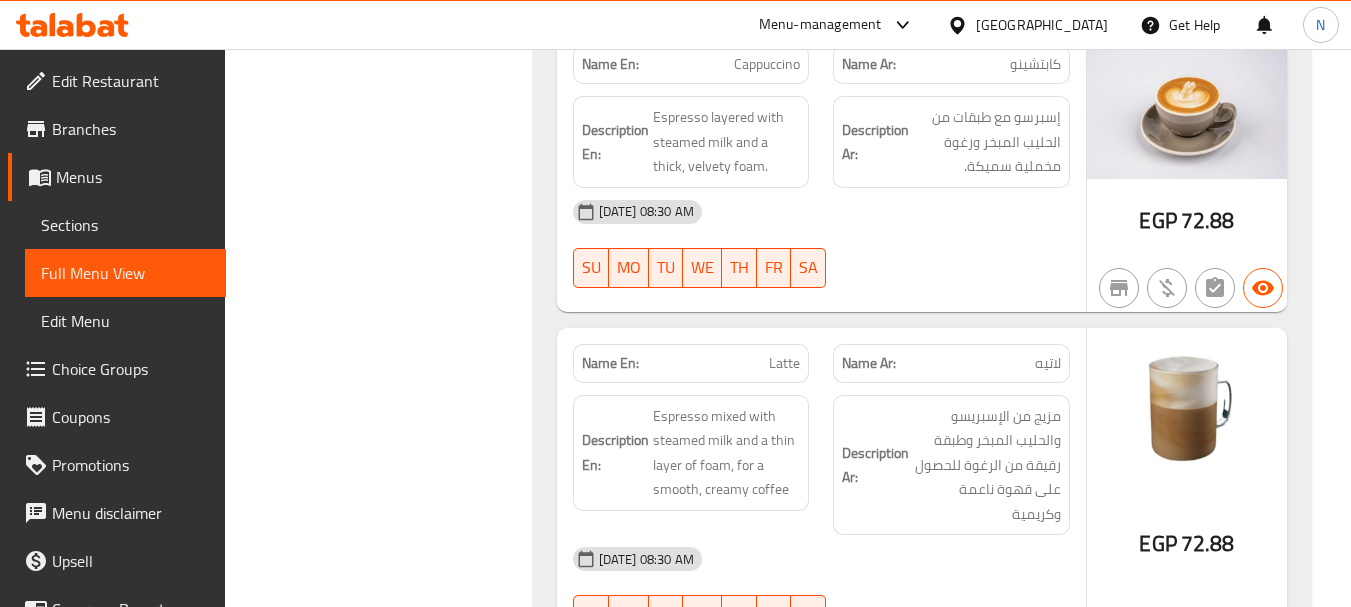 click on "Menus" at bounding box center [133, 177] 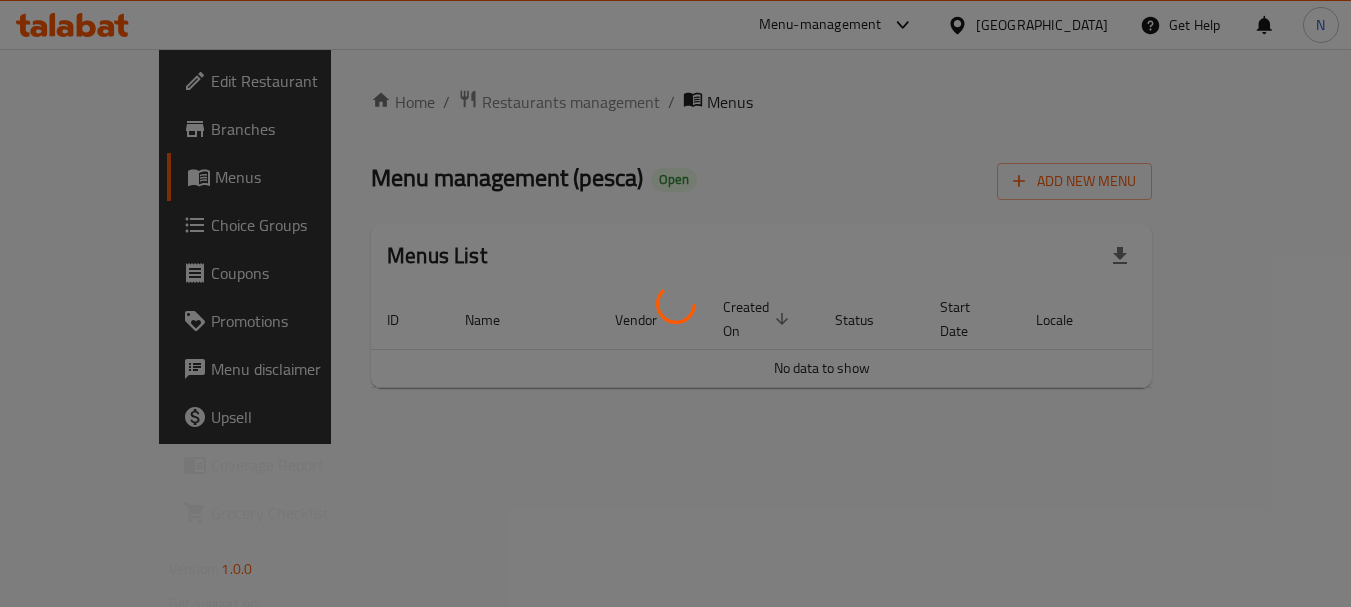 scroll, scrollTop: 0, scrollLeft: 0, axis: both 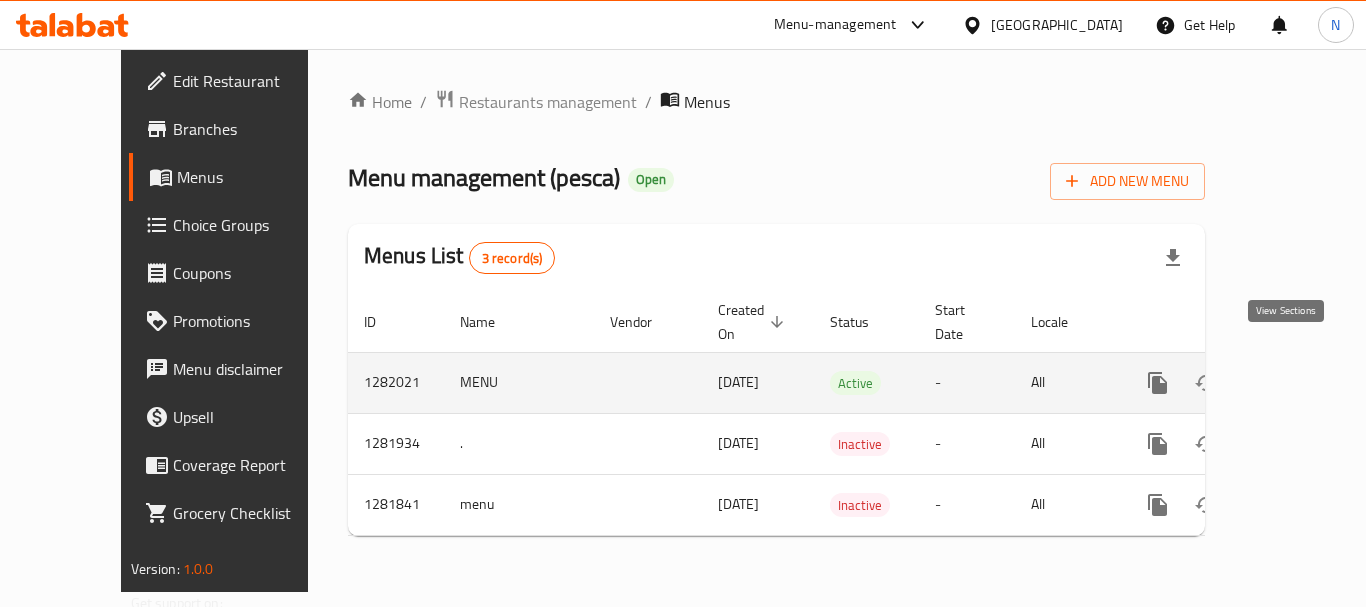 click 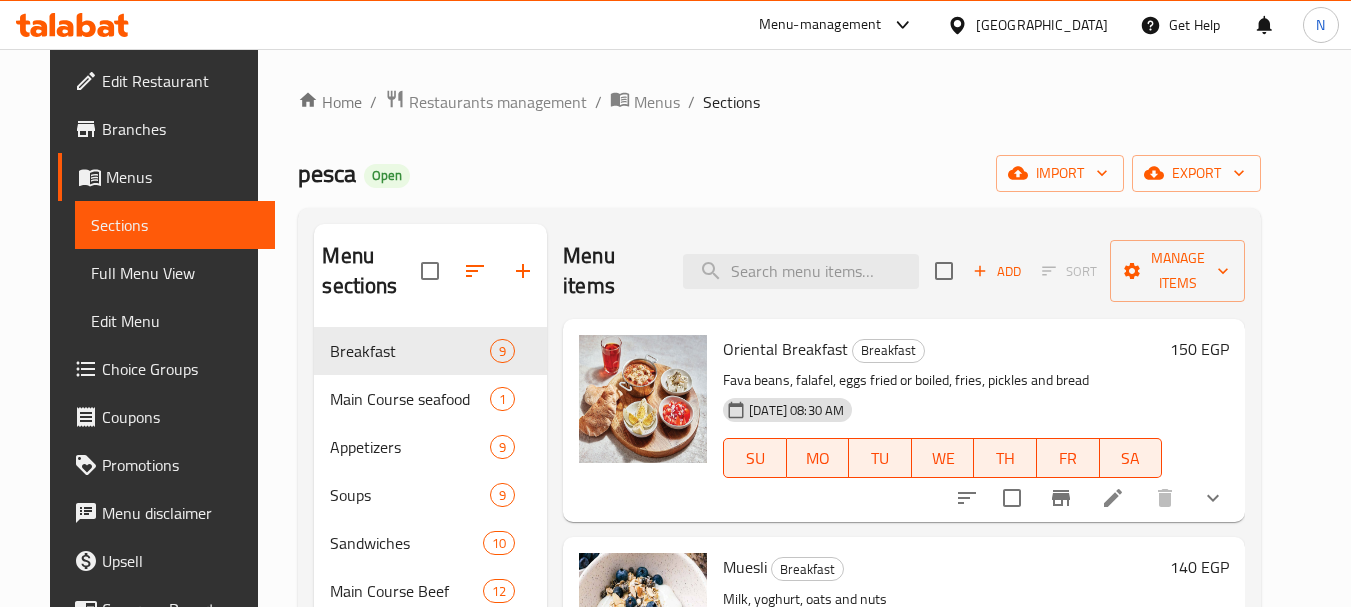 click on "export" at bounding box center [1196, 173] 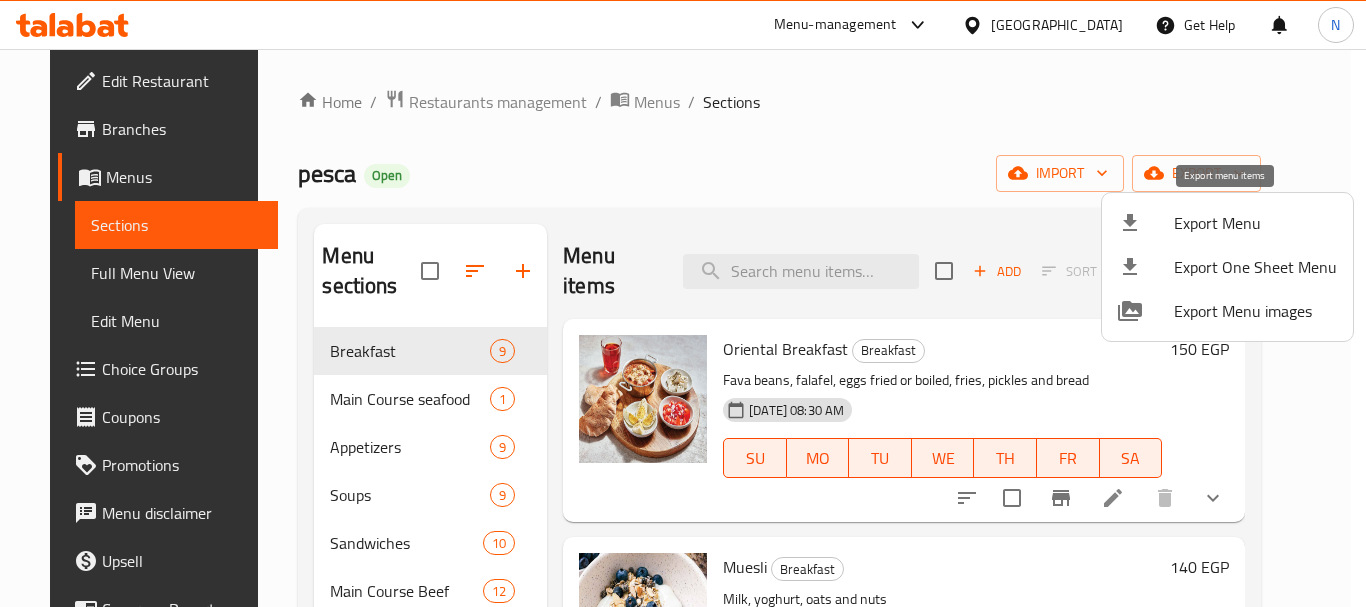 click on "Export Menu" at bounding box center (1255, 223) 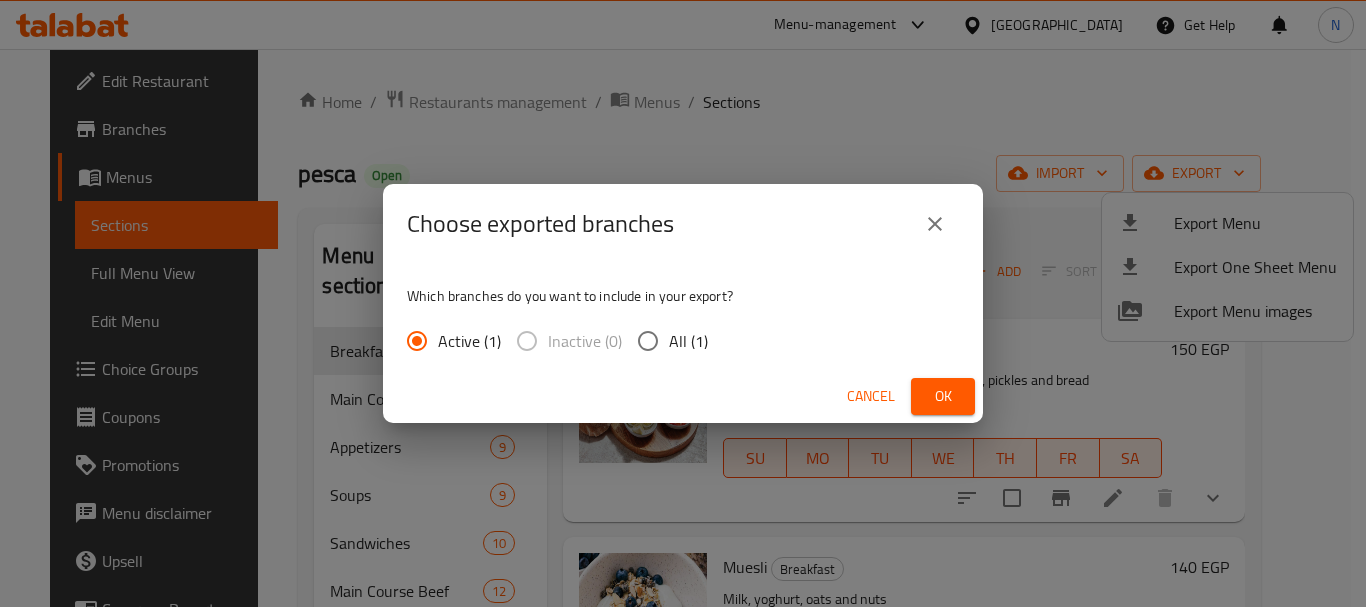 click on "Ok" at bounding box center (943, 396) 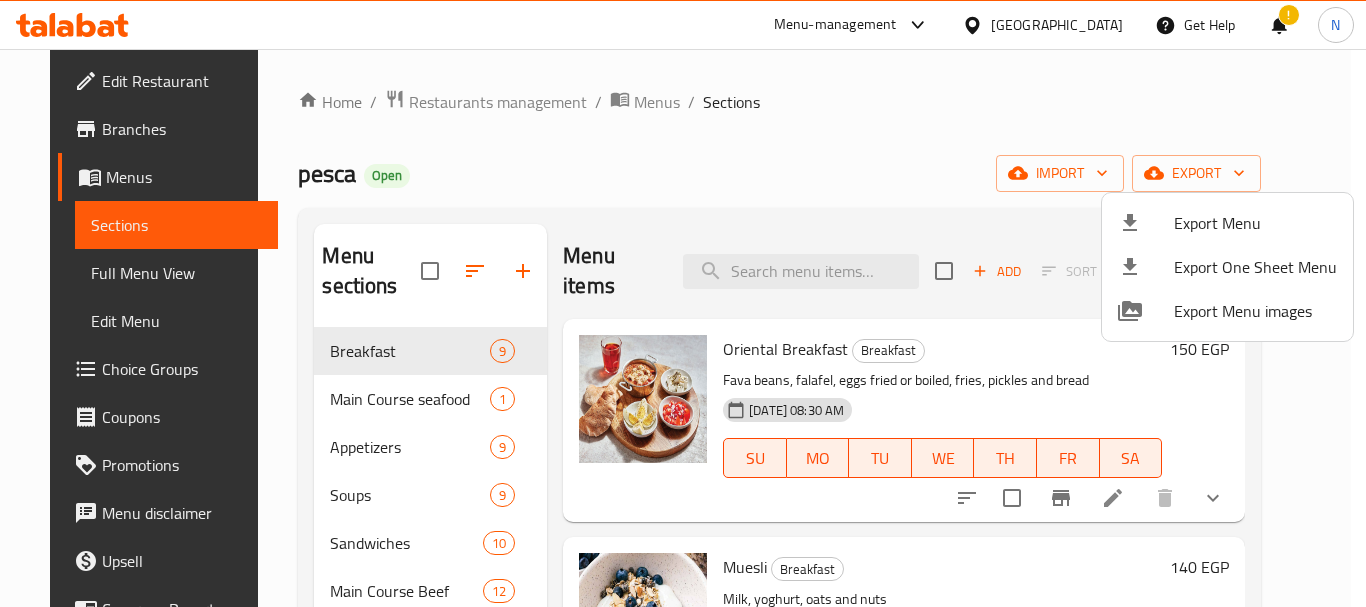 click at bounding box center [683, 303] 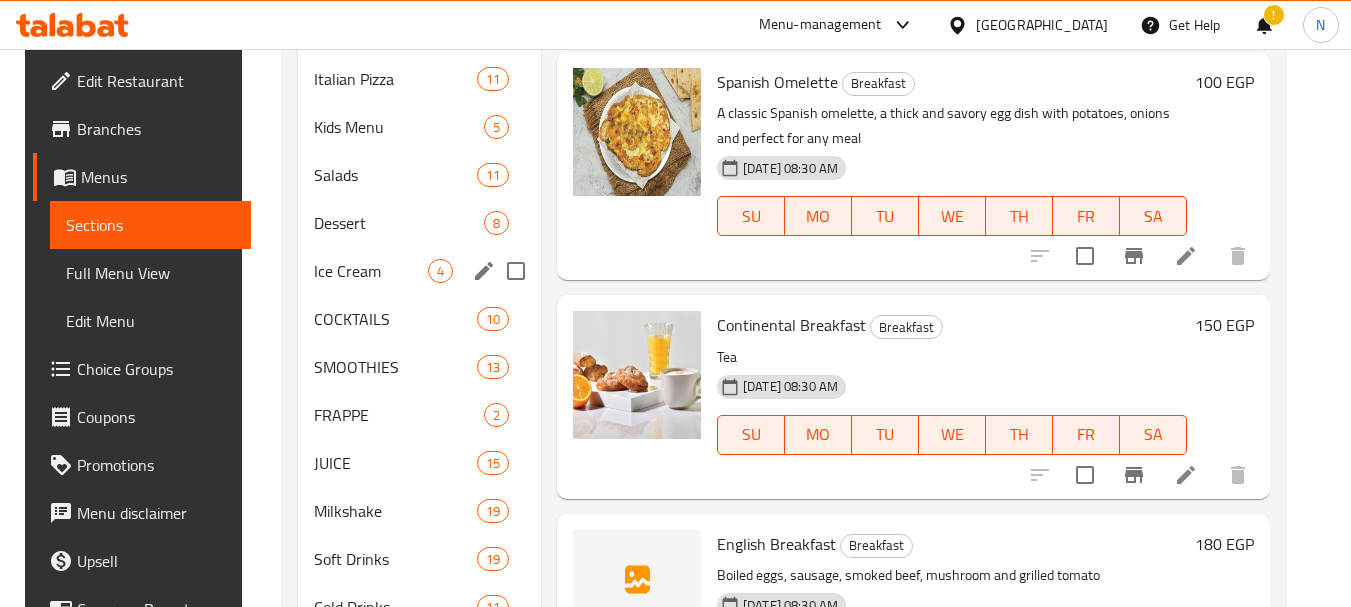 scroll, scrollTop: 800, scrollLeft: 0, axis: vertical 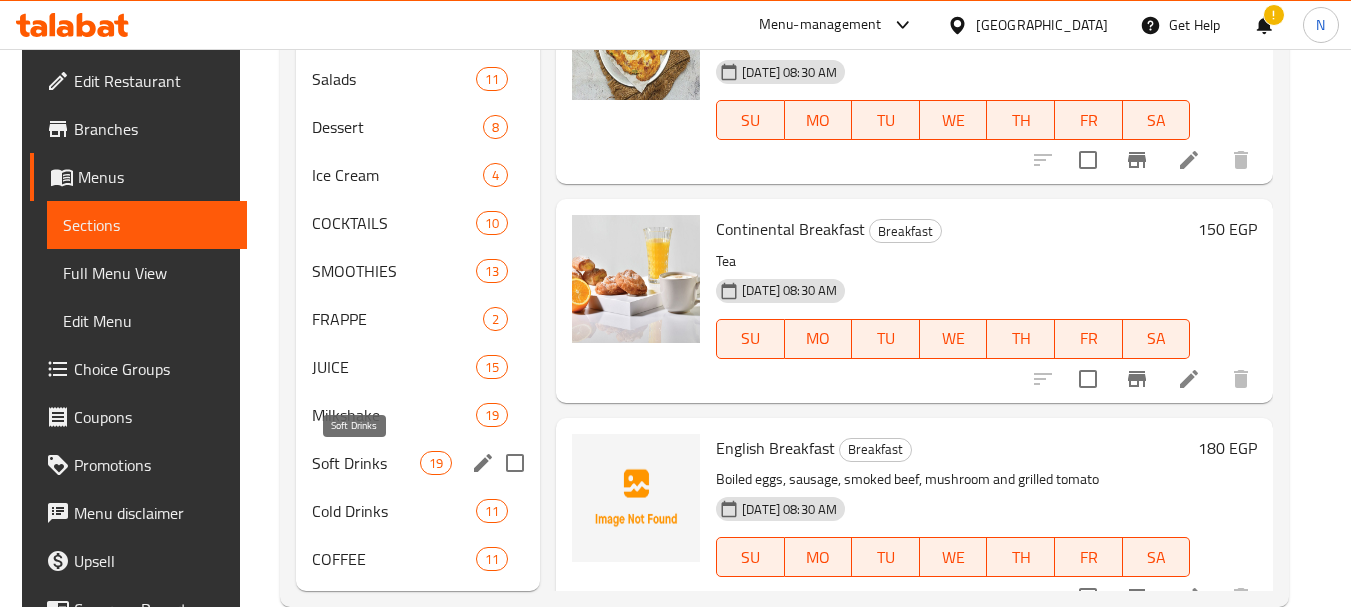 drag, startPoint x: 363, startPoint y: 466, endPoint x: 262, endPoint y: 40, distance: 437.80933 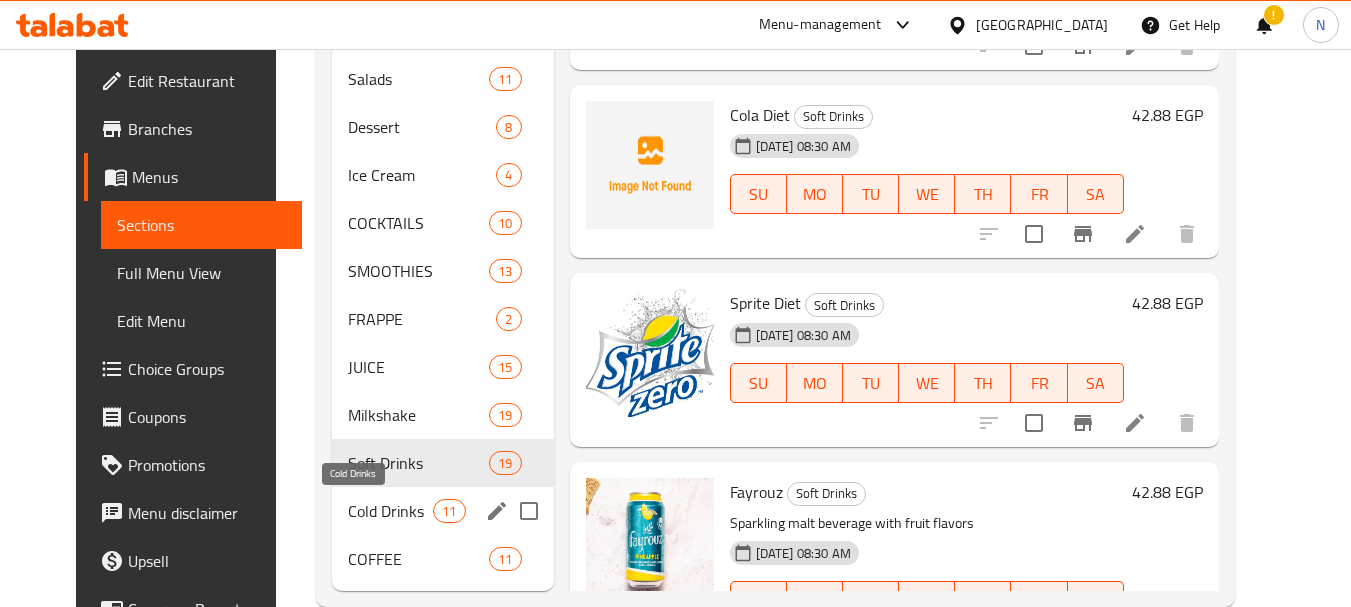 click on "Cold Drinks" at bounding box center (390, 511) 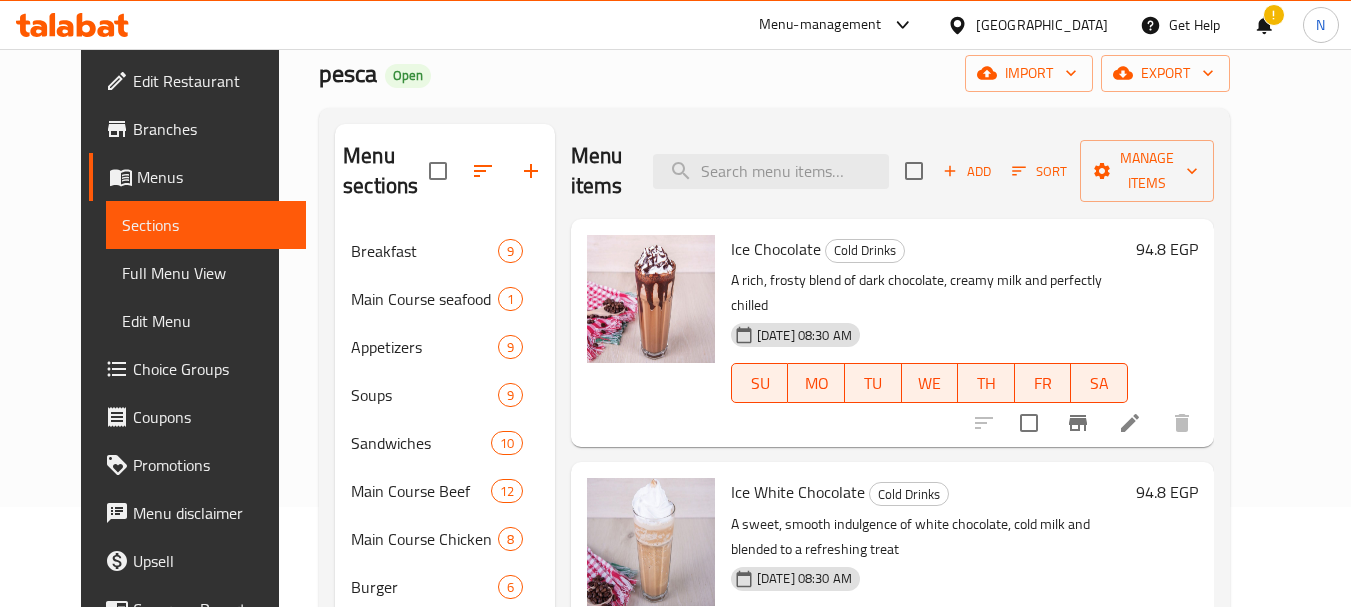 scroll, scrollTop: 0, scrollLeft: 0, axis: both 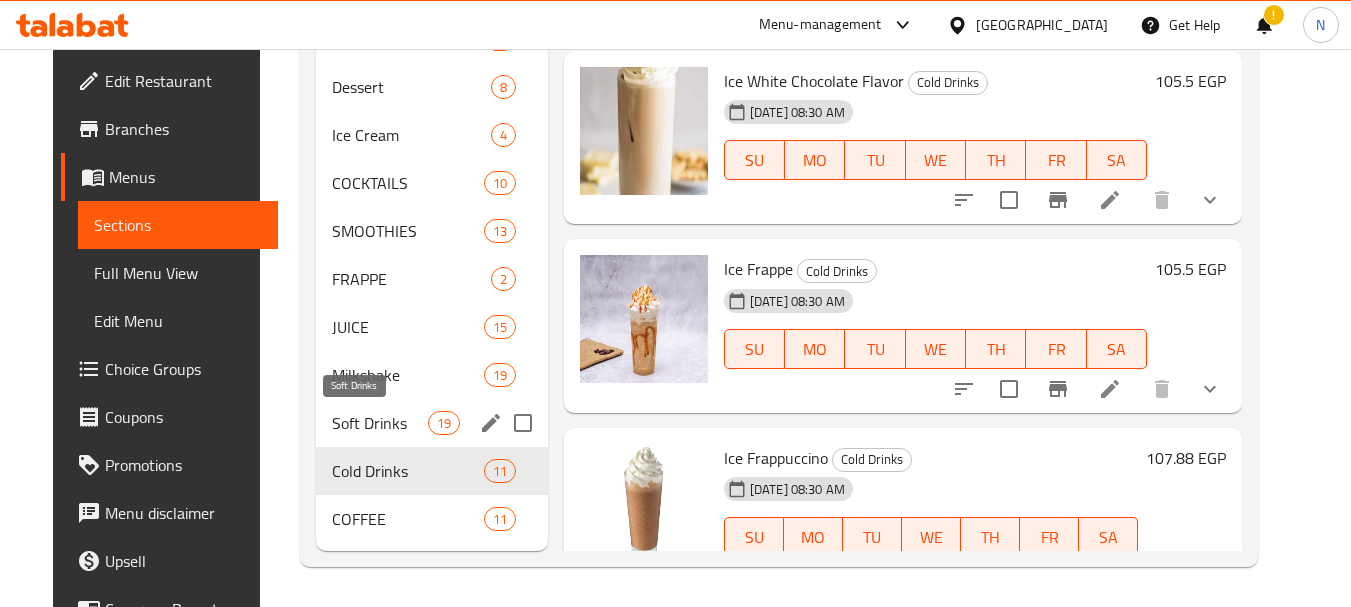 click on "Soft Drinks" at bounding box center [379, 423] 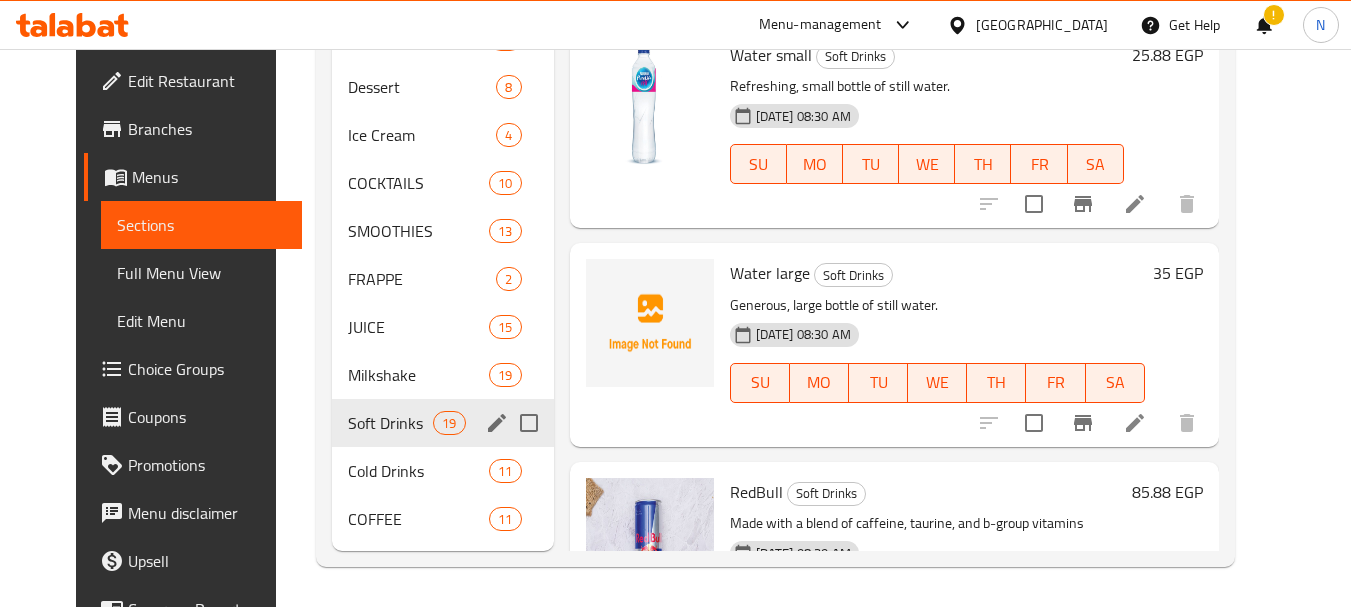 click on "Soft Drinks" at bounding box center (390, 423) 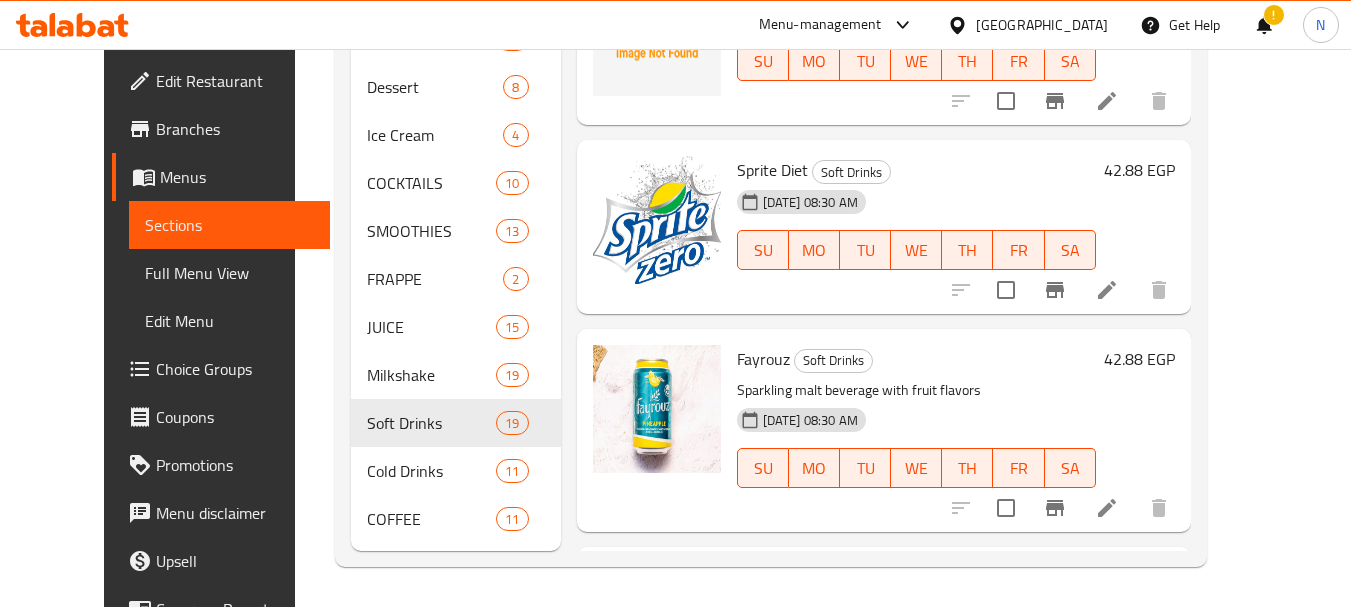 scroll, scrollTop: 0, scrollLeft: 0, axis: both 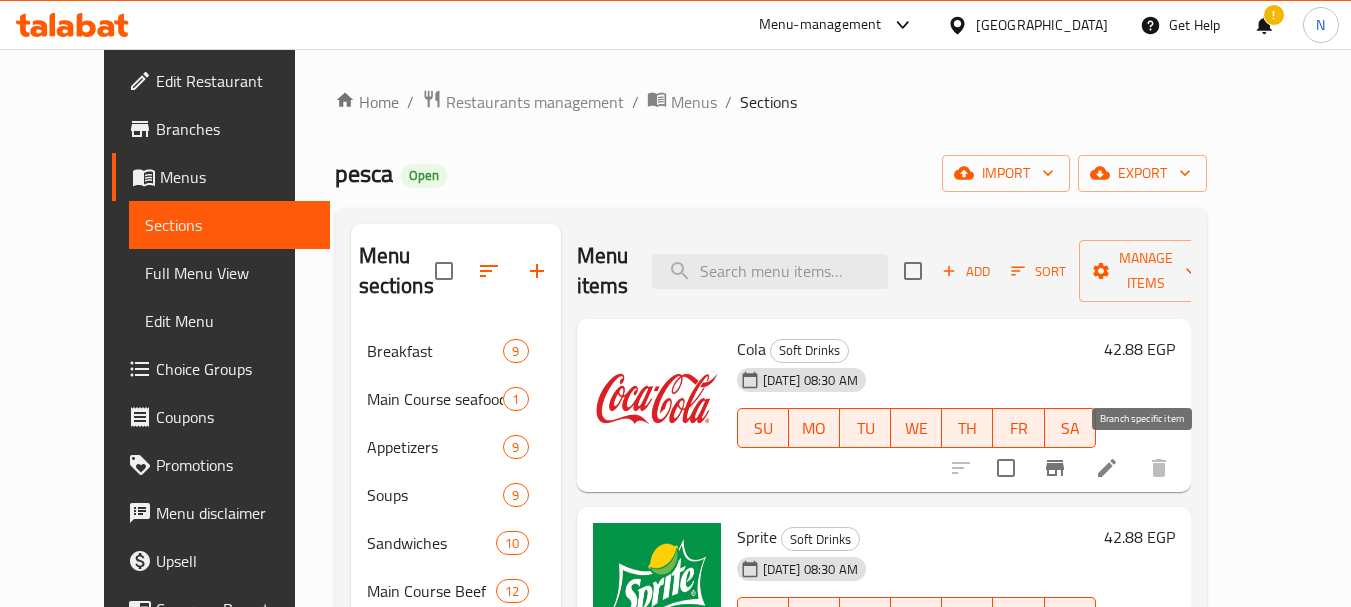 click 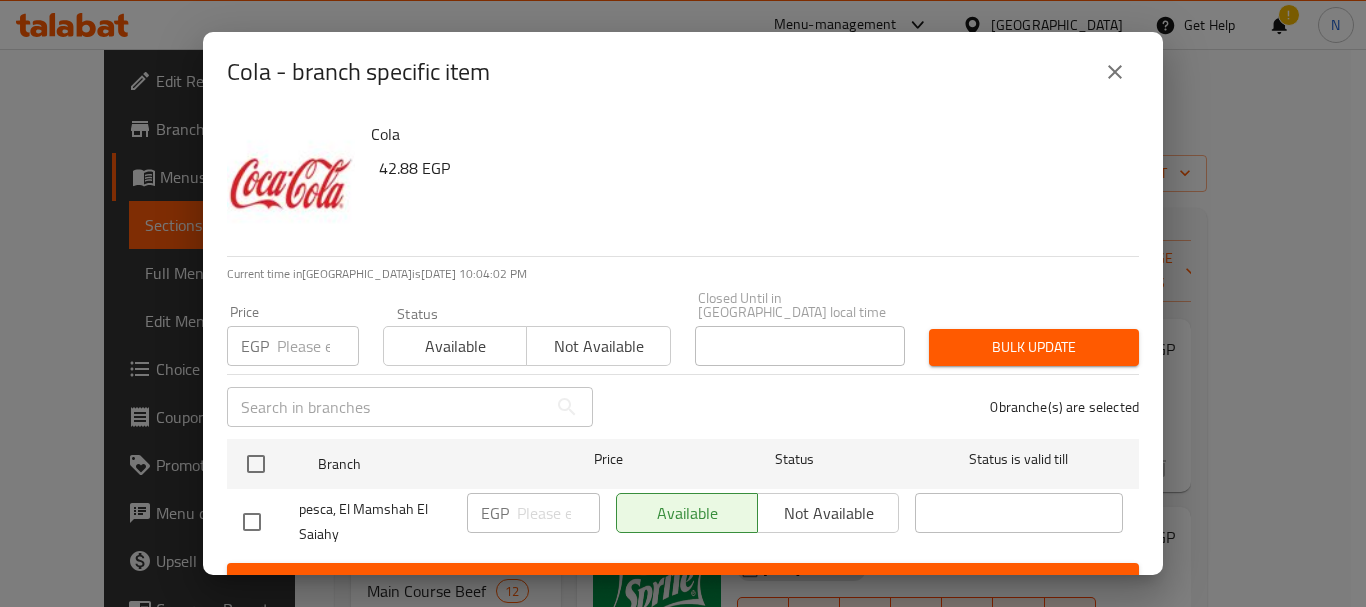 click at bounding box center [318, 346] 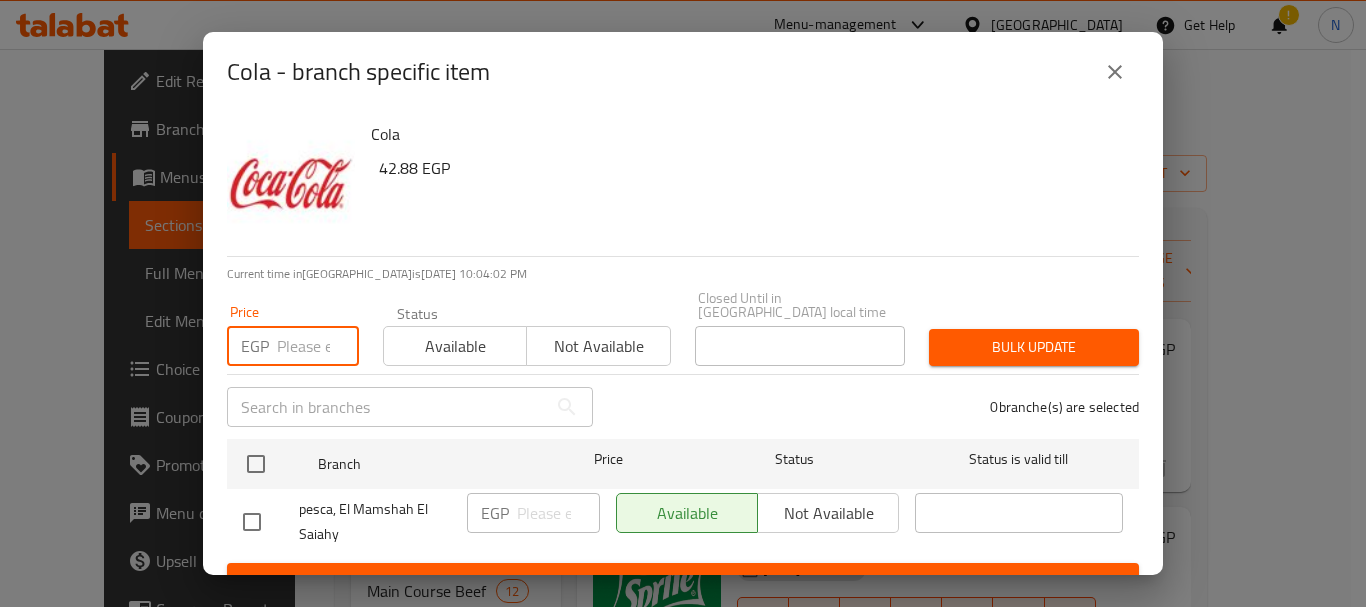 paste on "42.88" 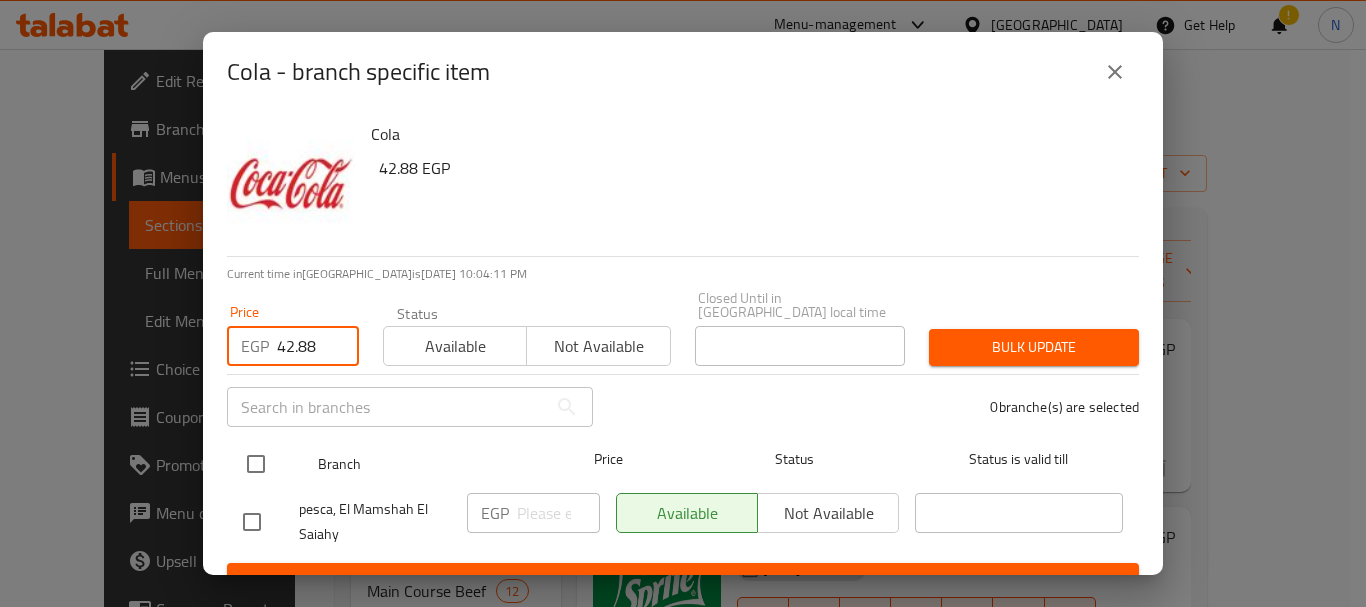 type on "42.88" 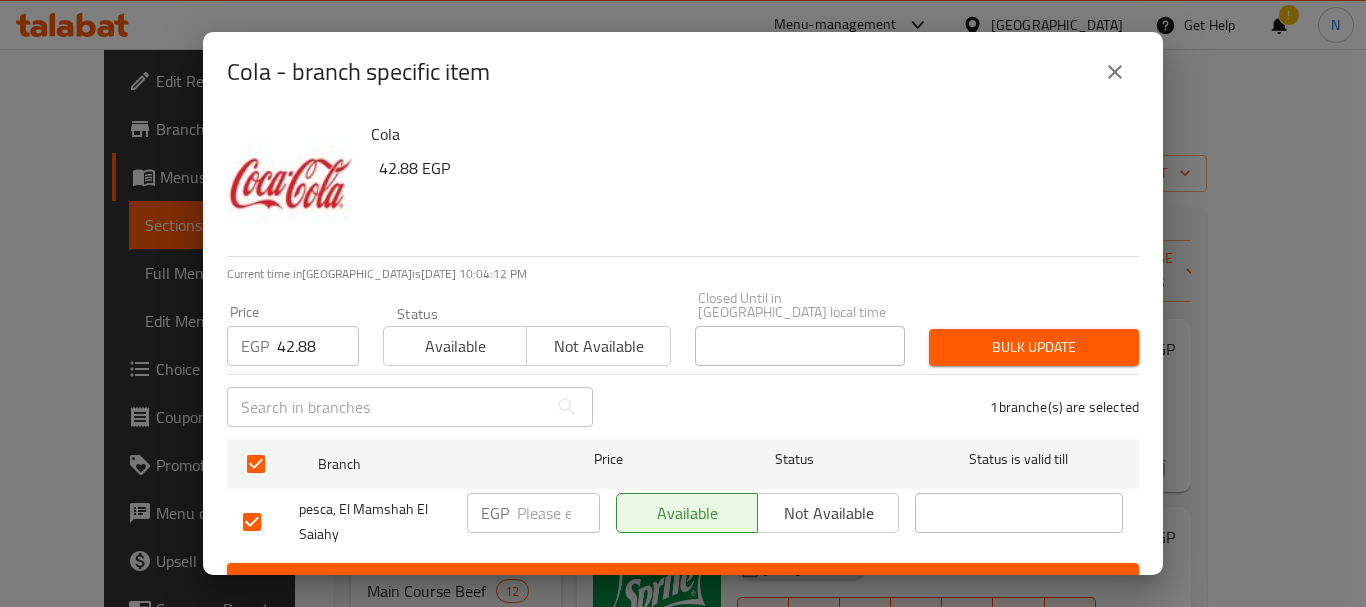 click on "Bulk update" at bounding box center [1034, 347] 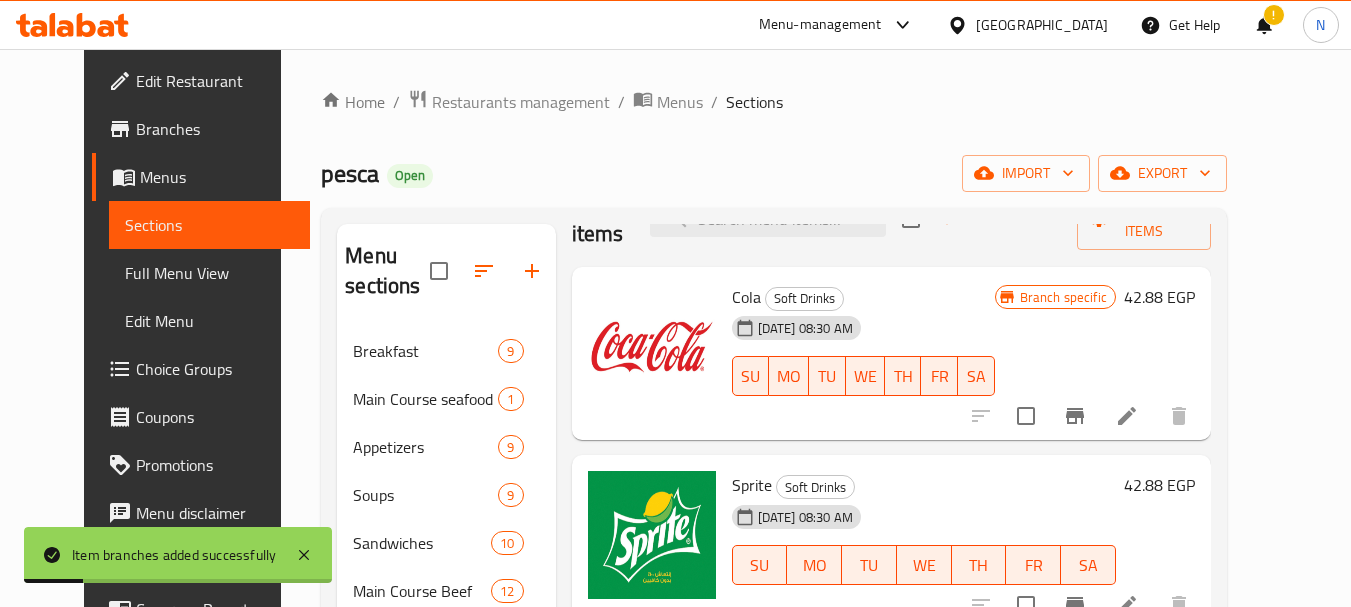 scroll, scrollTop: 100, scrollLeft: 0, axis: vertical 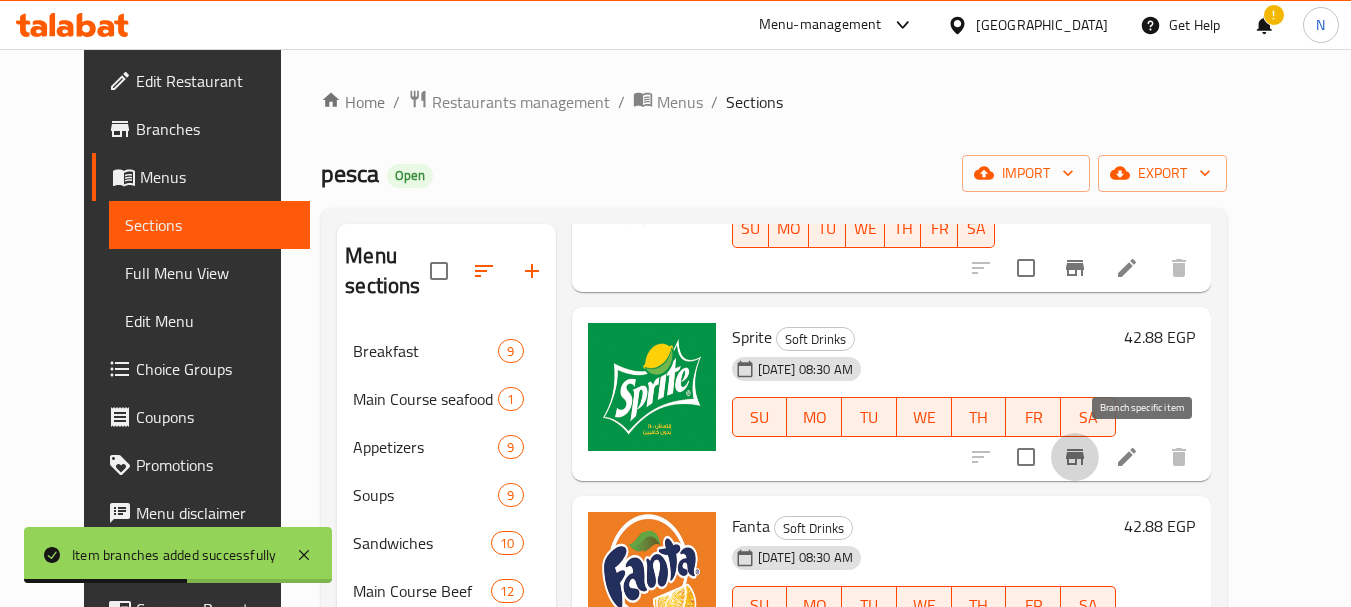 click 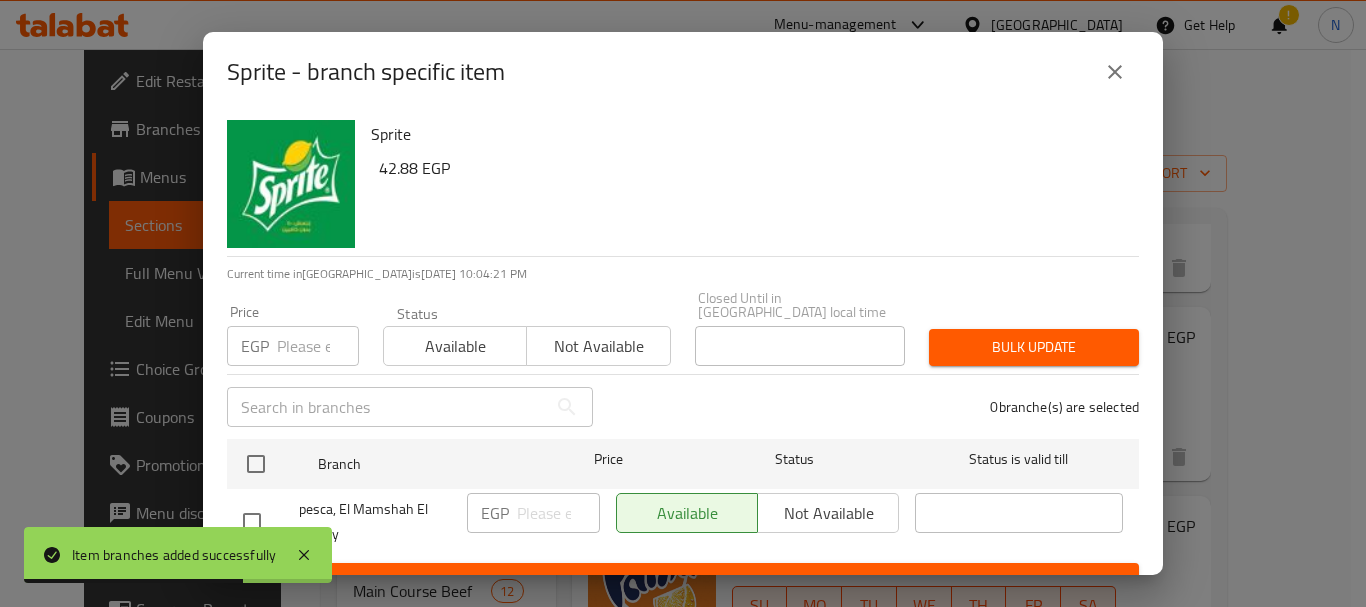click on "EGP Price" at bounding box center [293, 346] 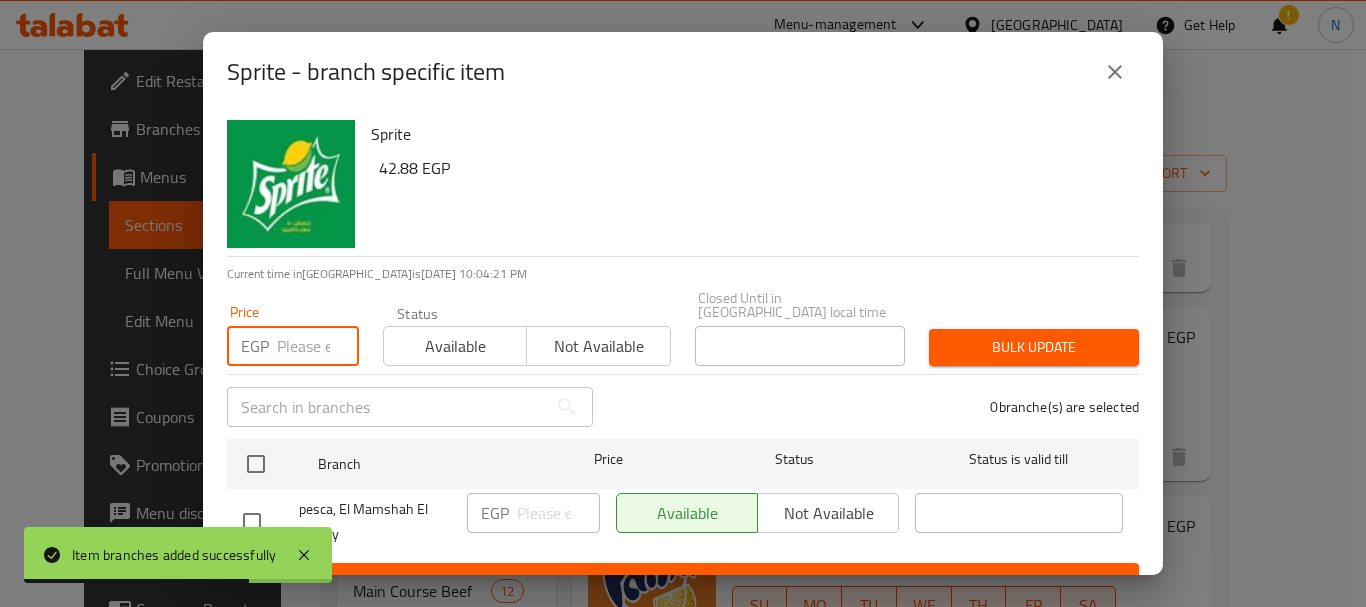paste on "42.88" 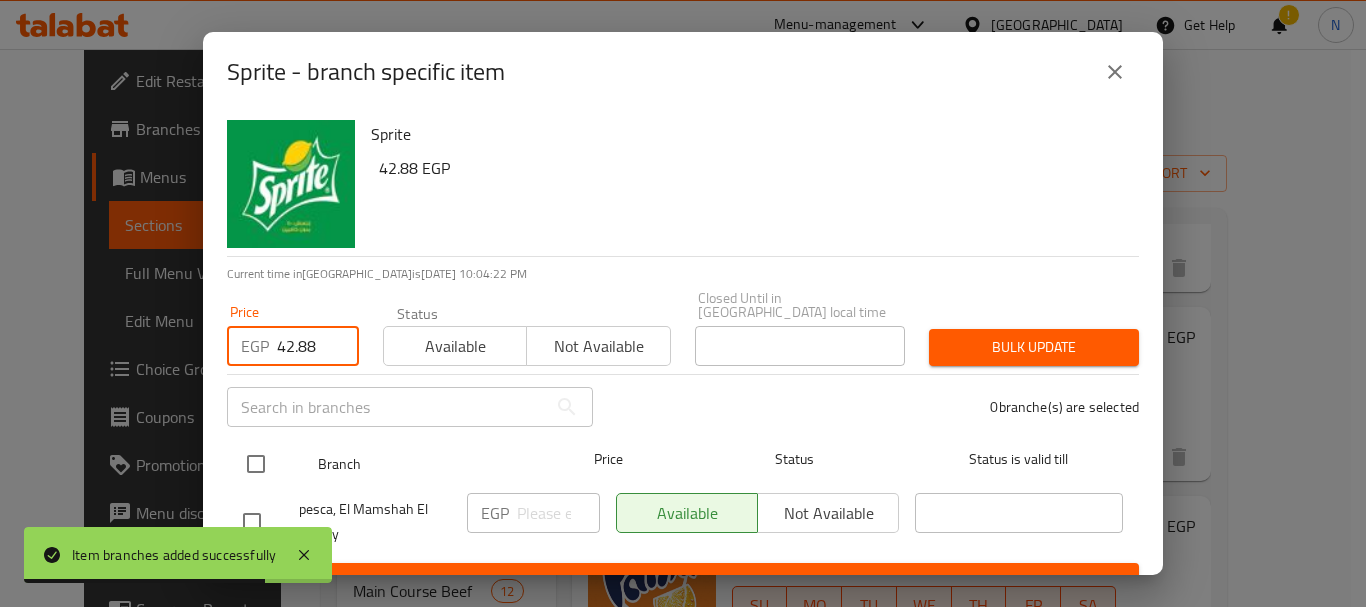 type on "42.88" 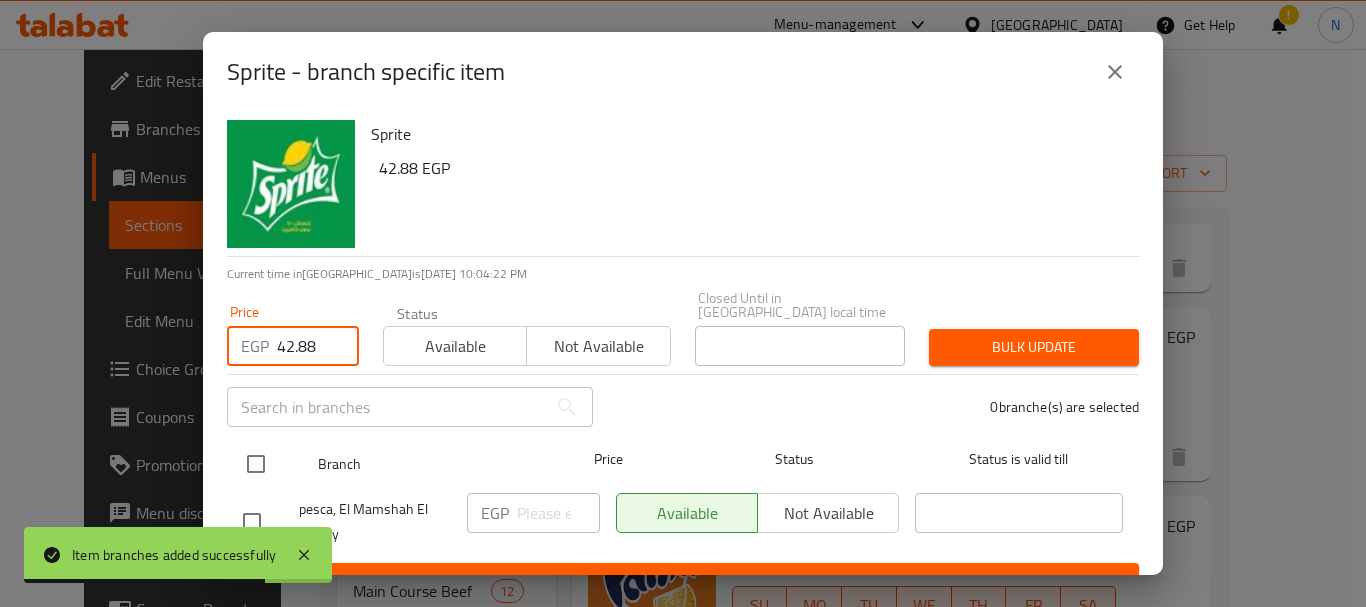 checkbox on "true" 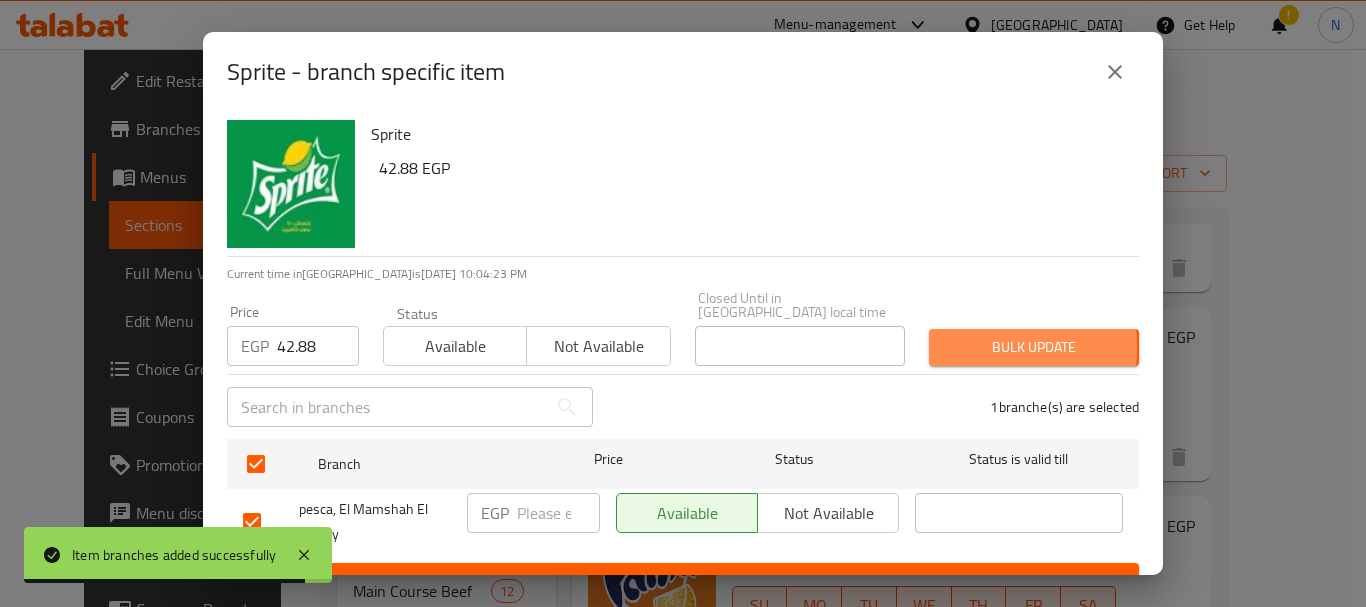 click on "Bulk update" at bounding box center (1034, 347) 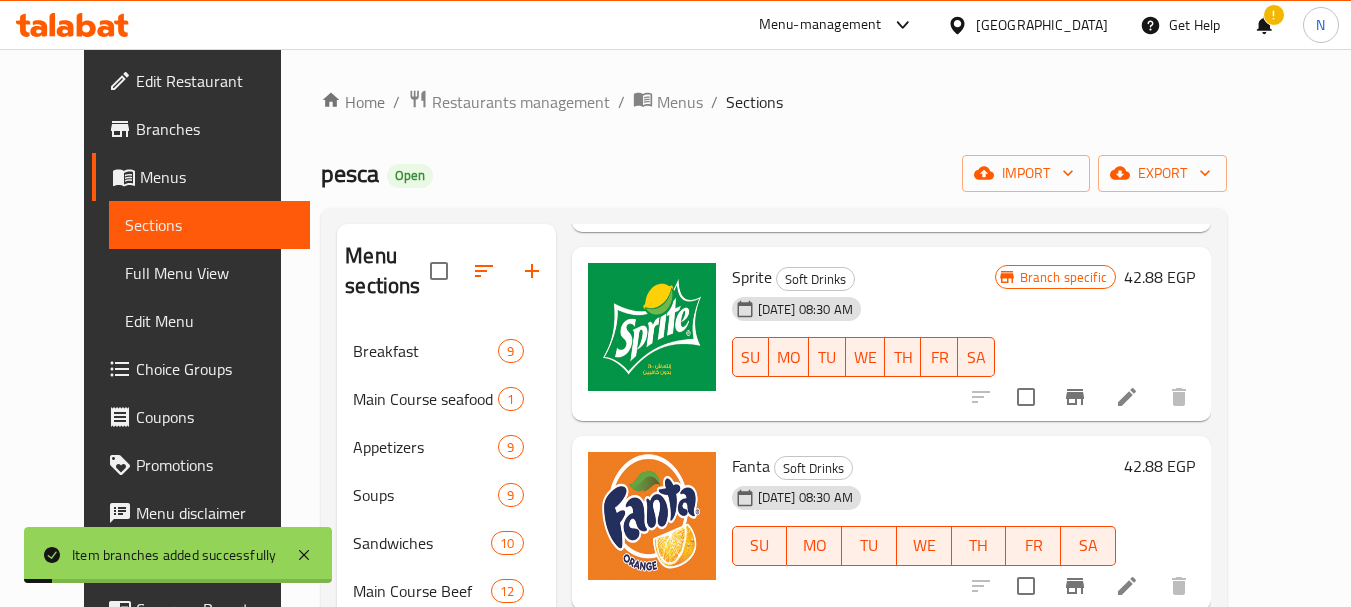 scroll, scrollTop: 400, scrollLeft: 0, axis: vertical 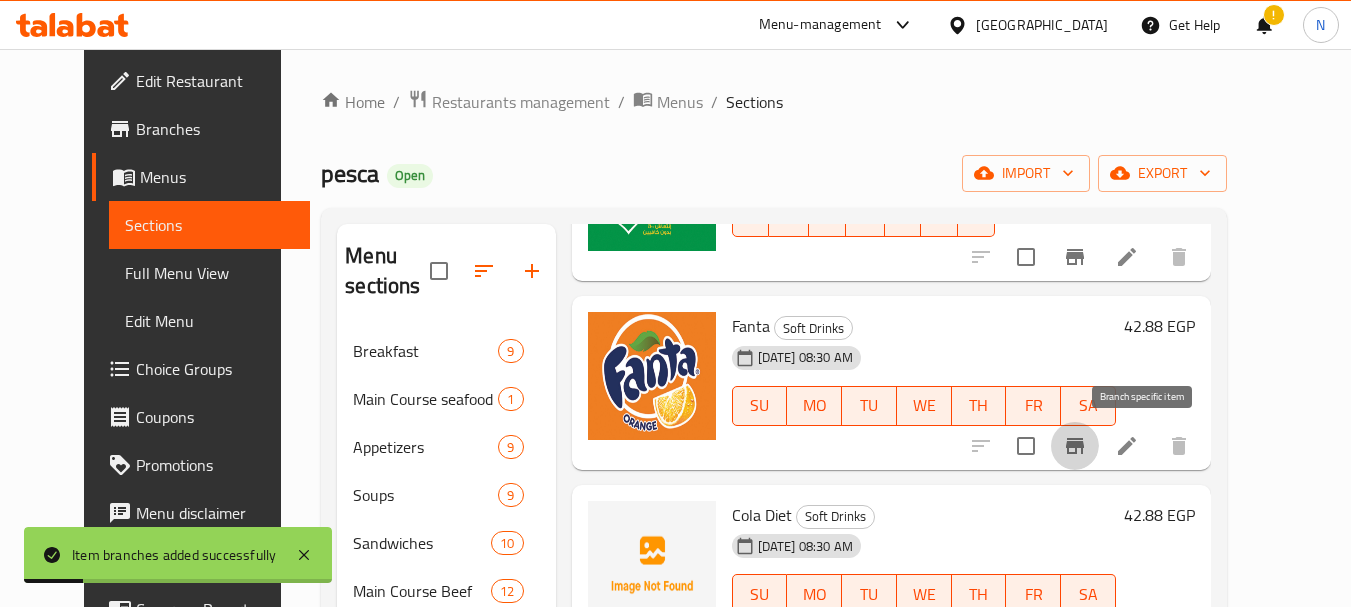 click 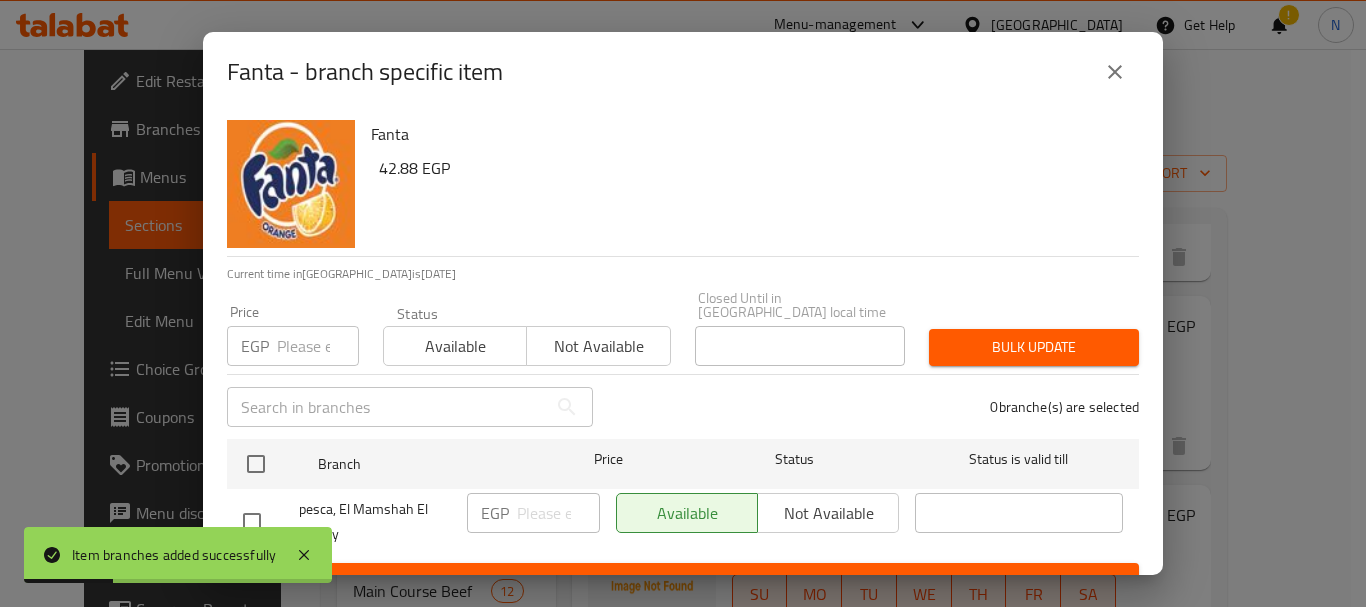 click at bounding box center [318, 346] 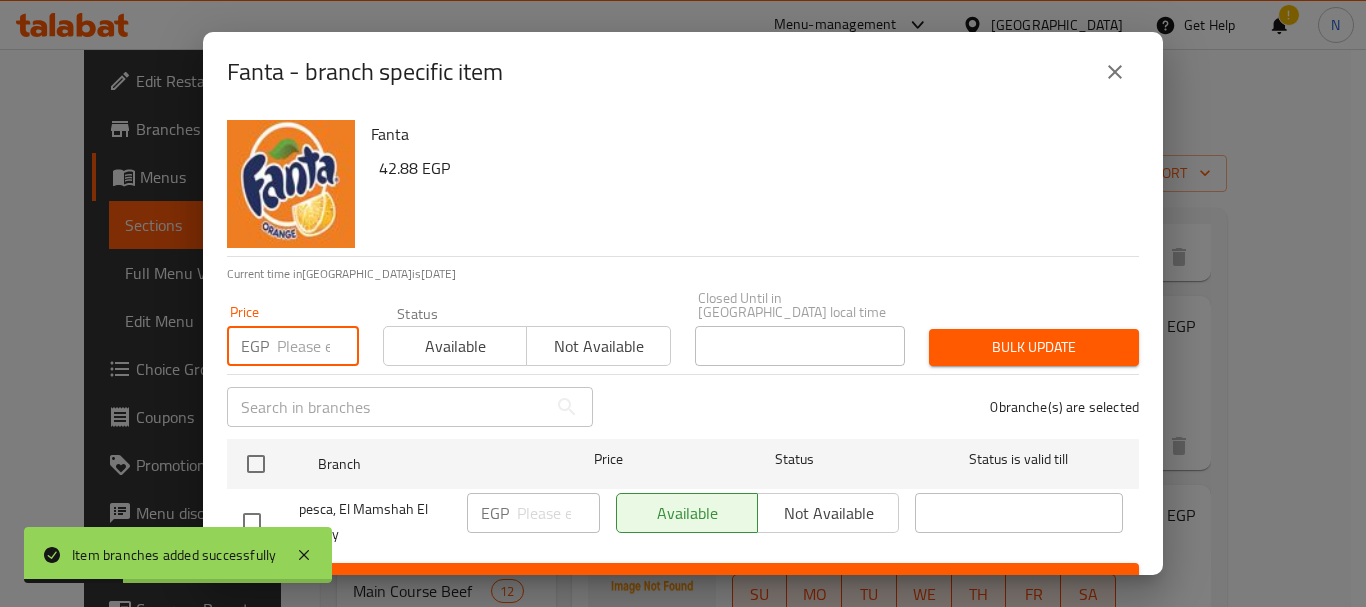 paste on "42.88" 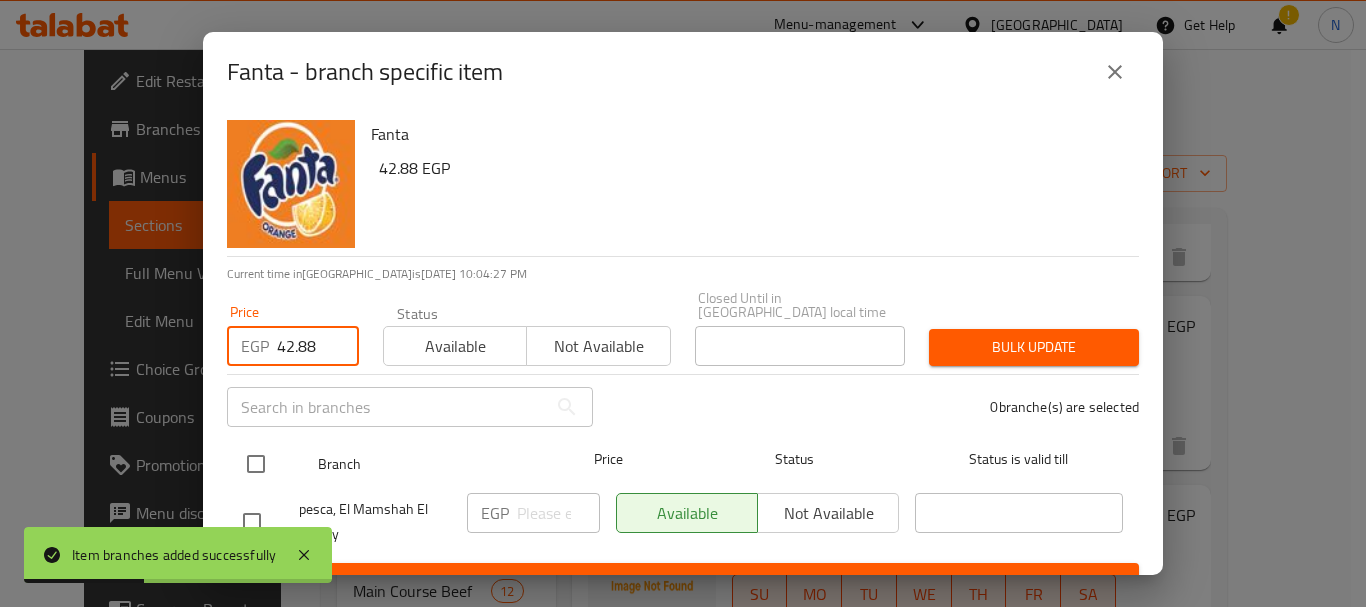 type on "42.88" 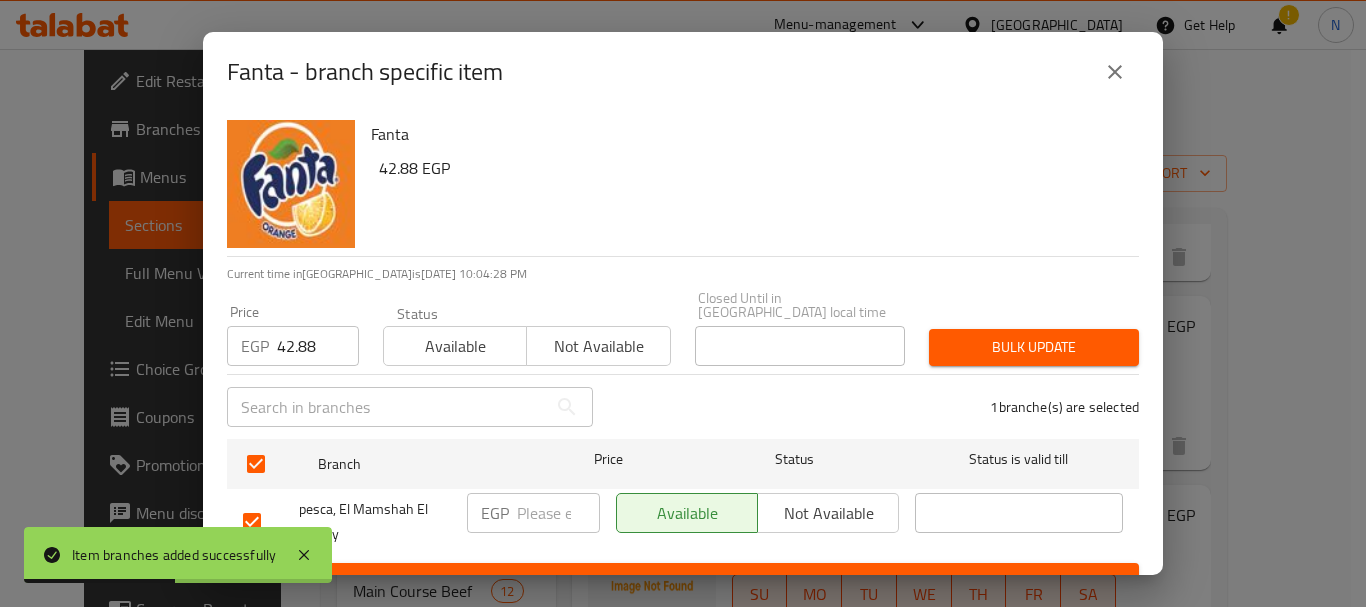 click on "Bulk update" at bounding box center (1034, 347) 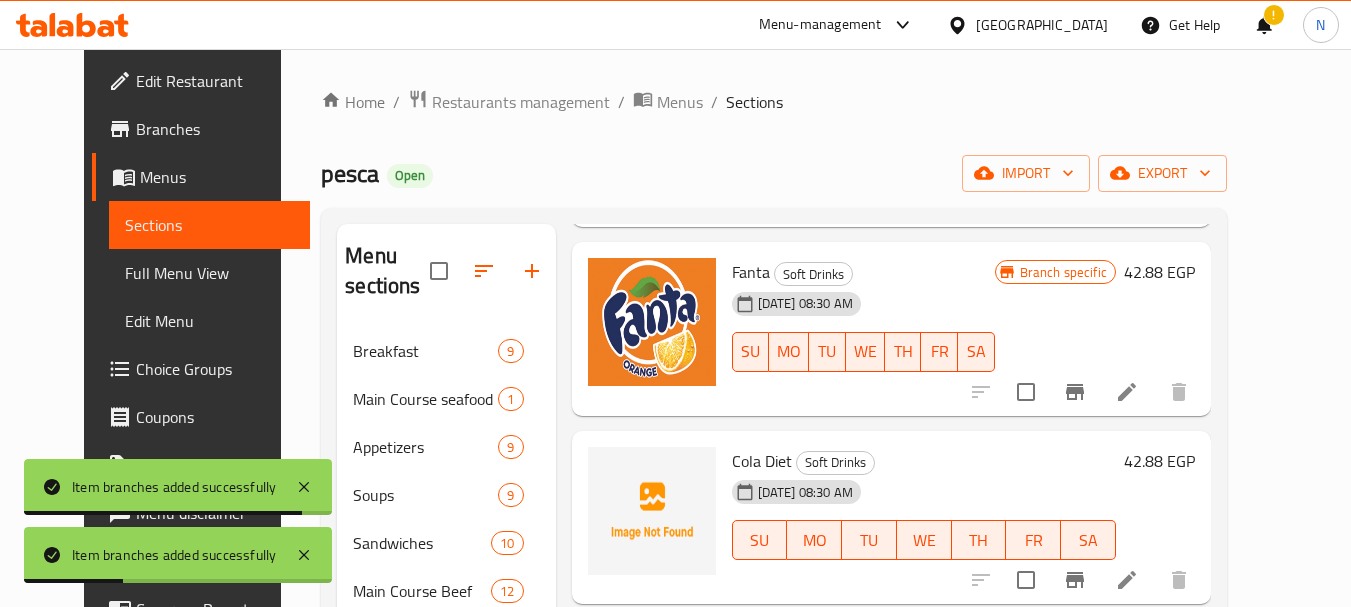 scroll, scrollTop: 500, scrollLeft: 0, axis: vertical 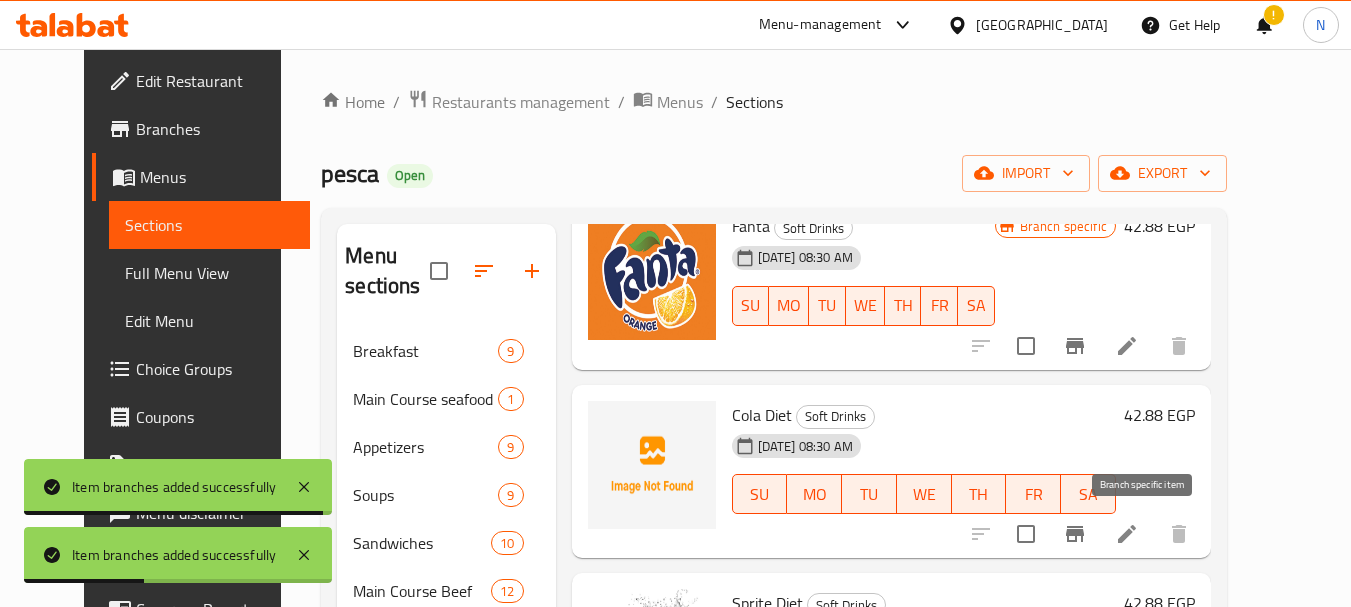 click 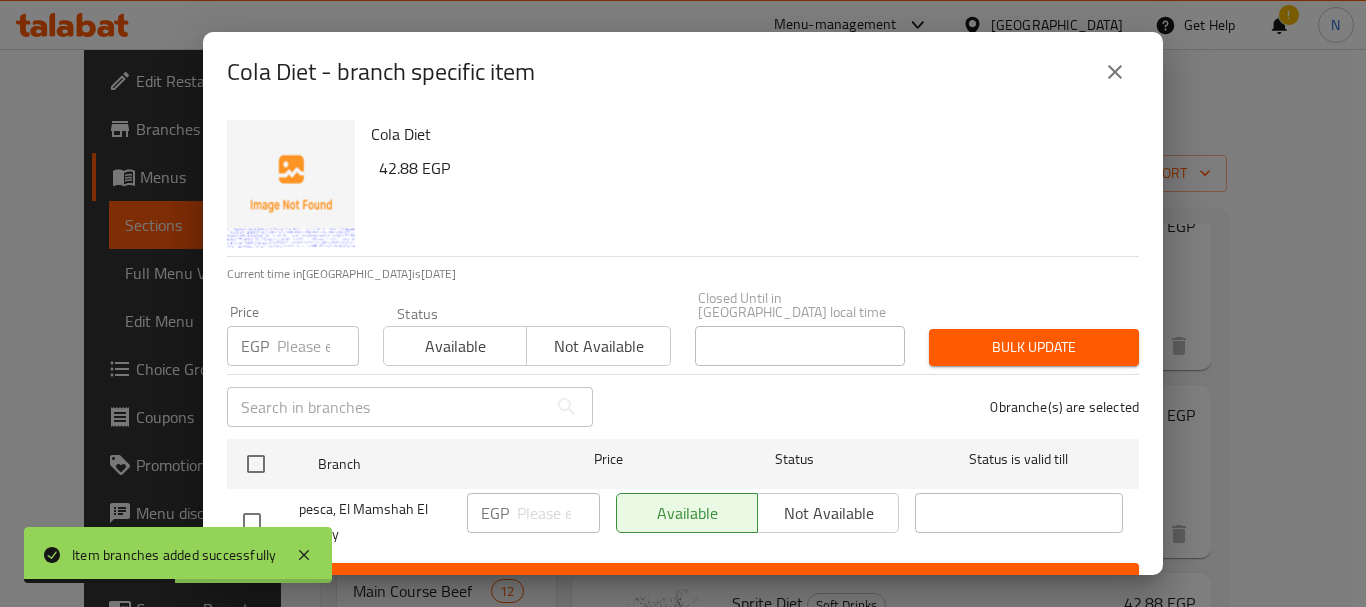 click at bounding box center [318, 346] 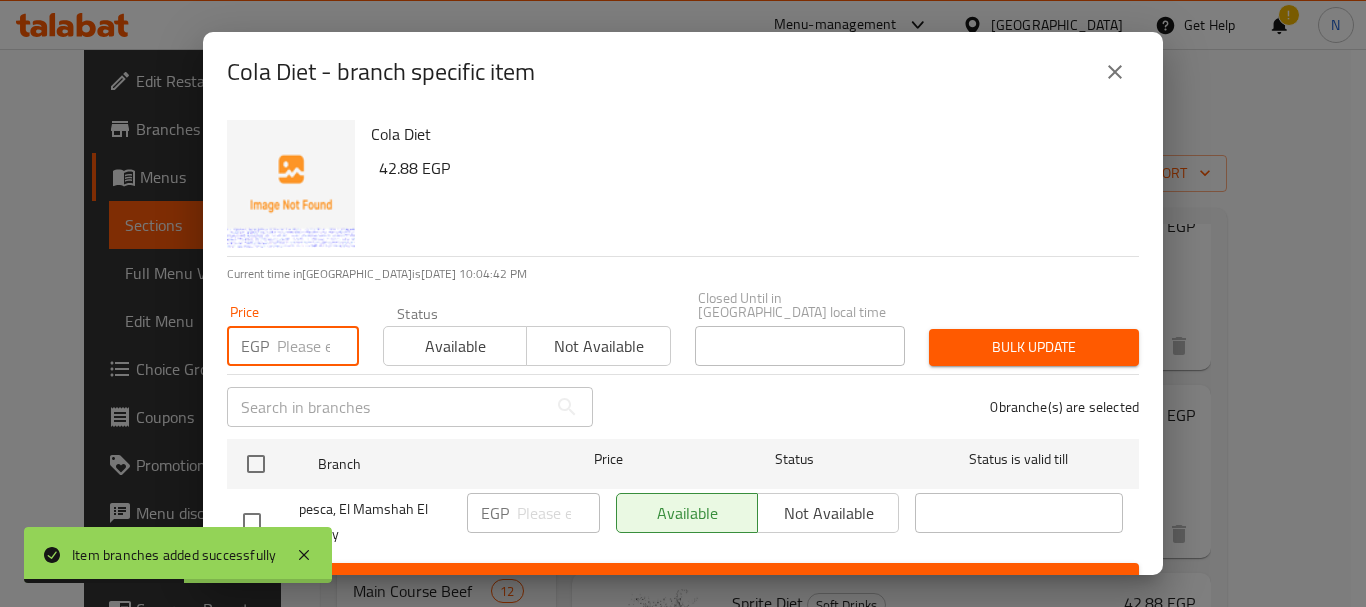 paste on "42.88" 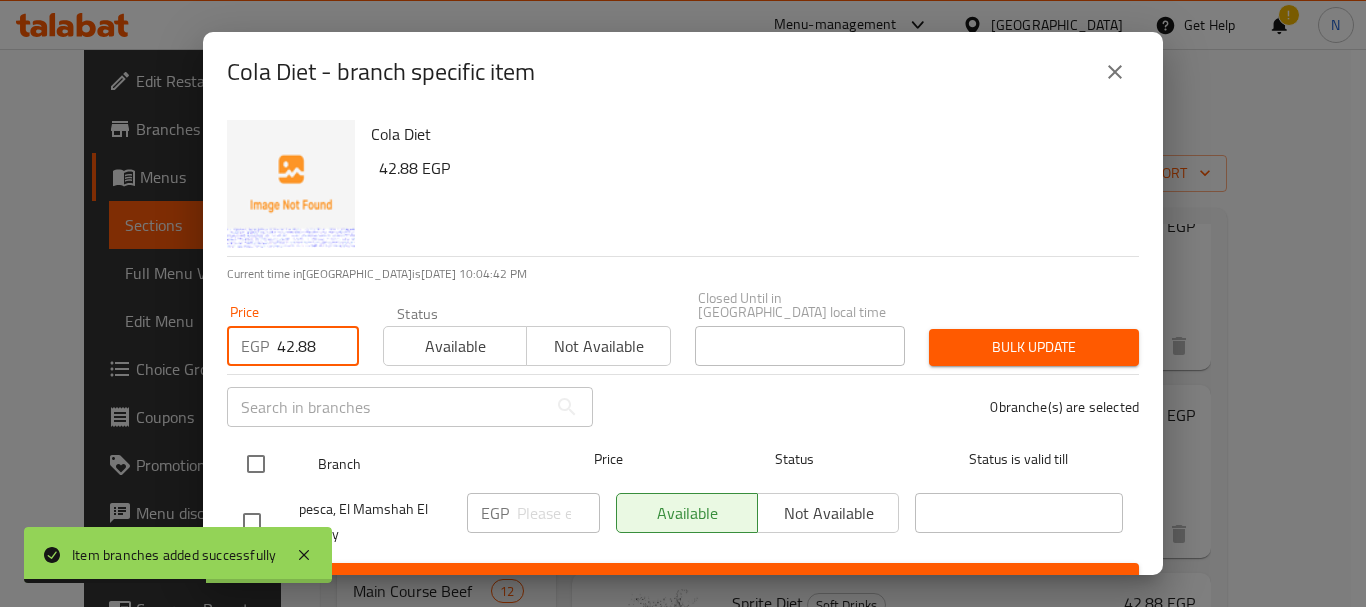 type on "42.88" 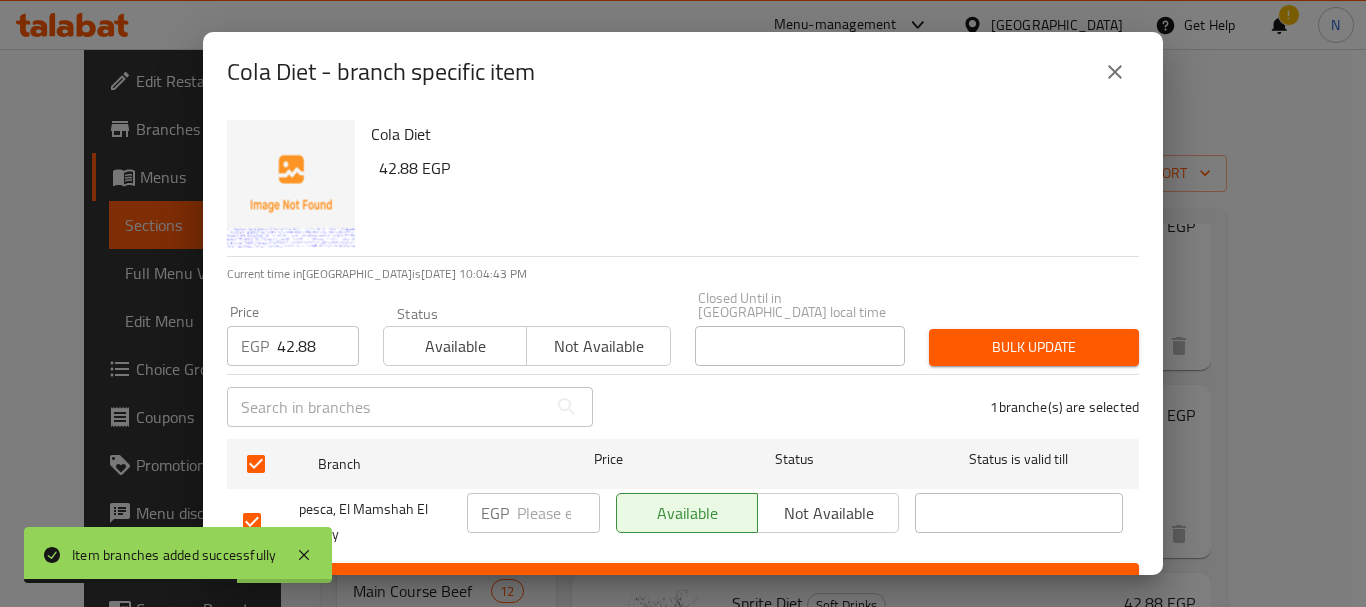 click on "Bulk update" at bounding box center [1034, 347] 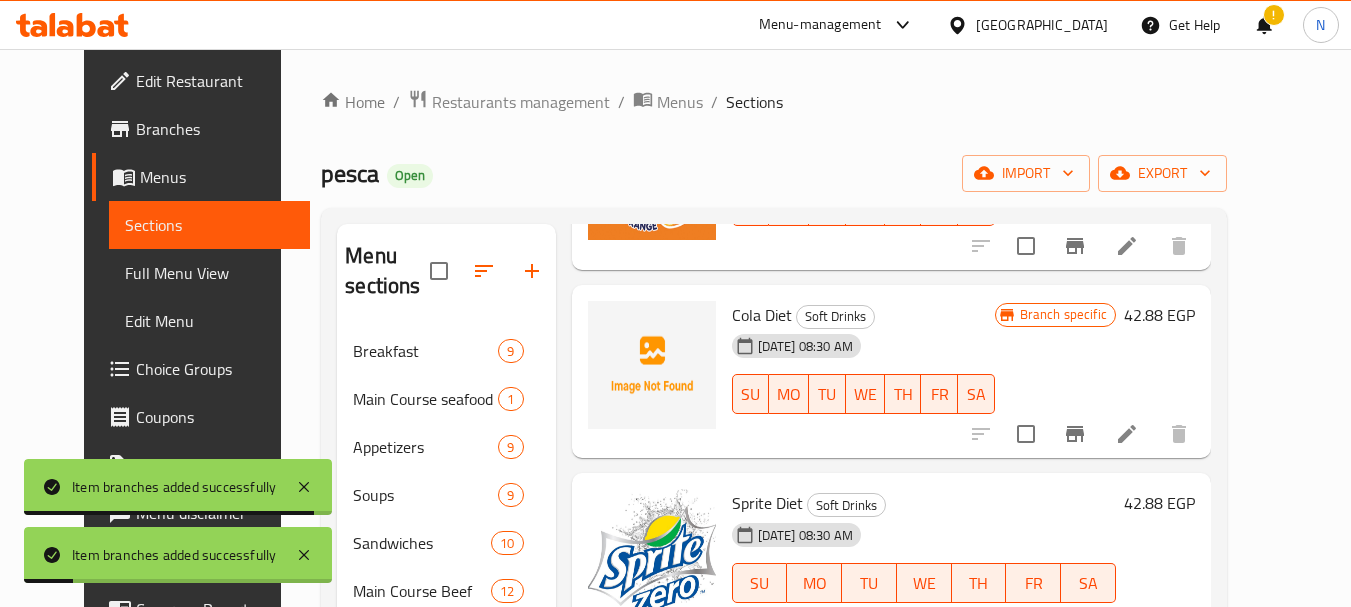 scroll, scrollTop: 700, scrollLeft: 0, axis: vertical 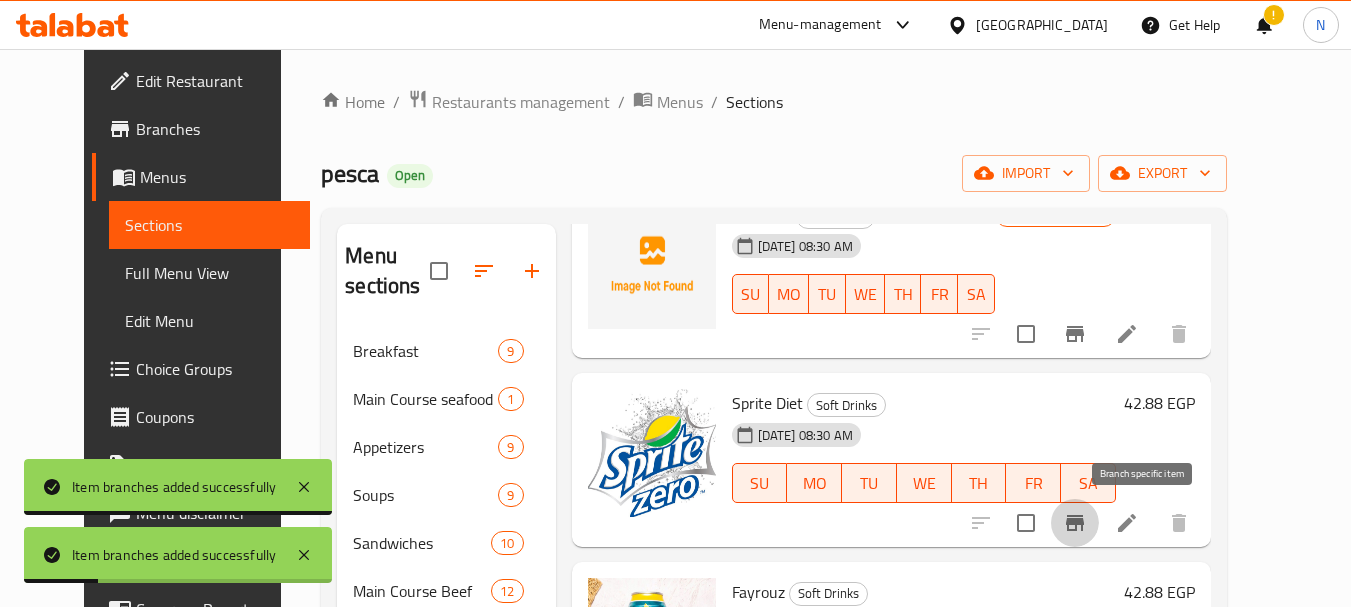 click 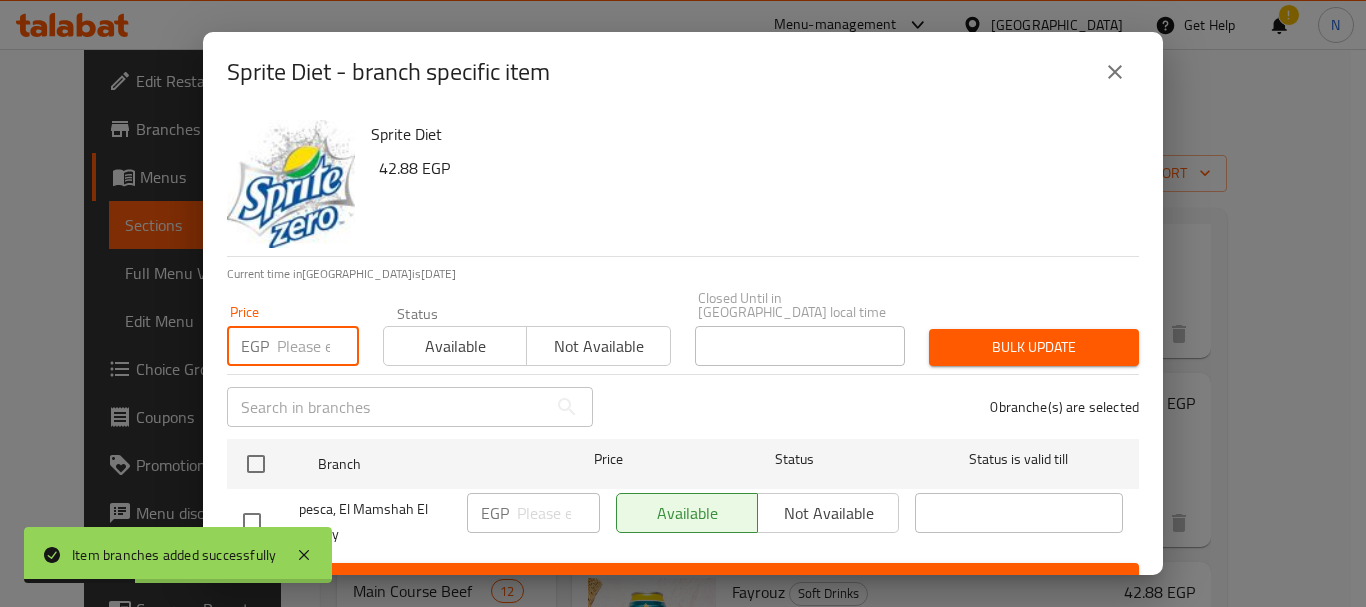click at bounding box center [318, 346] 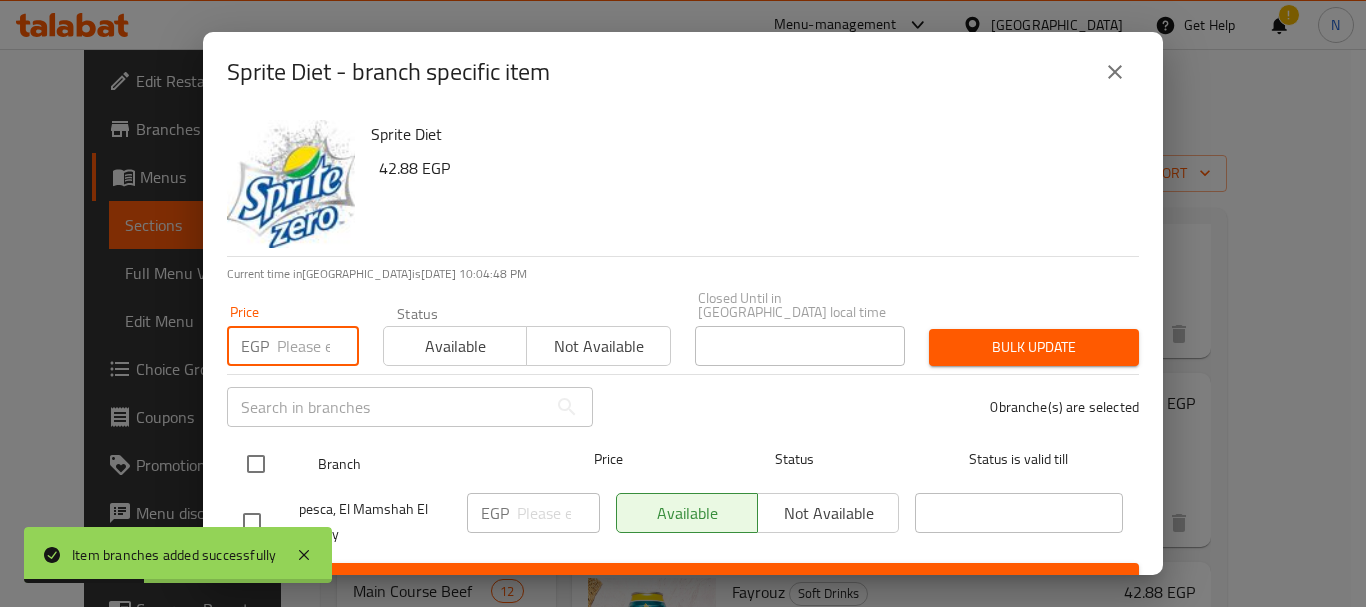 paste on "42.88" 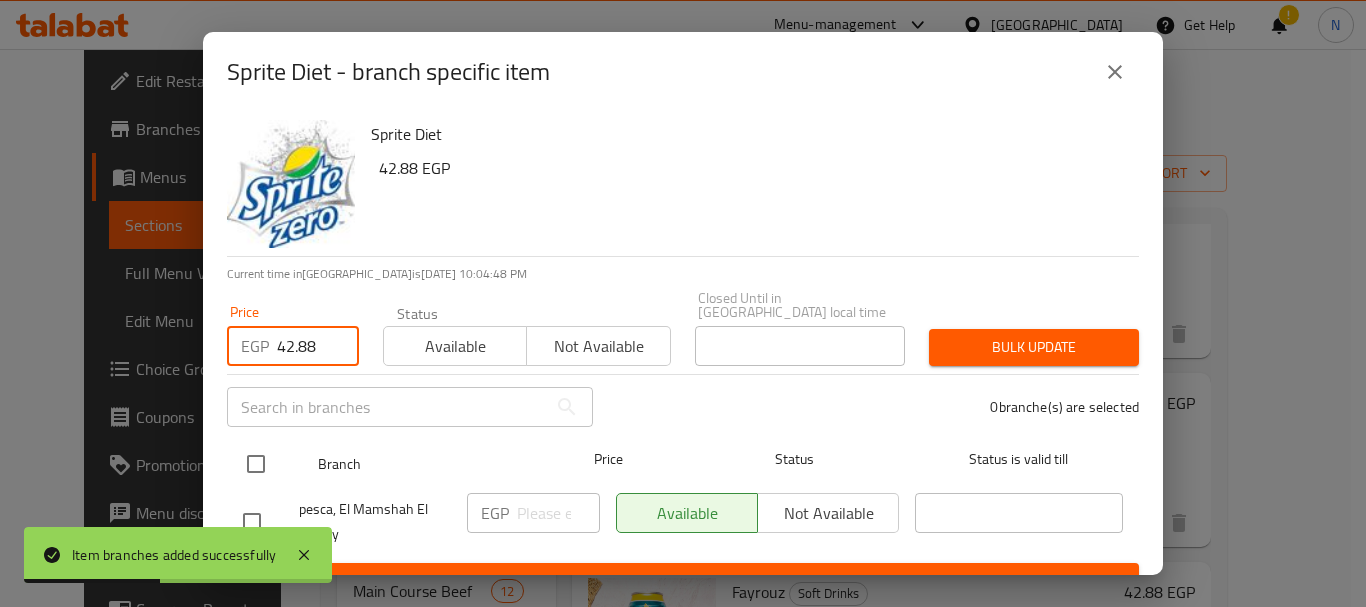 type on "42.88" 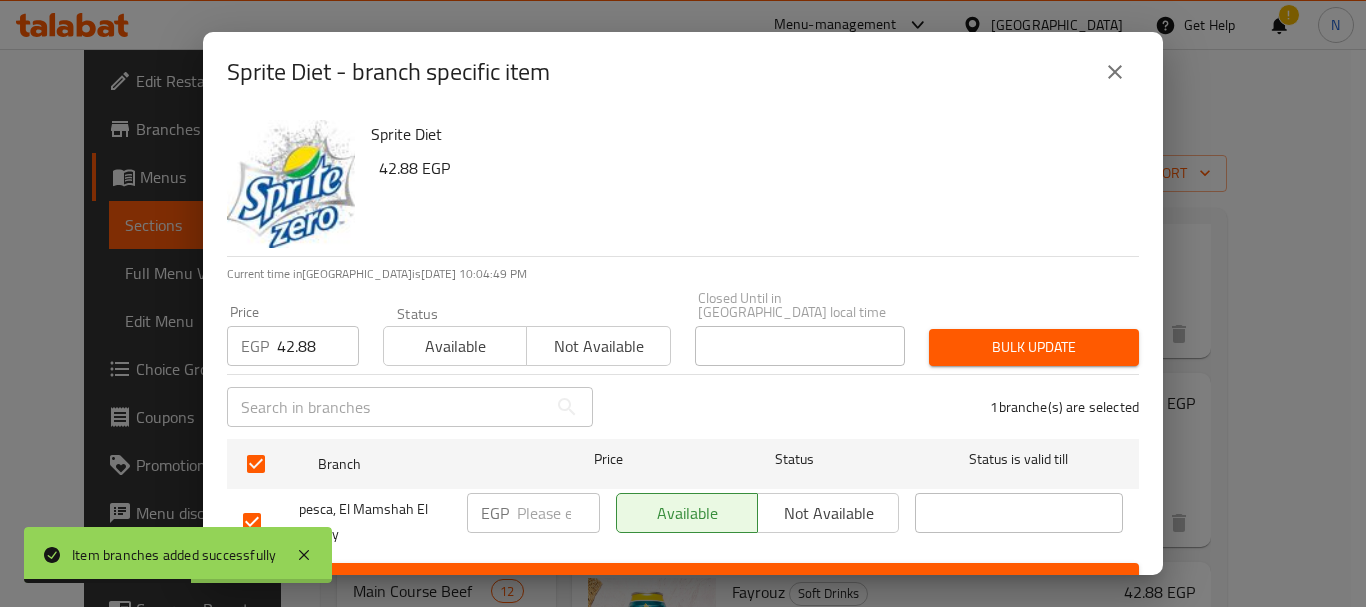 click on "Bulk update" at bounding box center (1034, 347) 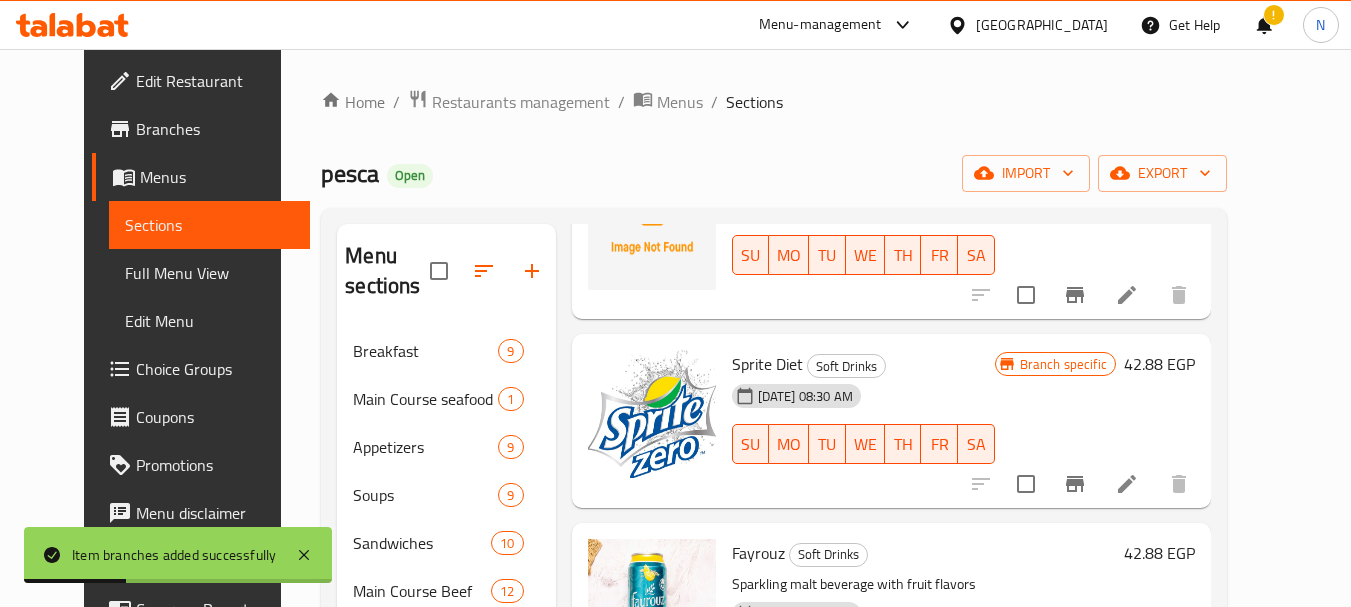 scroll, scrollTop: 800, scrollLeft: 0, axis: vertical 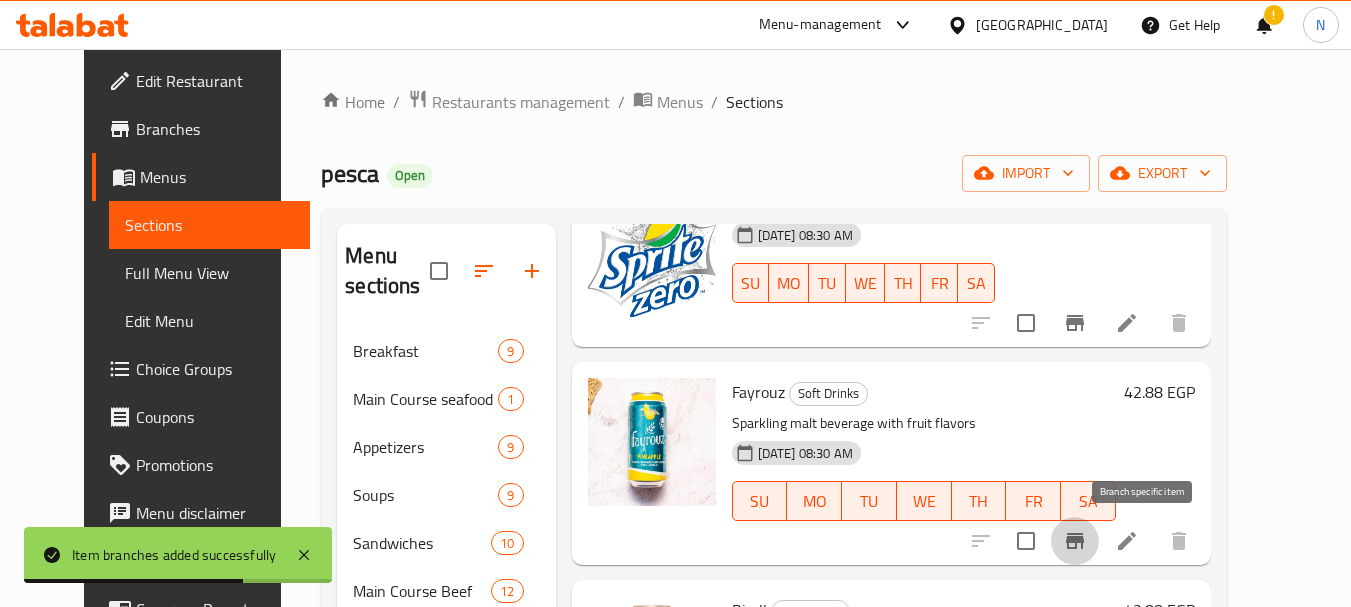 click 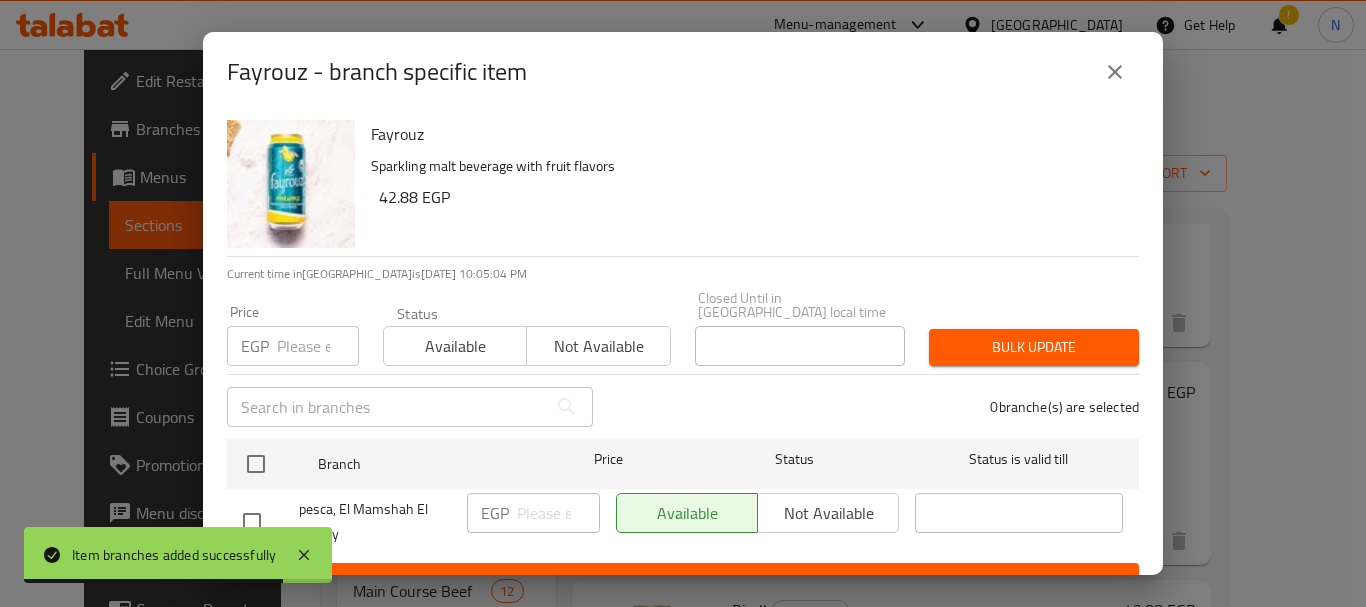 click on "EGP Price" at bounding box center (293, 346) 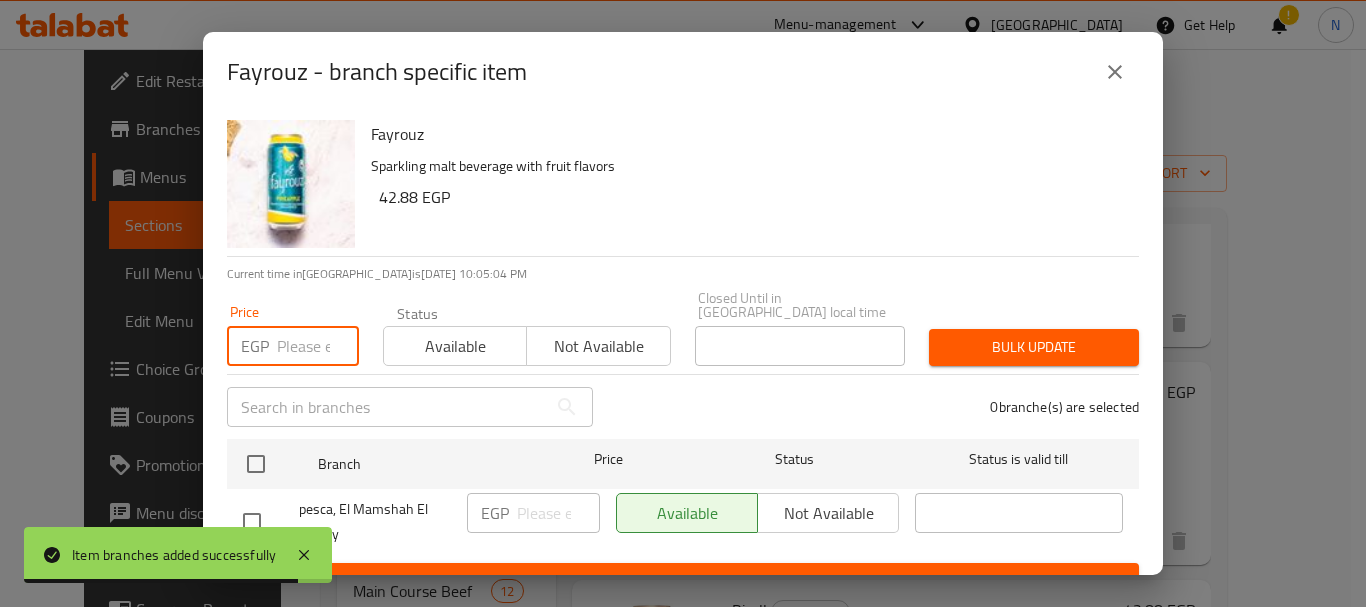 paste on "42.88" 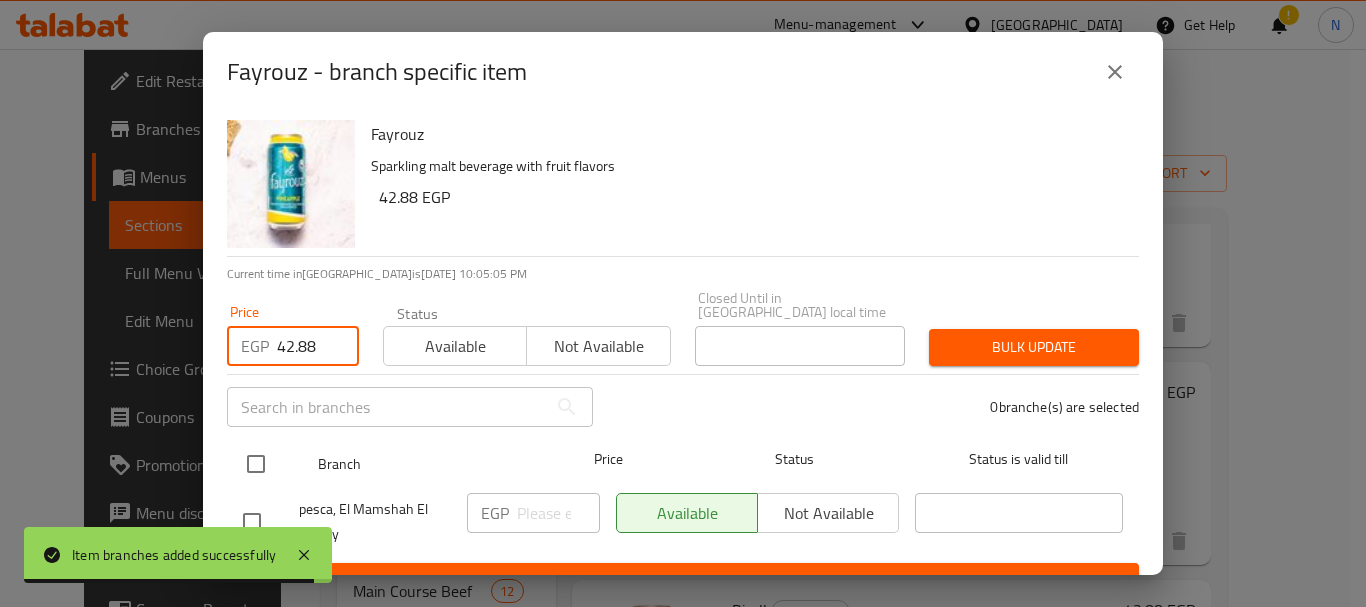 type on "42.88" 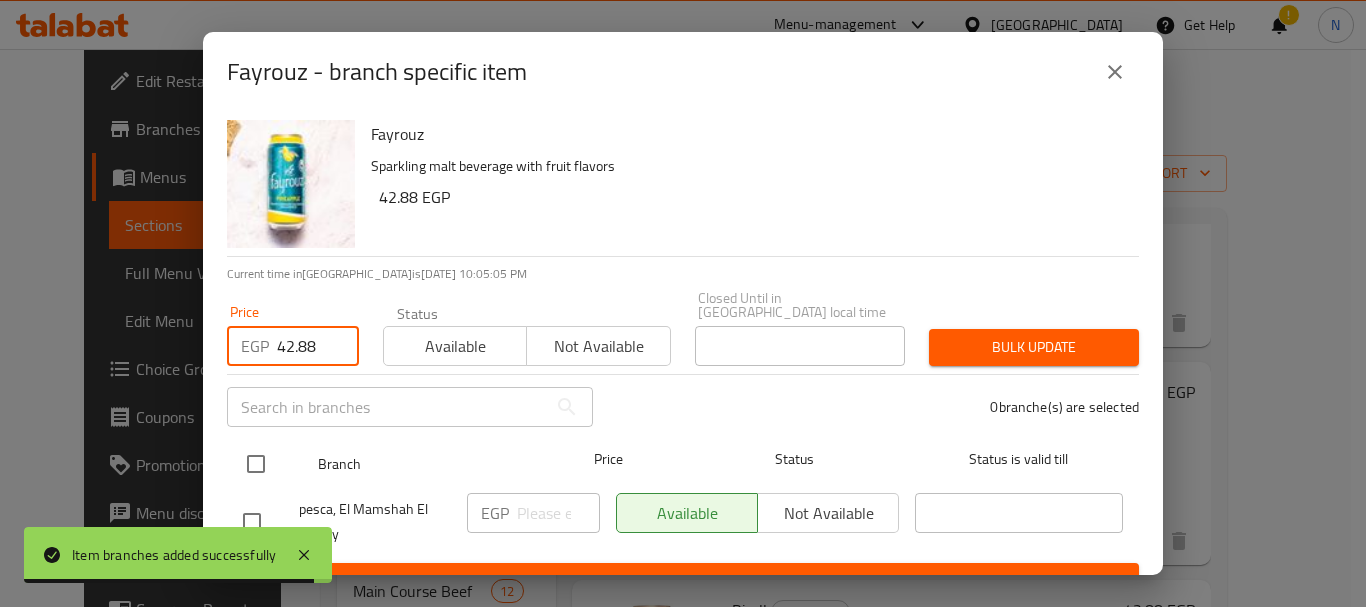 click at bounding box center [256, 464] 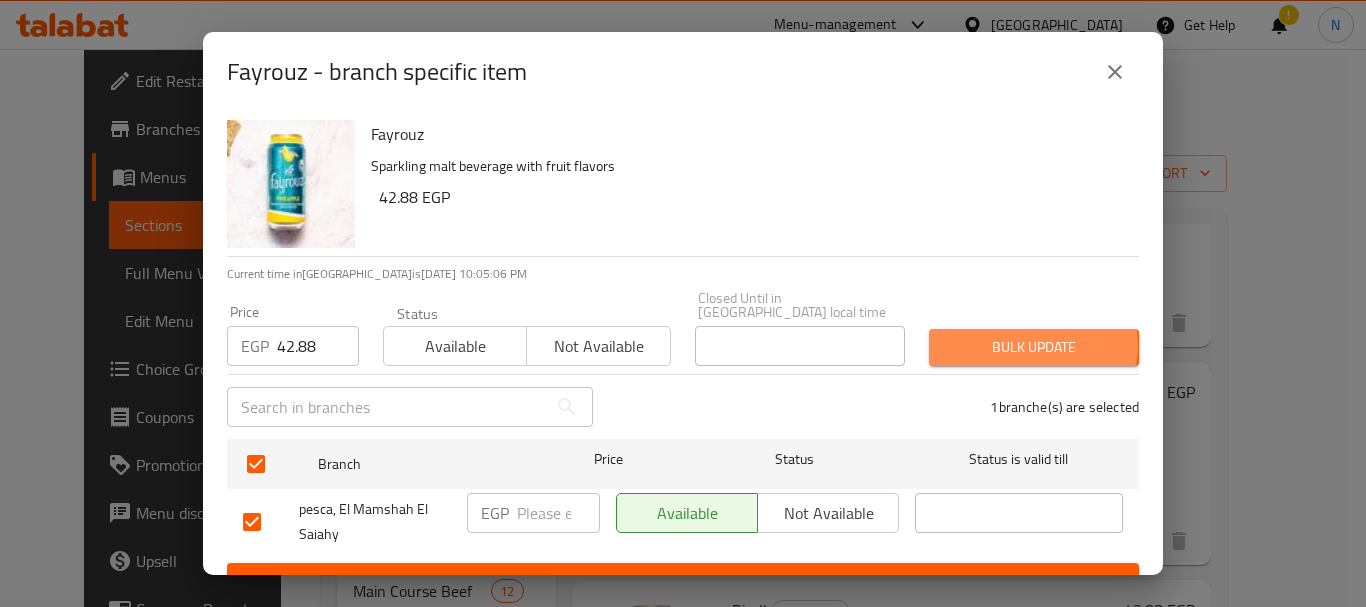 click on "Bulk update" at bounding box center (1034, 347) 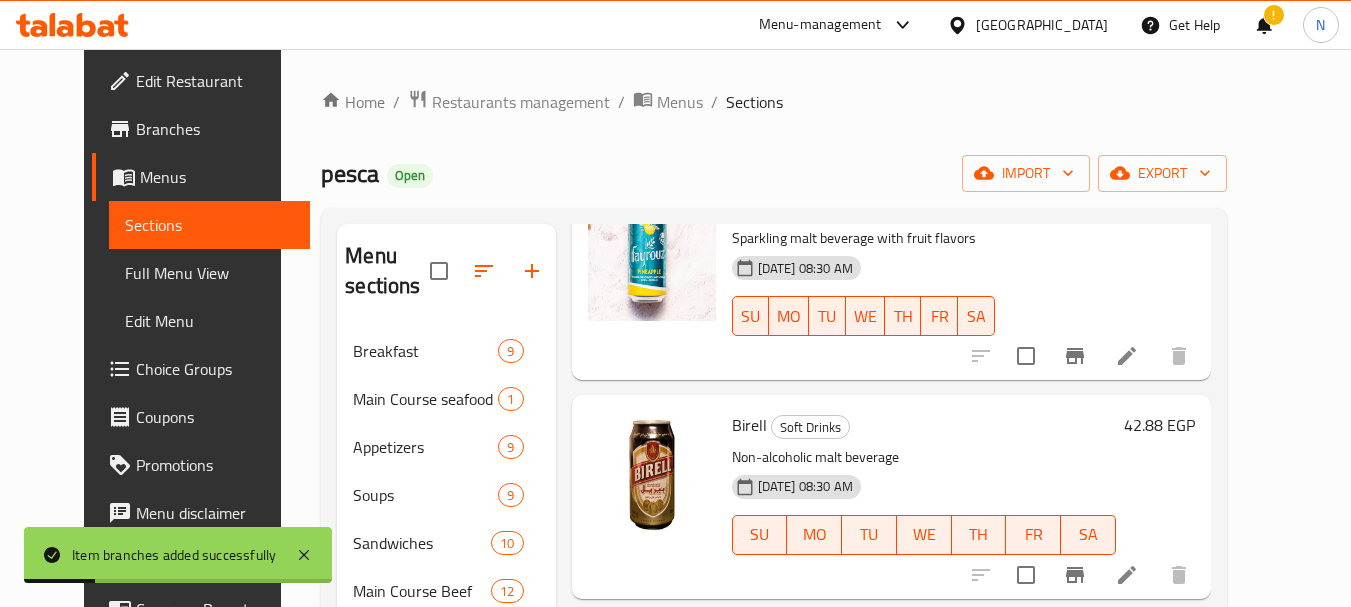 scroll, scrollTop: 1100, scrollLeft: 0, axis: vertical 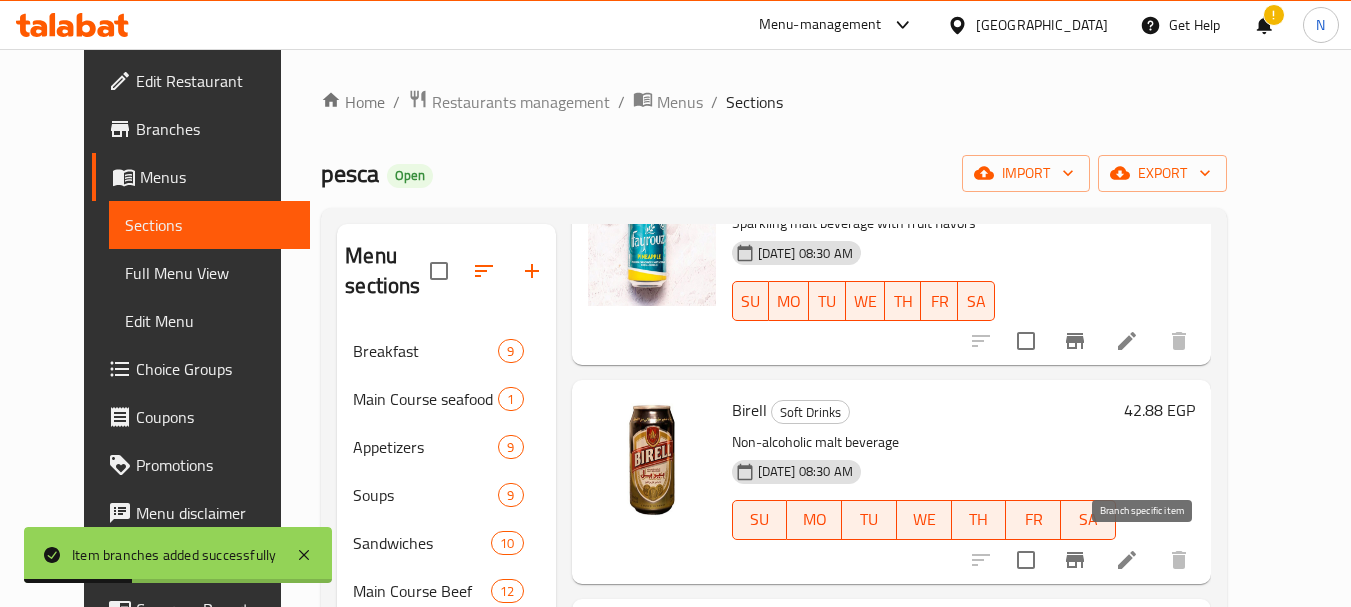 click 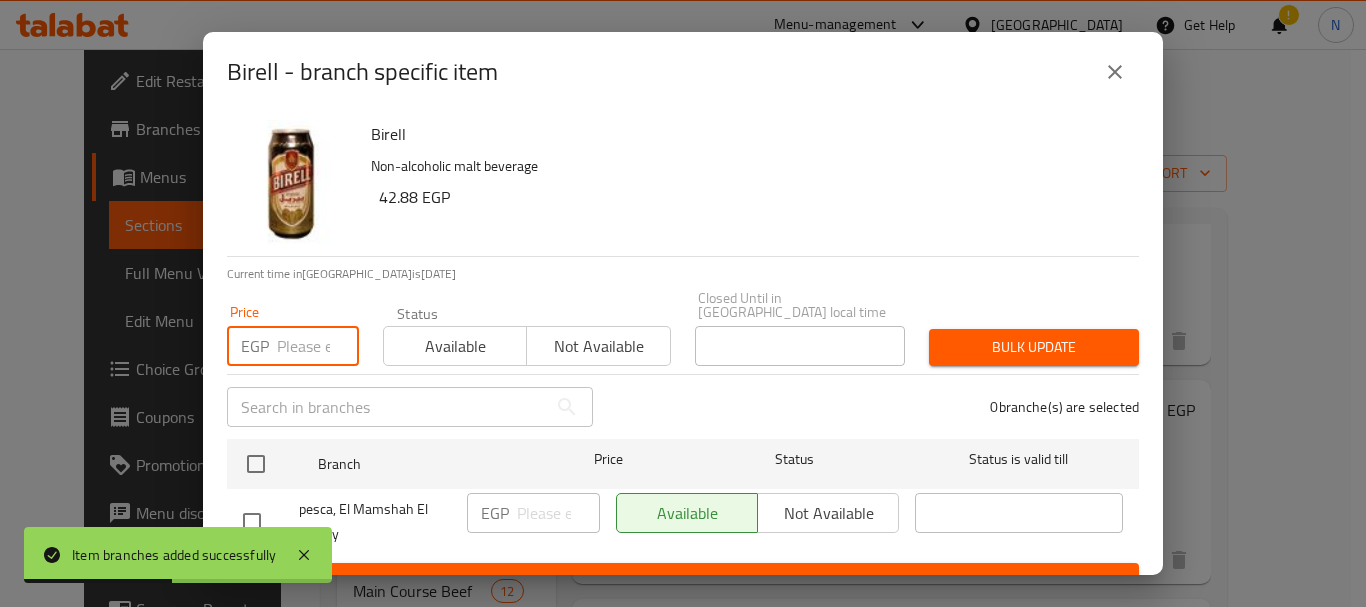 click at bounding box center [318, 346] 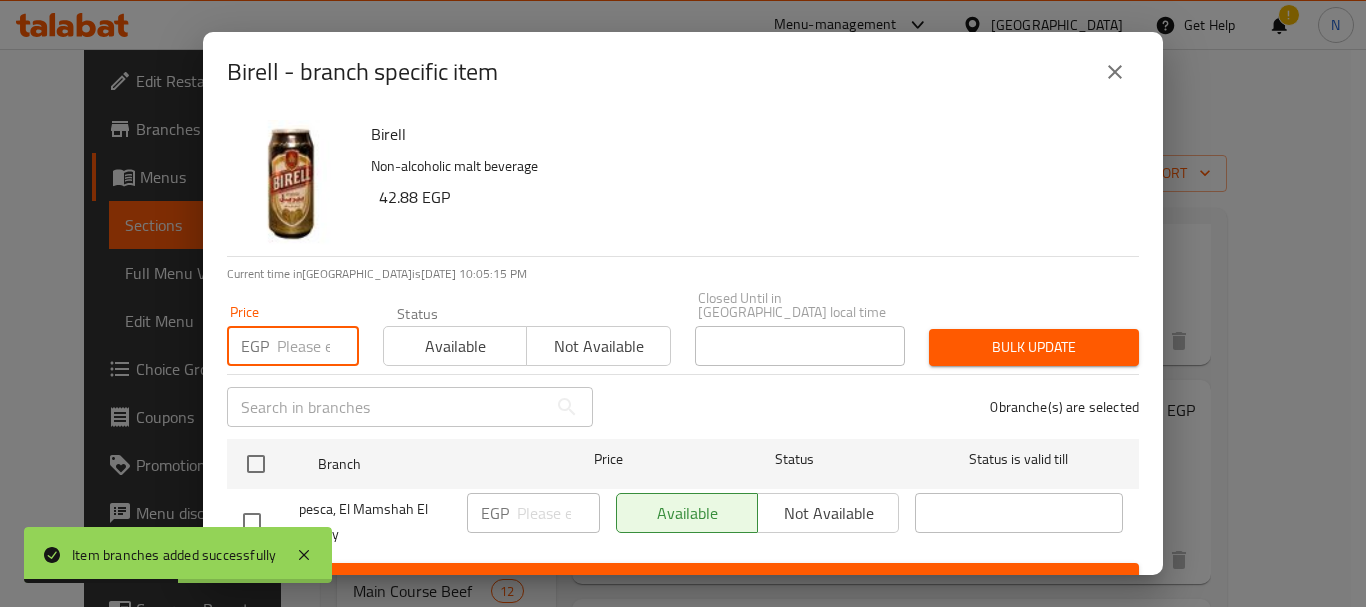 paste on "42.88" 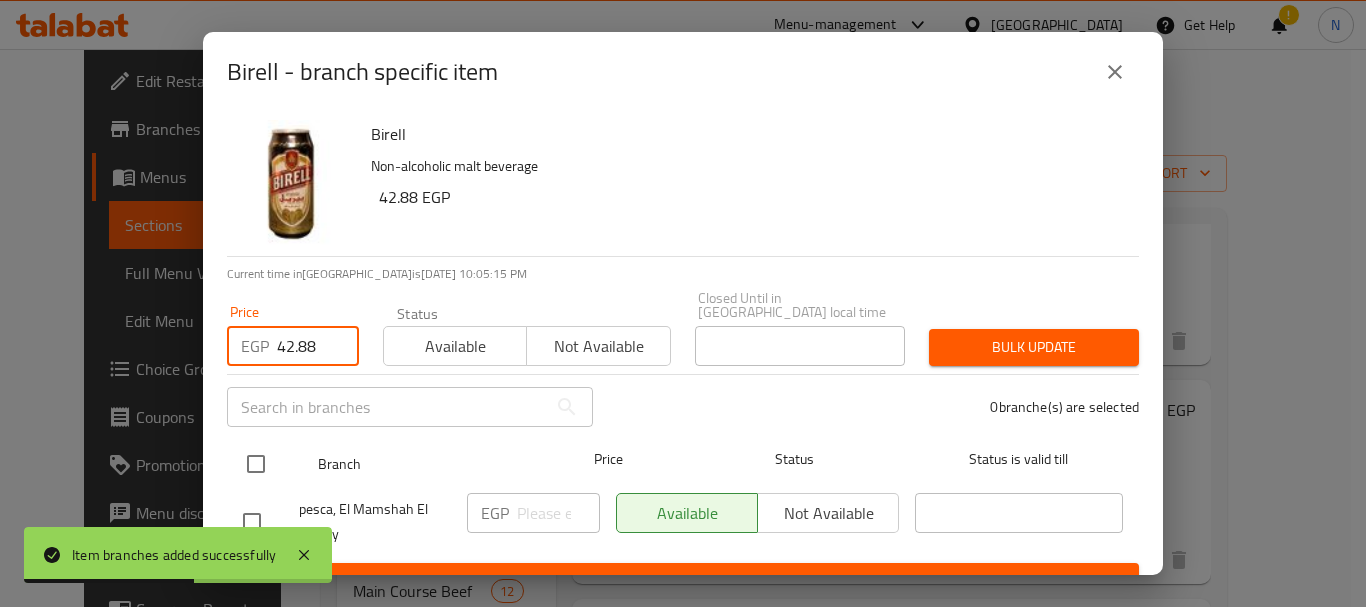 type on "42.88" 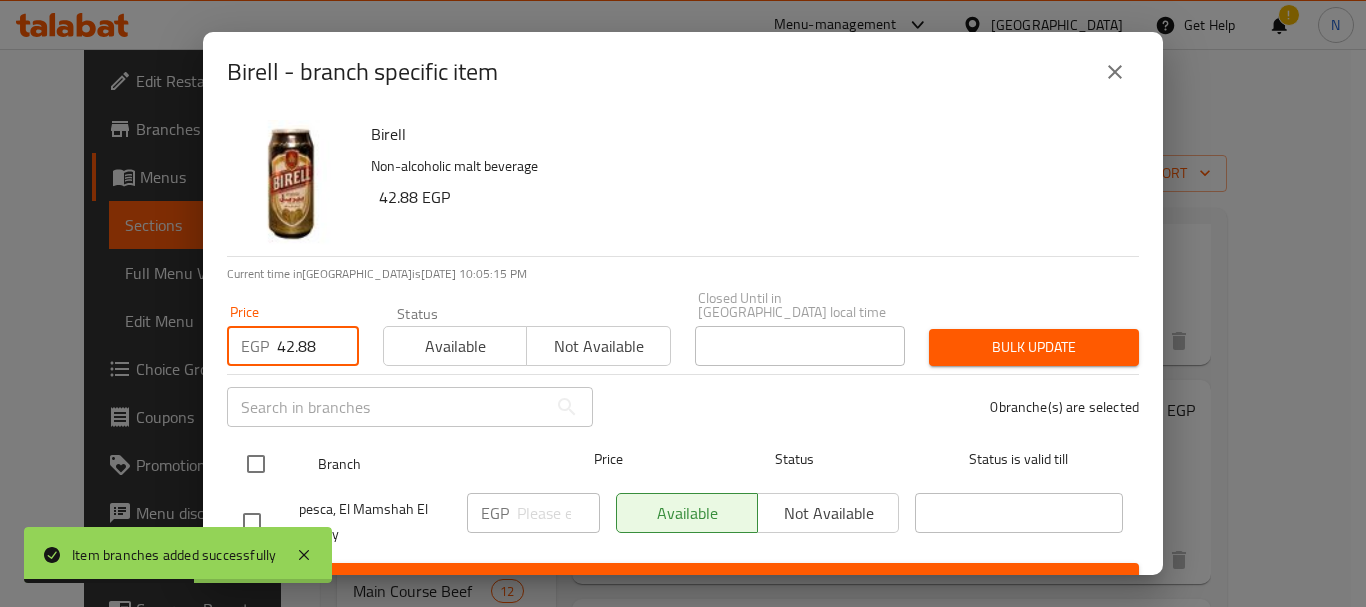 click at bounding box center [256, 464] 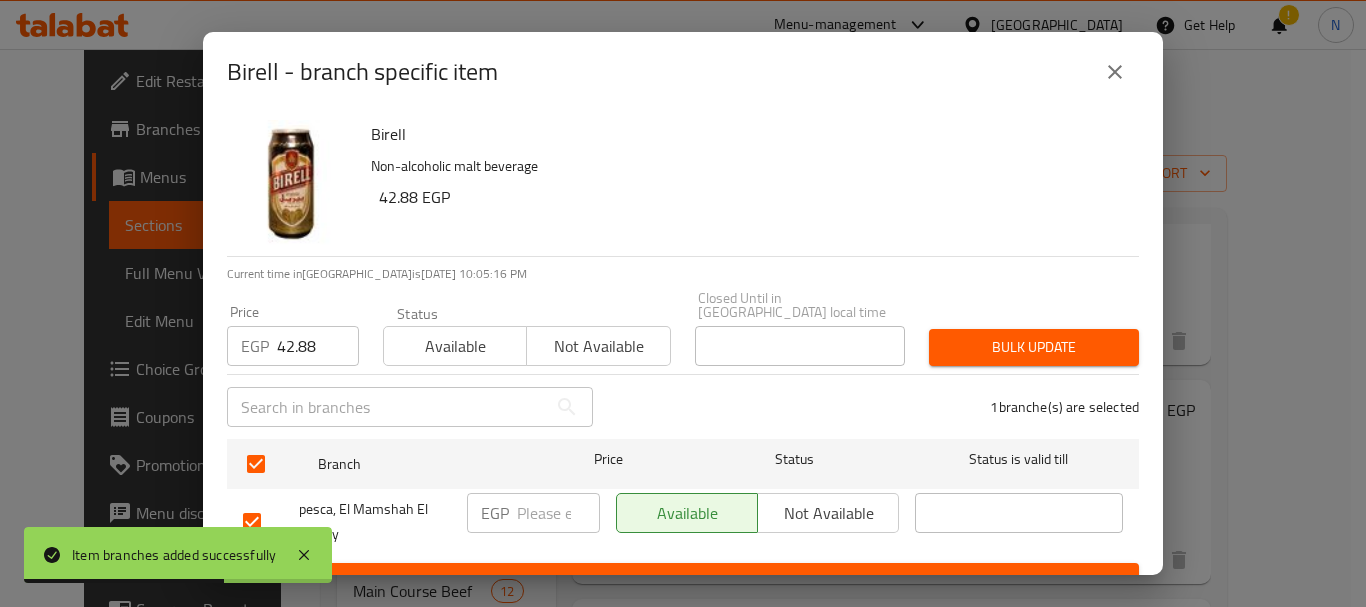 click on "Bulk update" at bounding box center [1034, 347] 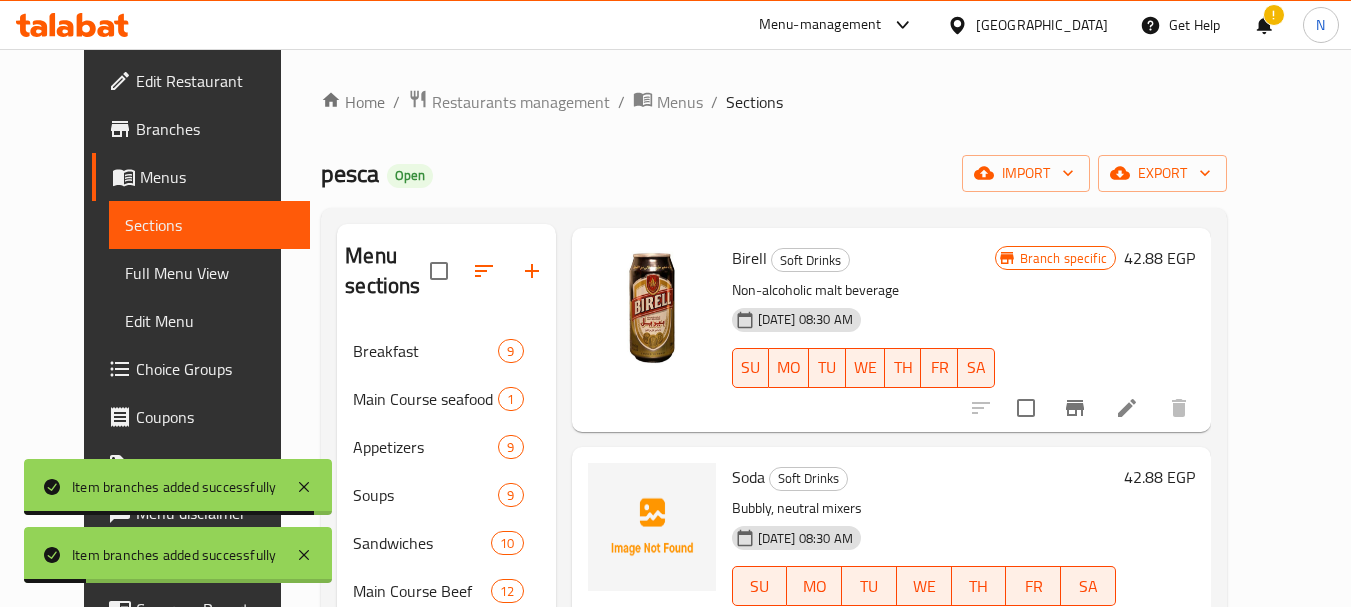 scroll, scrollTop: 1300, scrollLeft: 0, axis: vertical 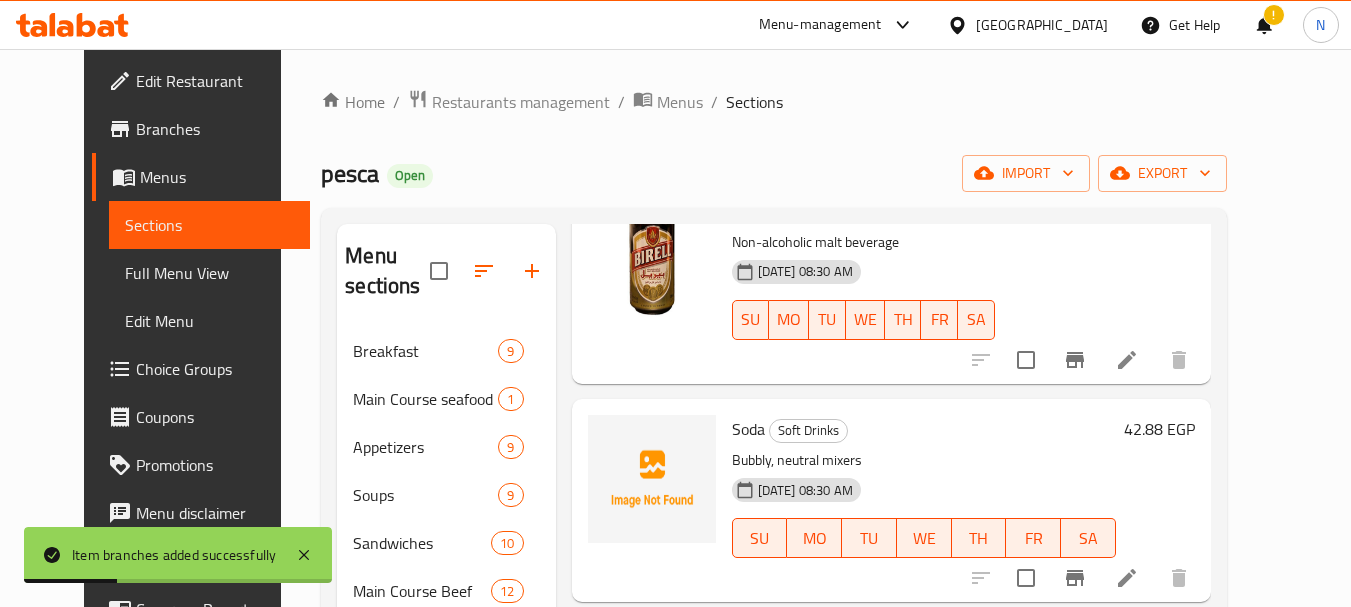 click 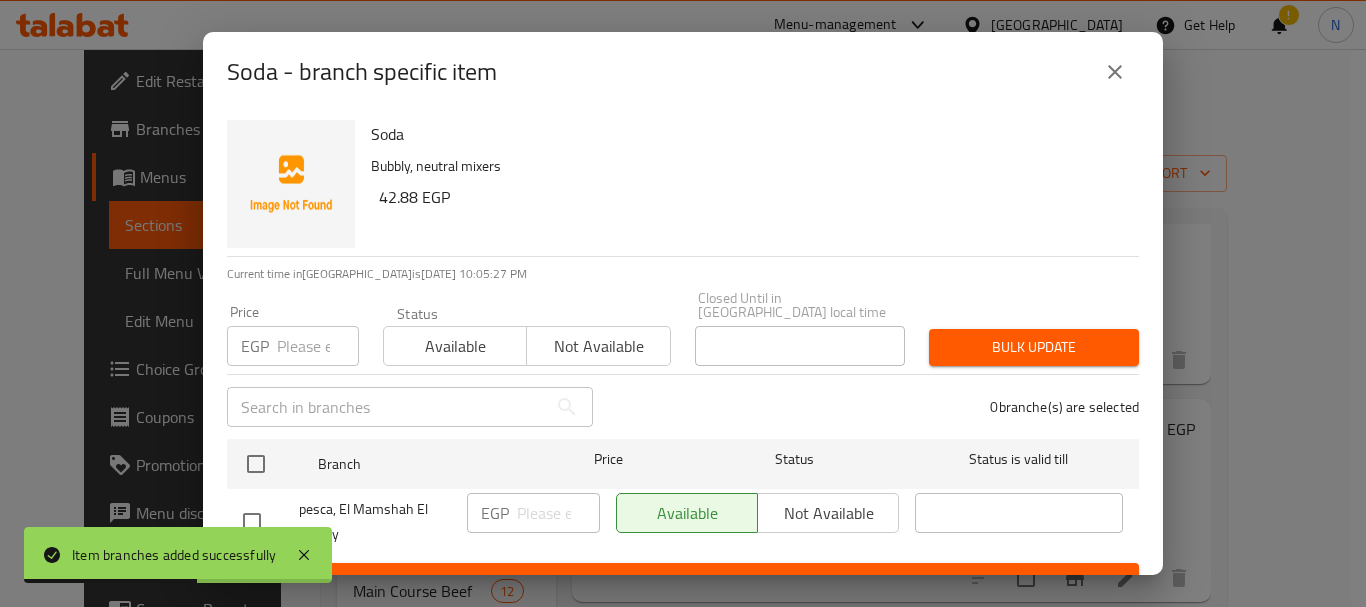 click at bounding box center (318, 346) 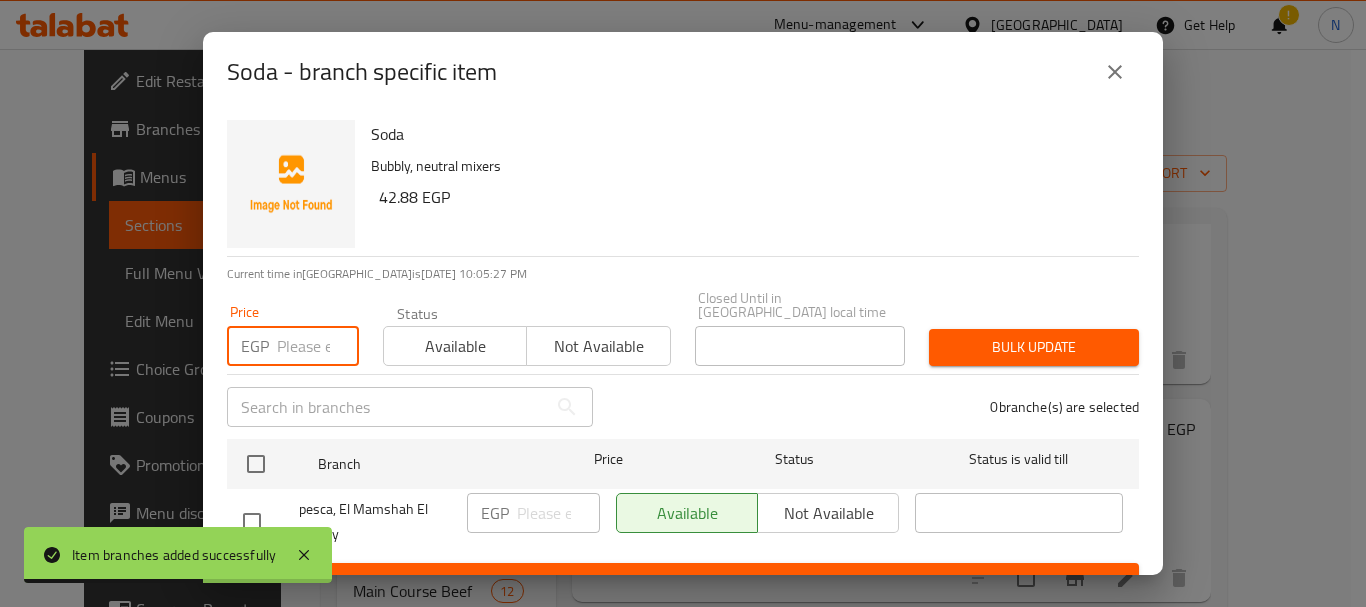 paste on "42.88" 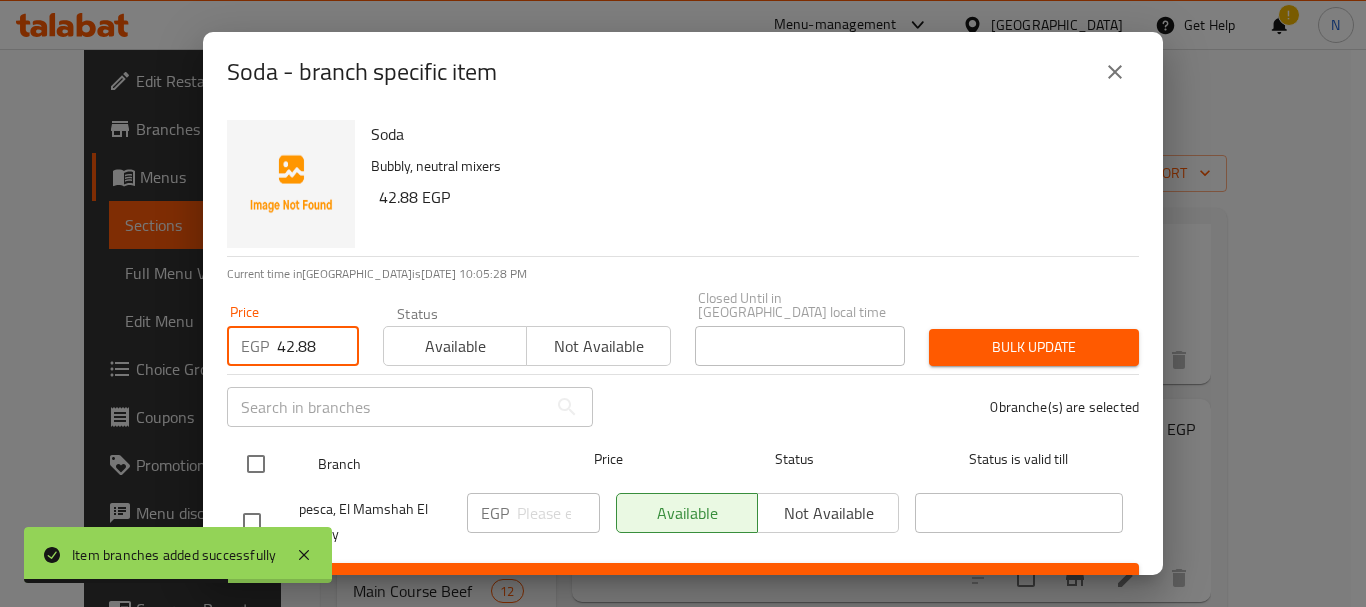 type on "42.88" 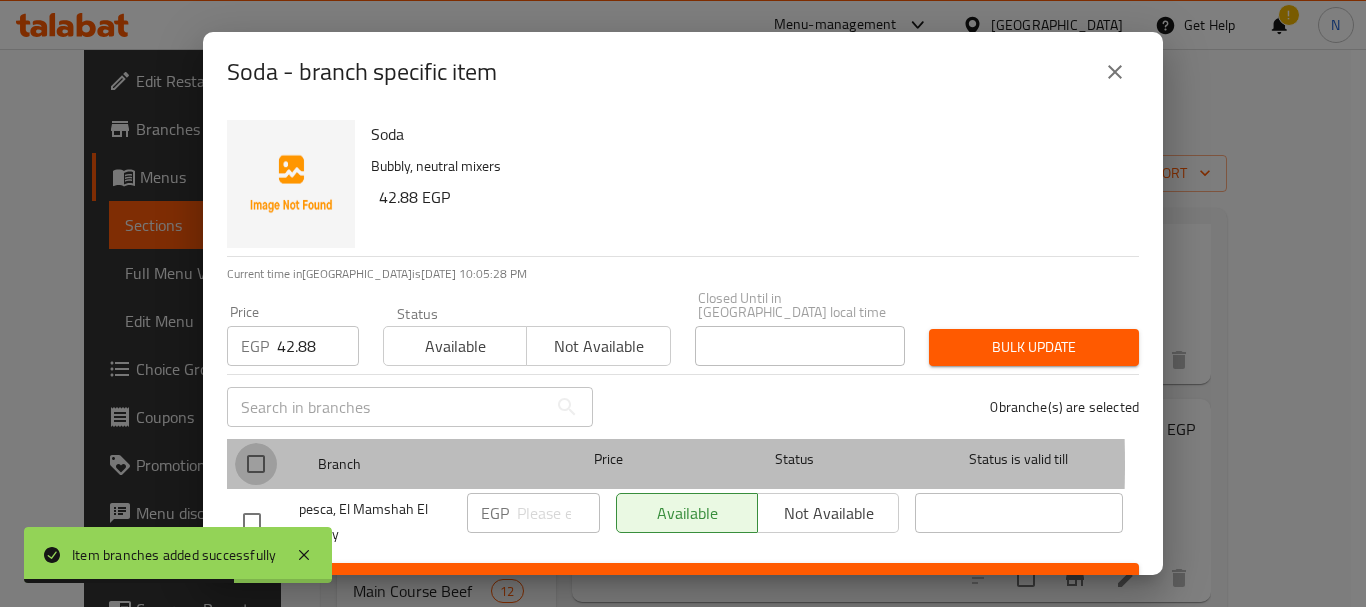 click at bounding box center [256, 464] 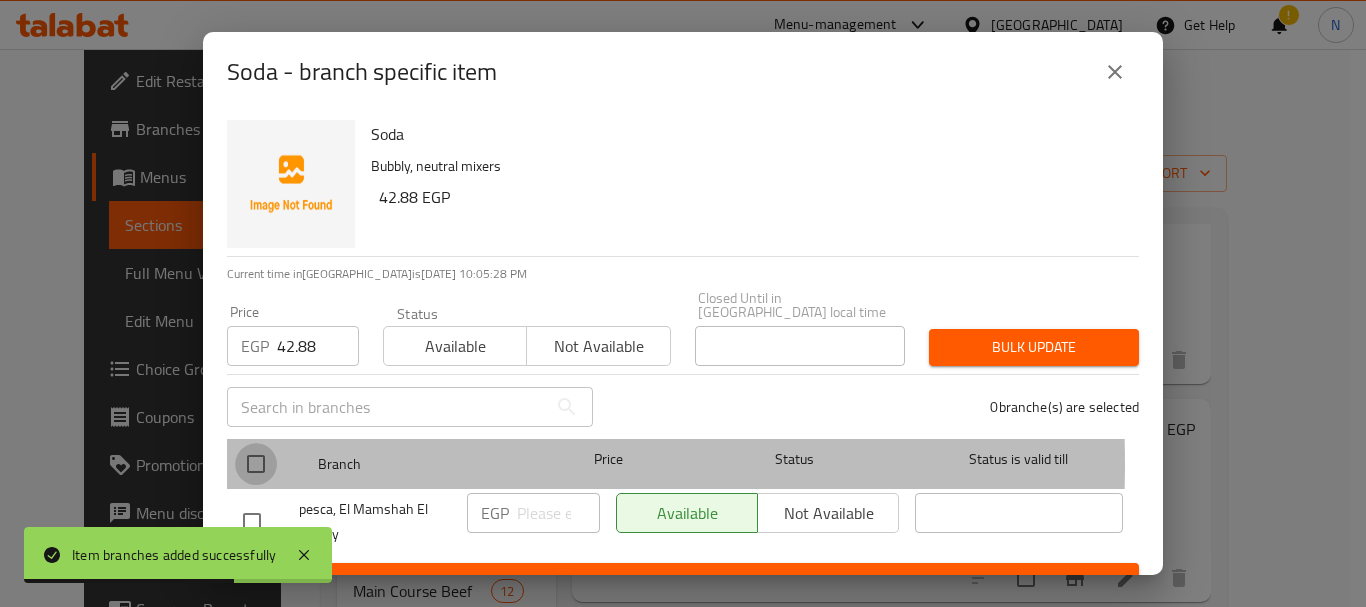 checkbox on "true" 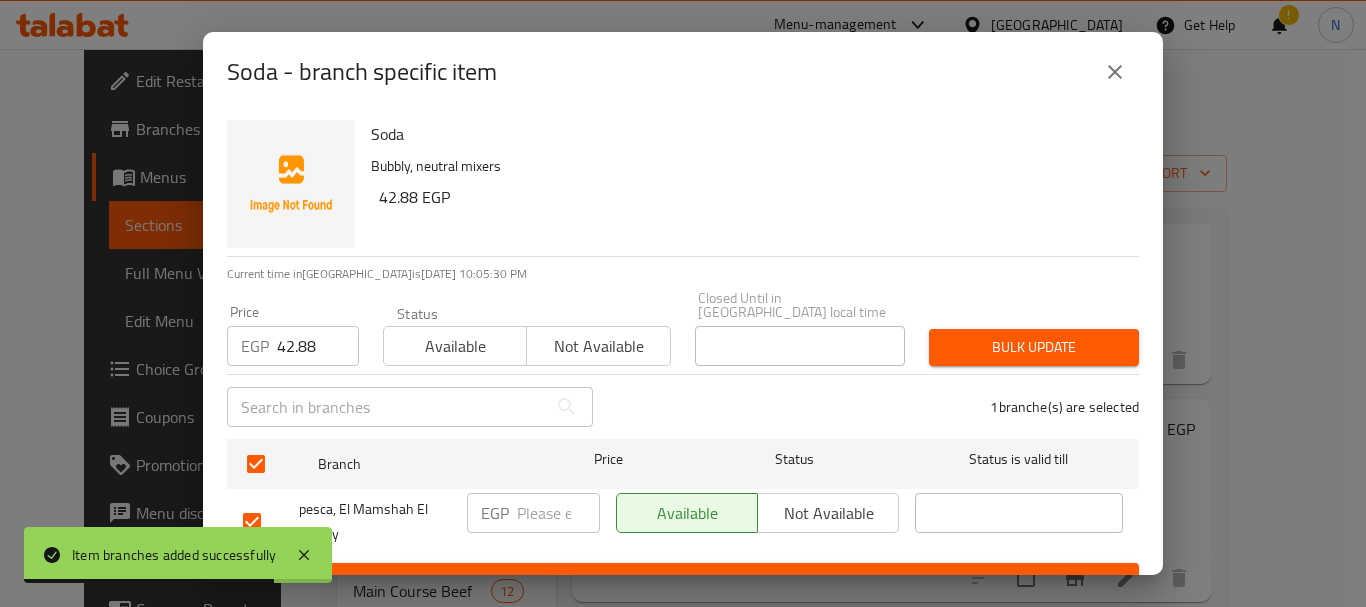 click on "Bulk update" at bounding box center [1034, 347] 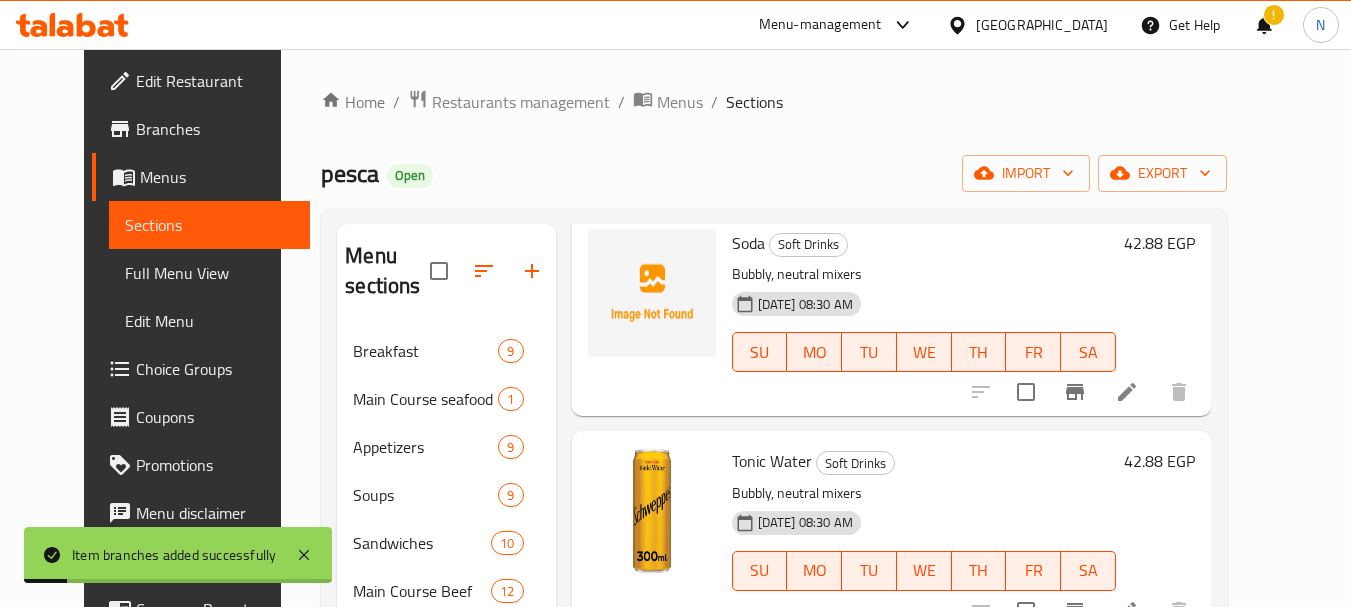 scroll, scrollTop: 1500, scrollLeft: 0, axis: vertical 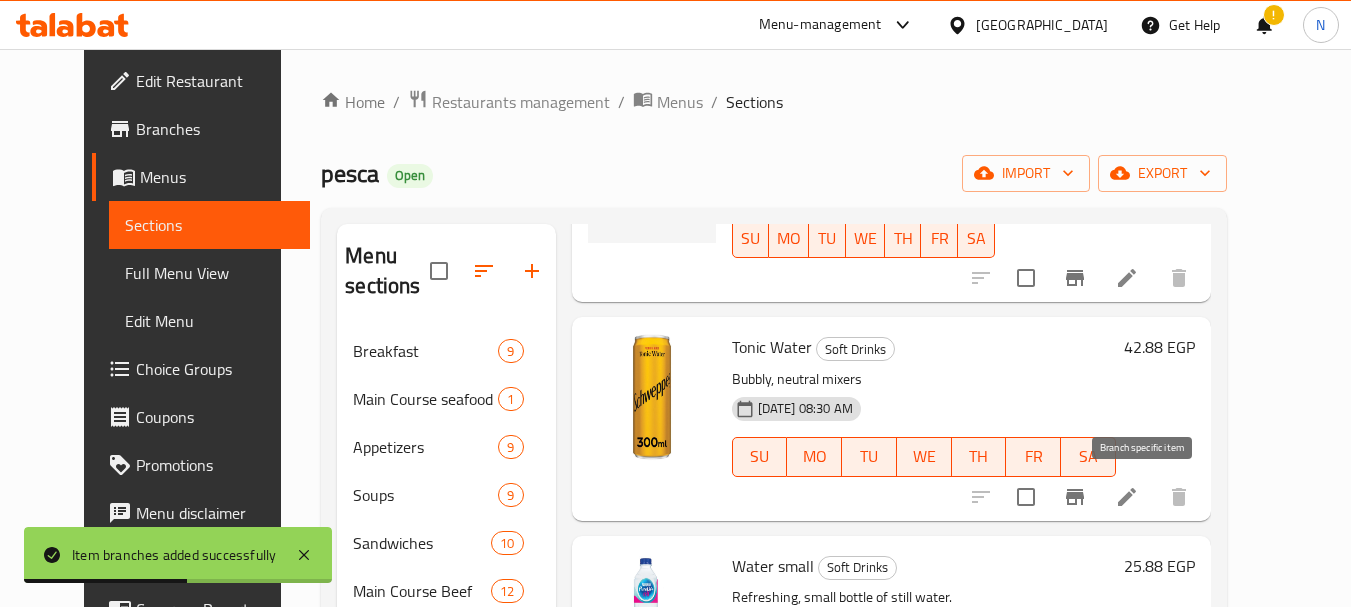 click 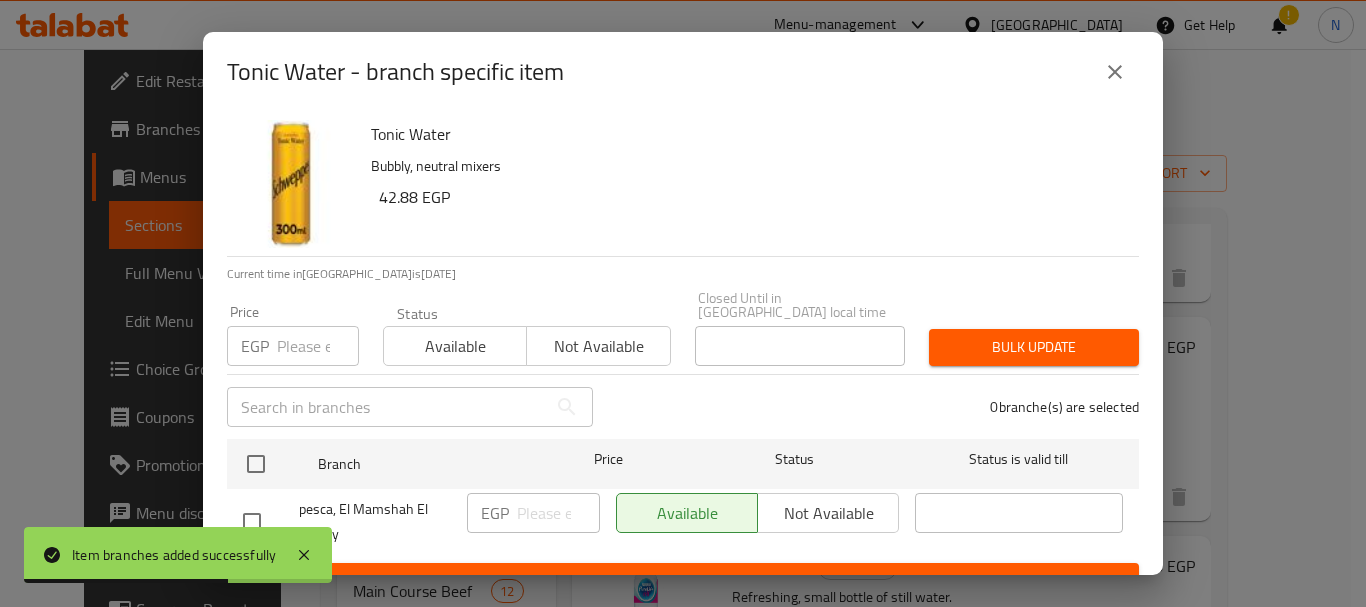 click at bounding box center (318, 346) 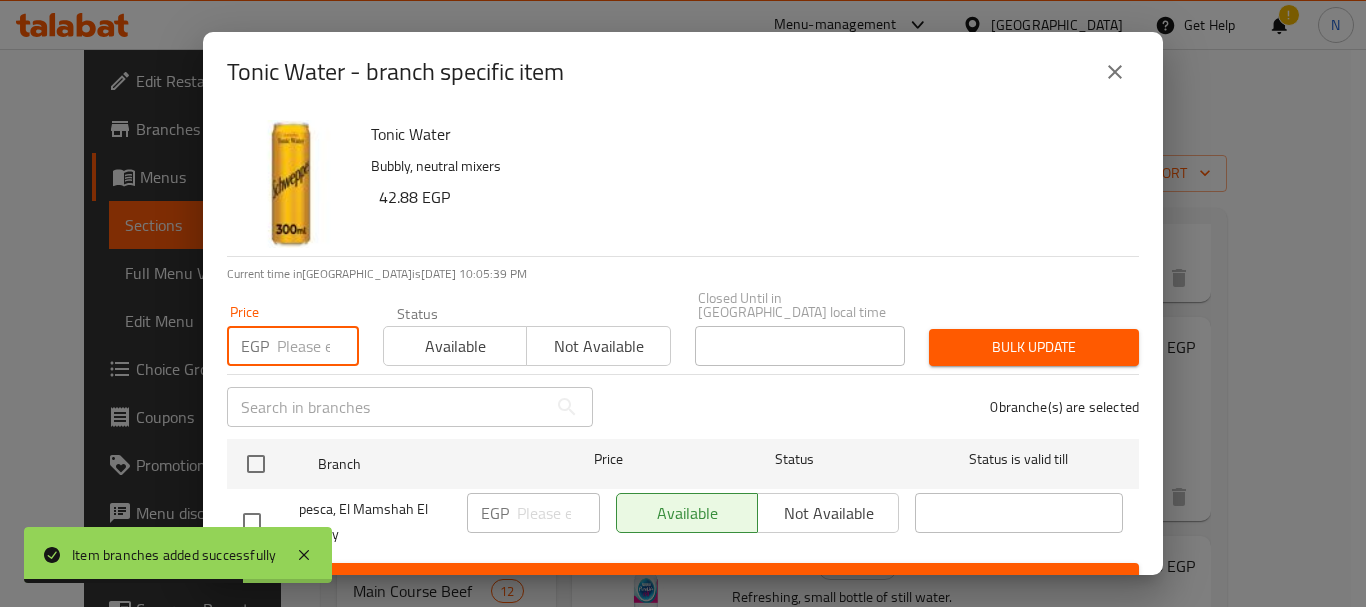 paste on "42.88" 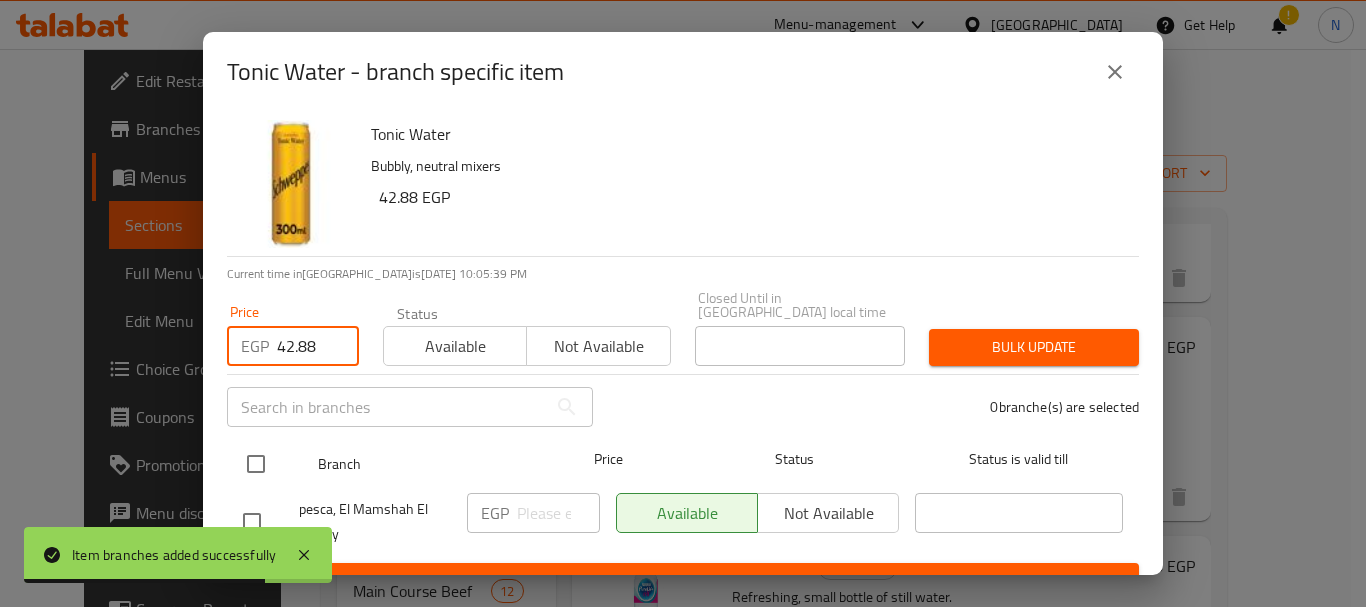 type on "42.88" 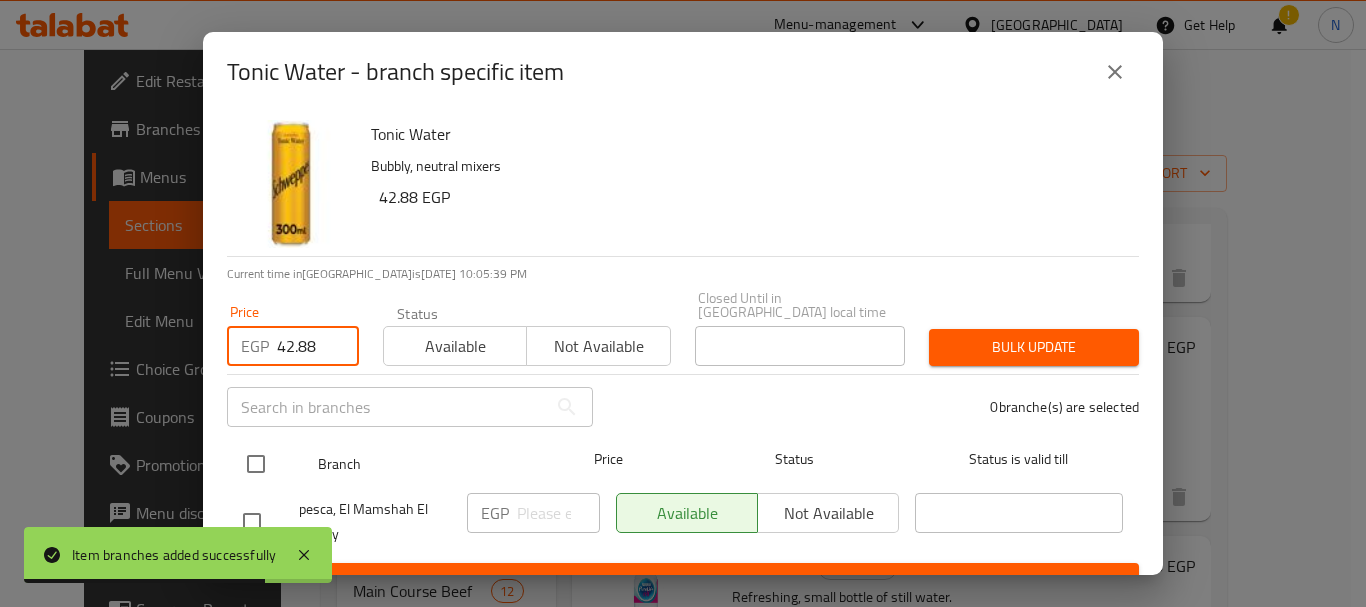 click at bounding box center [256, 464] 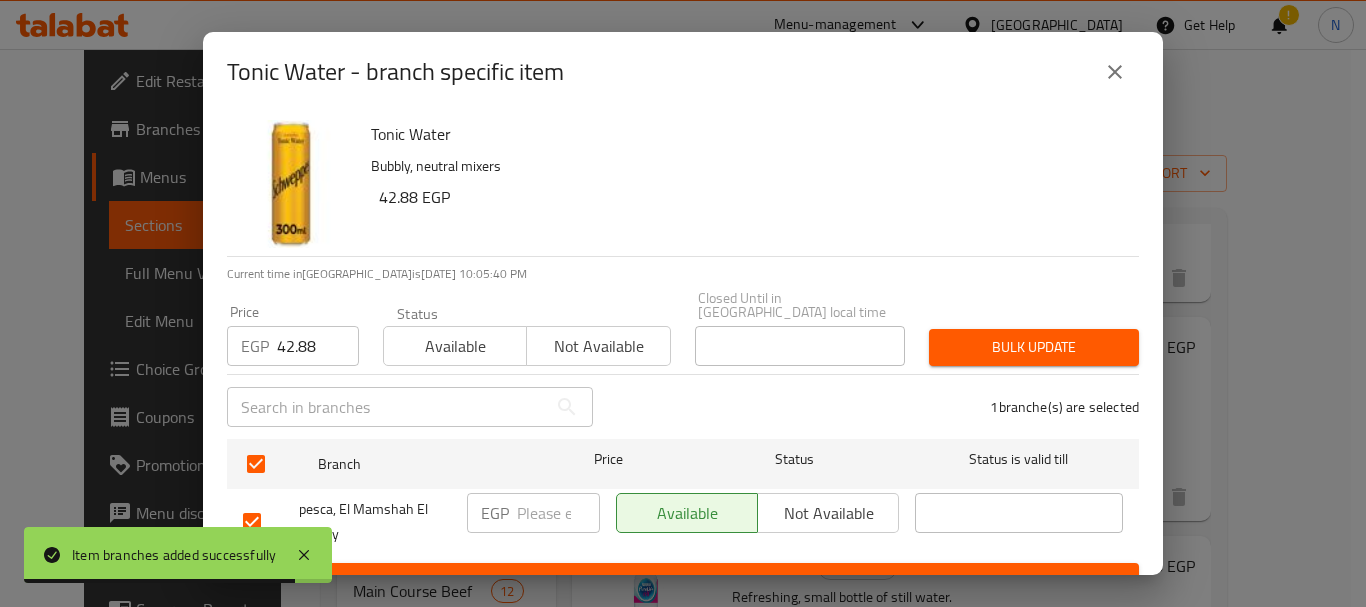 click on "Bulk update" at bounding box center [1034, 347] 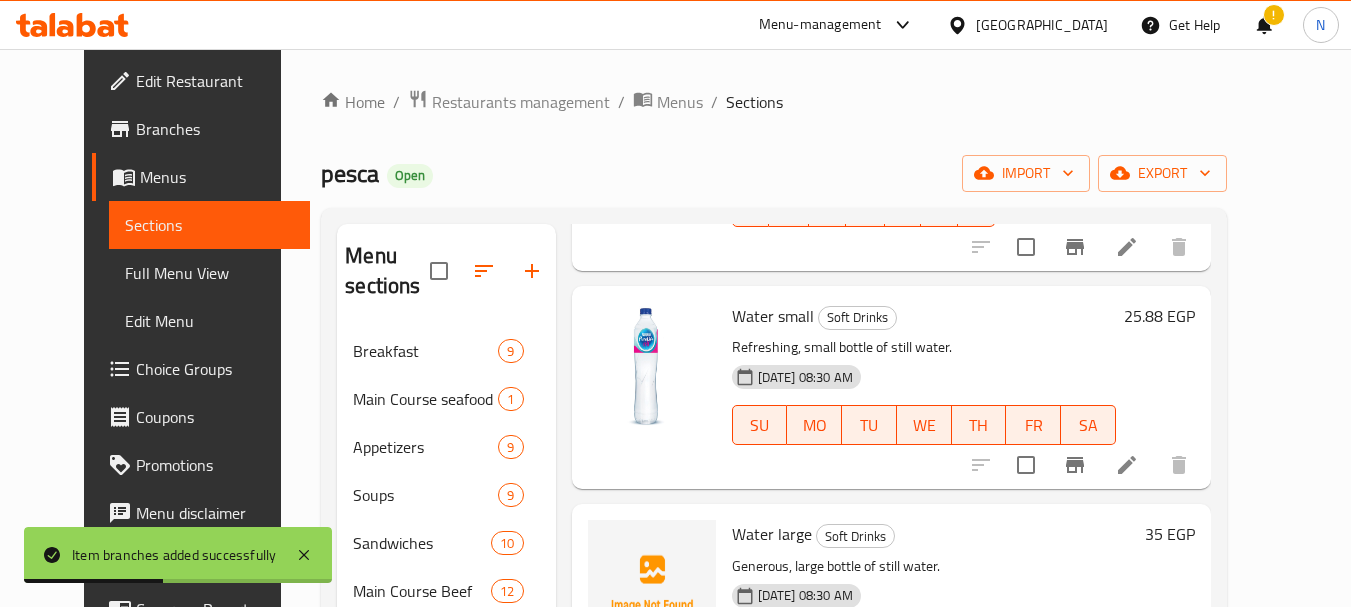 scroll, scrollTop: 1900, scrollLeft: 0, axis: vertical 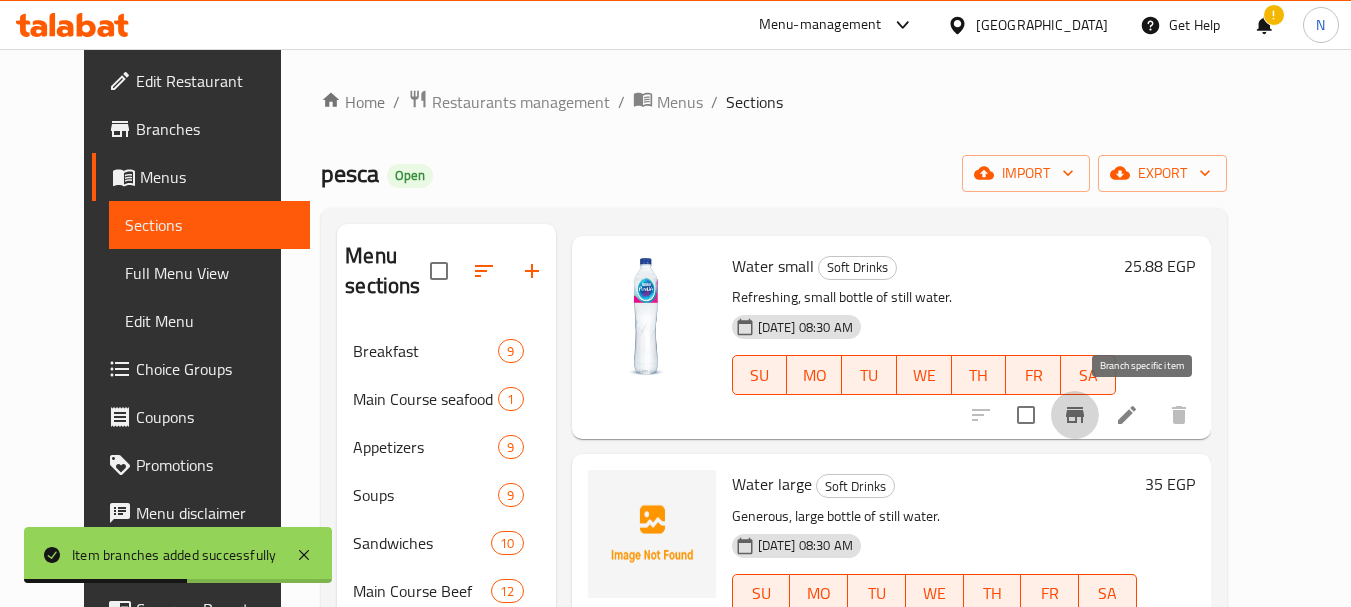 click 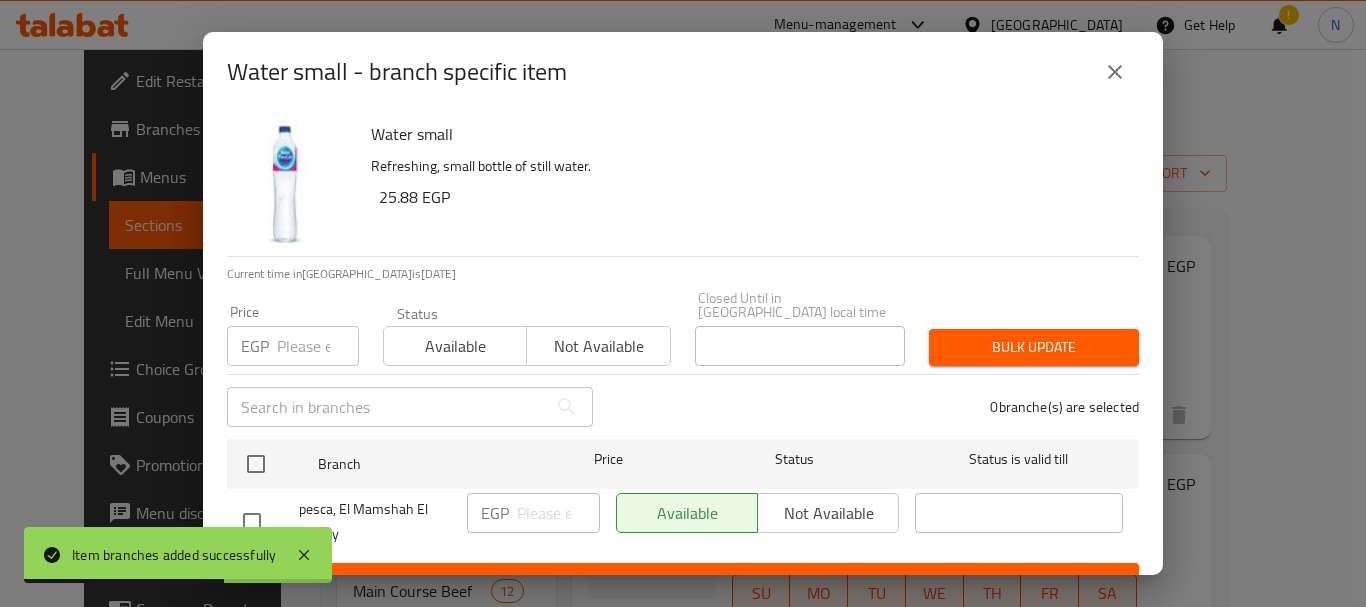 click at bounding box center [318, 346] 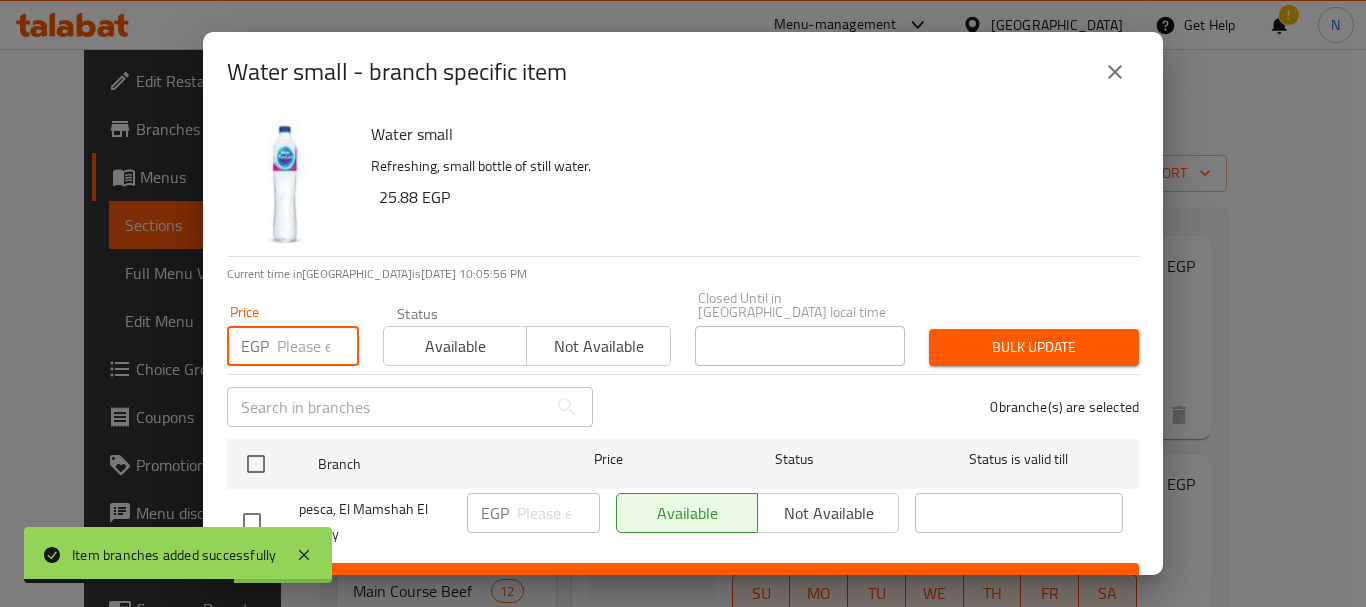 paste on "25.88" 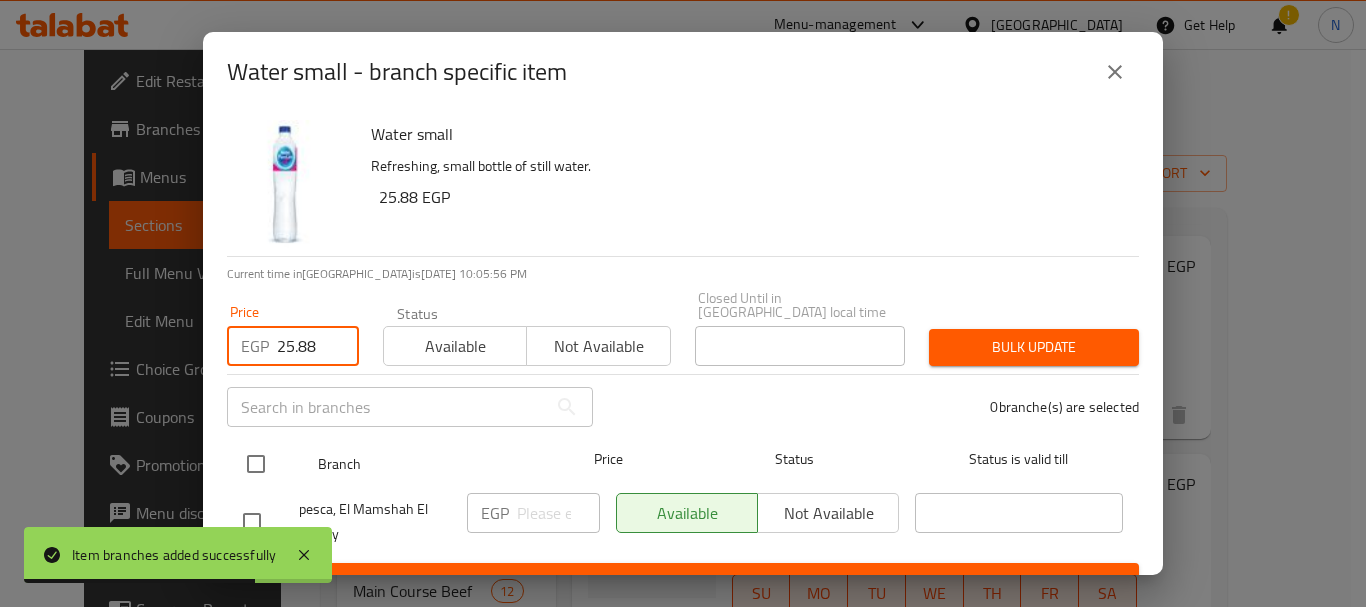type on "25.88" 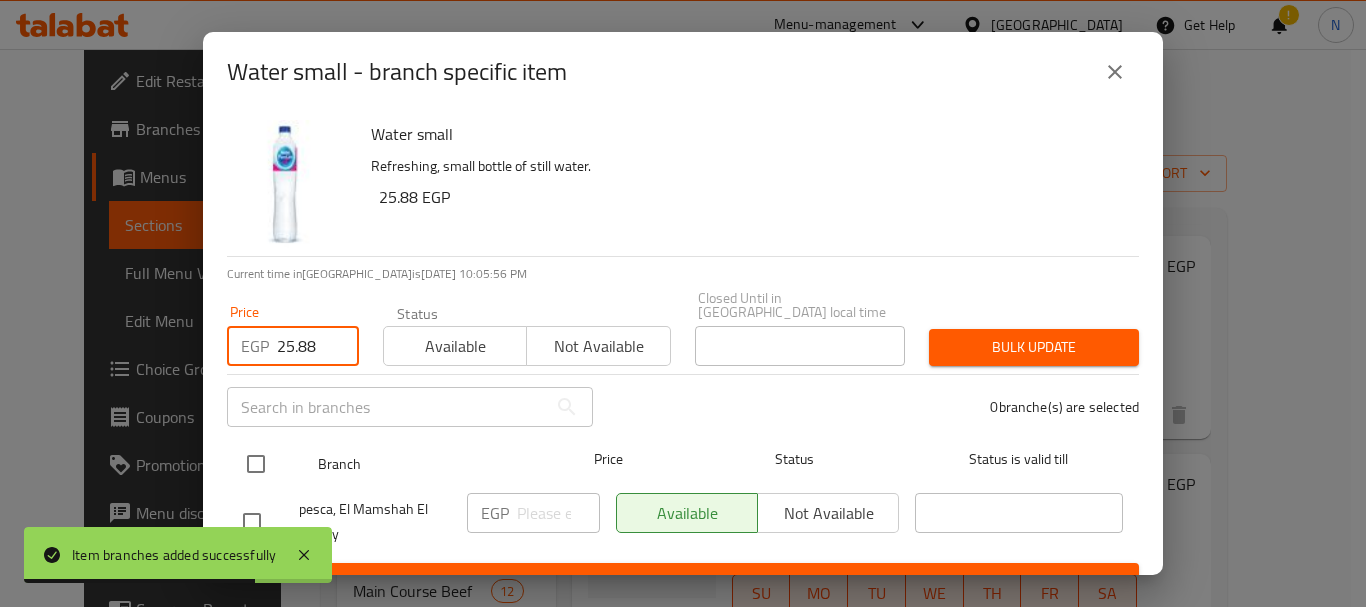 click at bounding box center (256, 464) 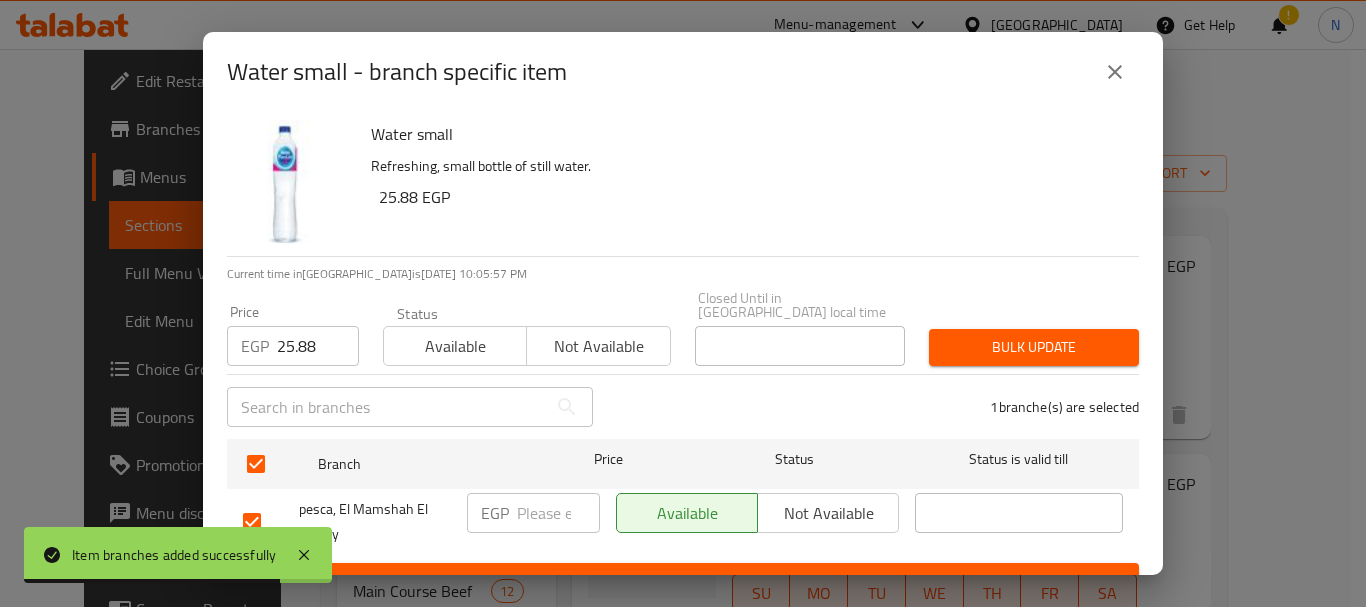 click on "Bulk update" at bounding box center (1034, 347) 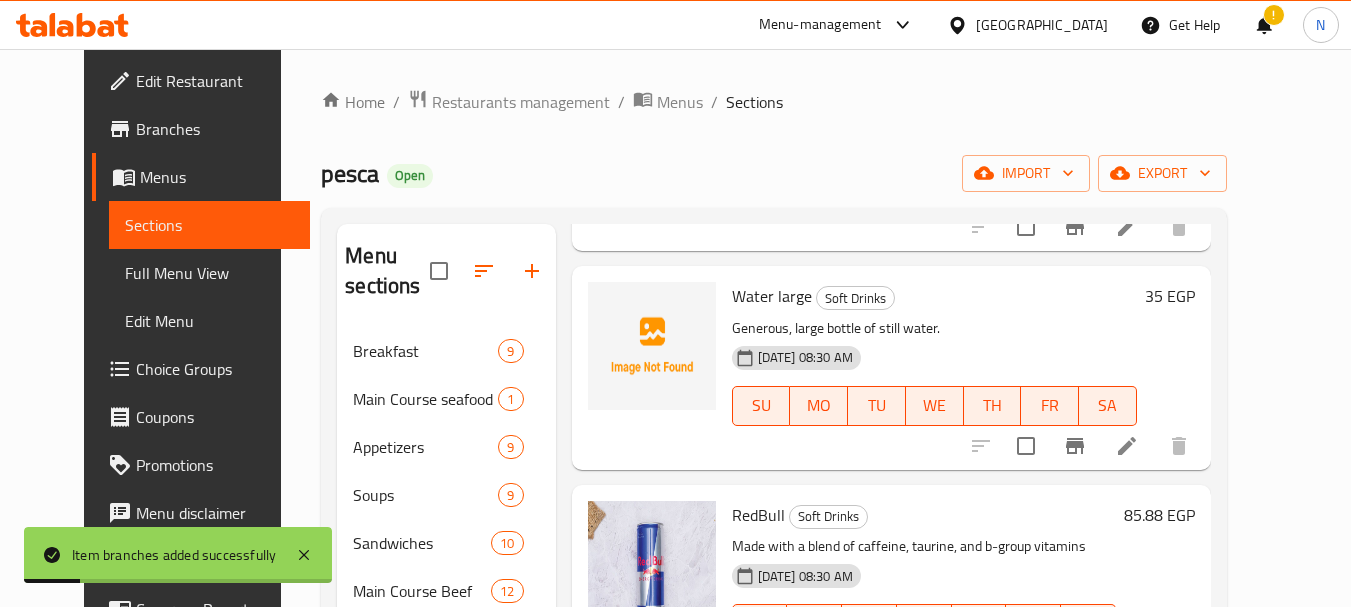 scroll, scrollTop: 2100, scrollLeft: 0, axis: vertical 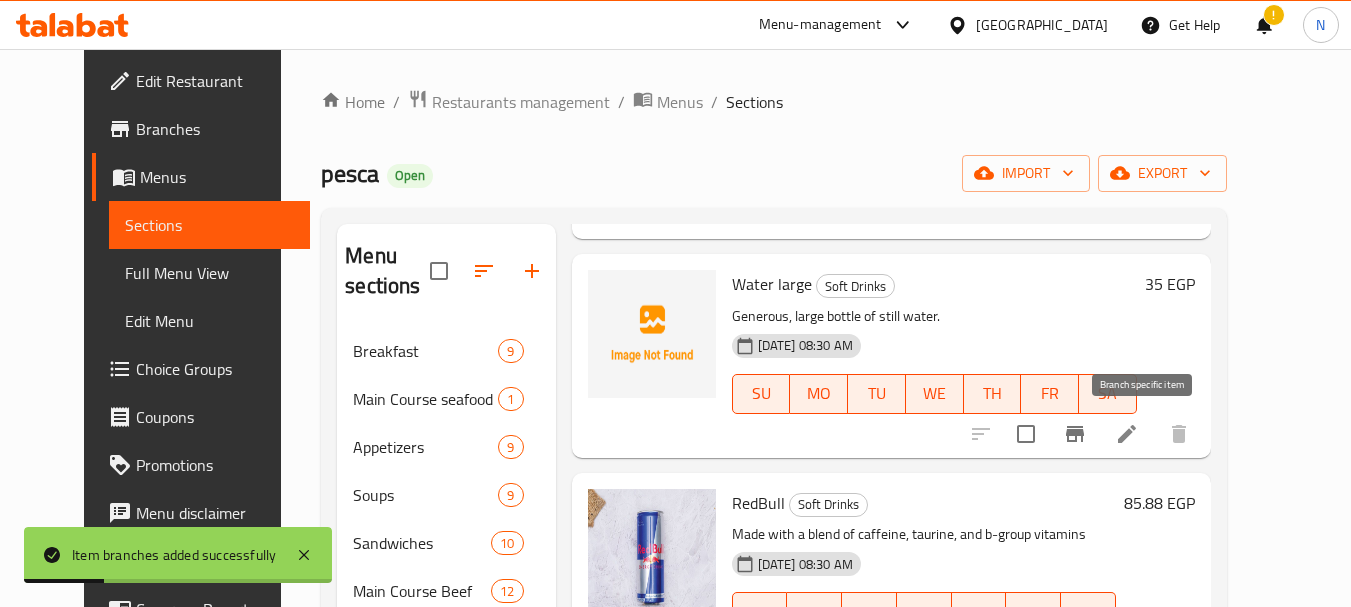 click at bounding box center (1075, 434) 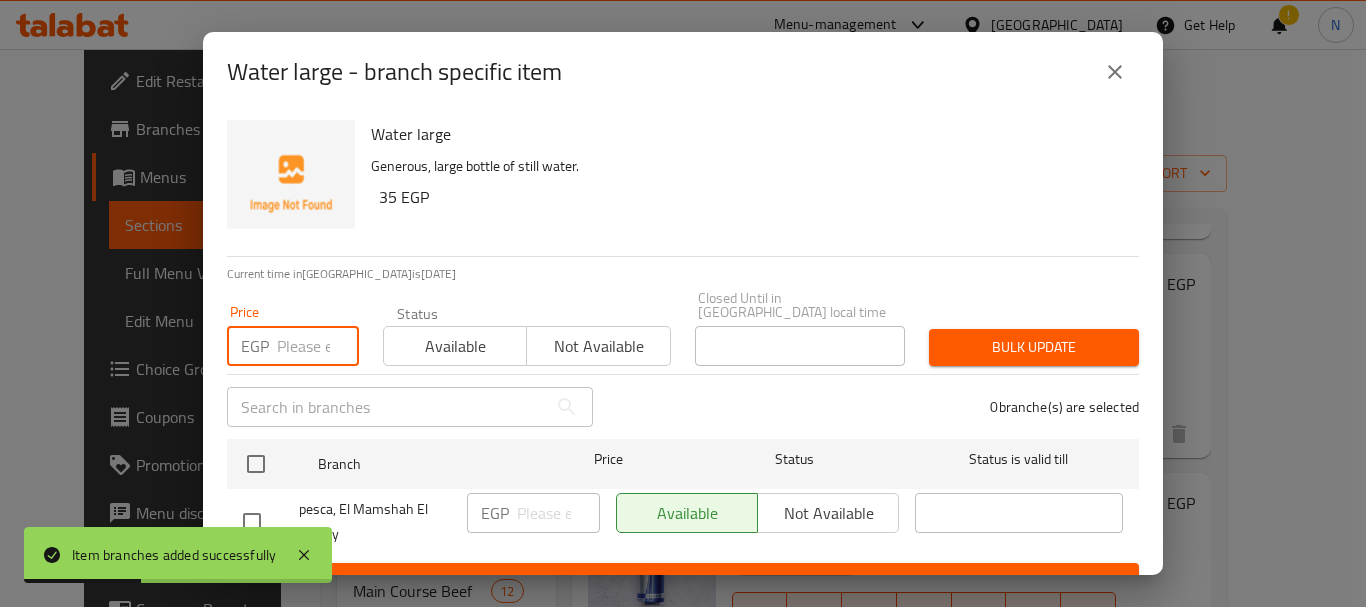 click at bounding box center [318, 346] 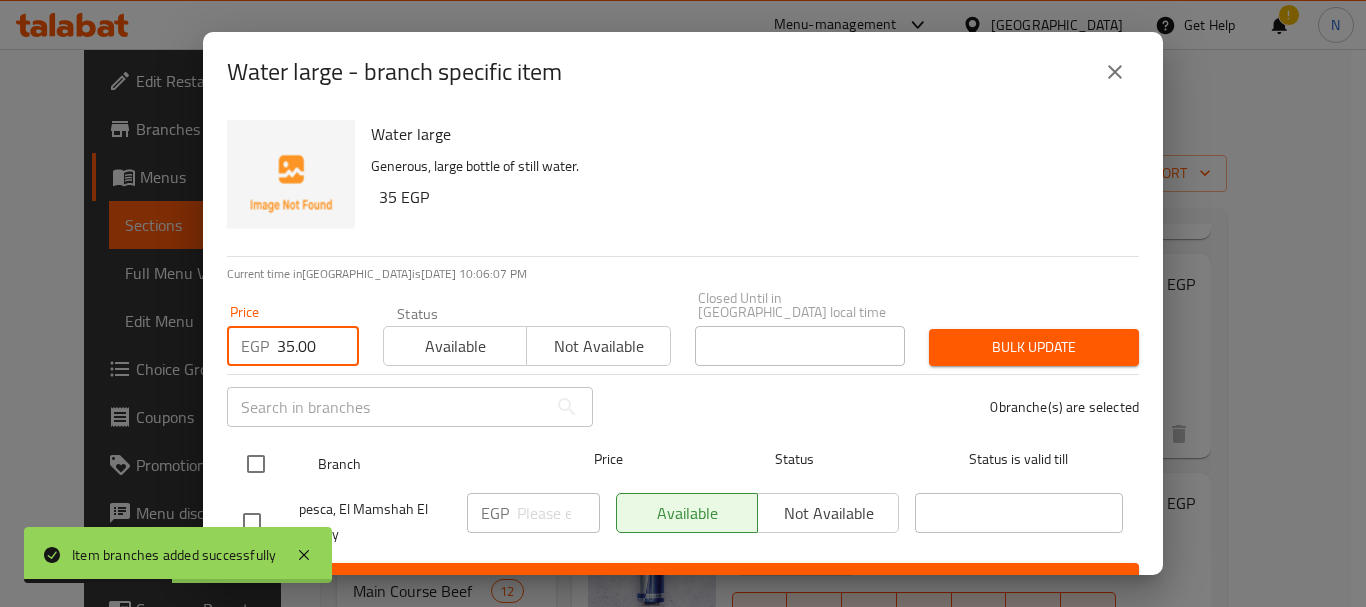 type on "35.00" 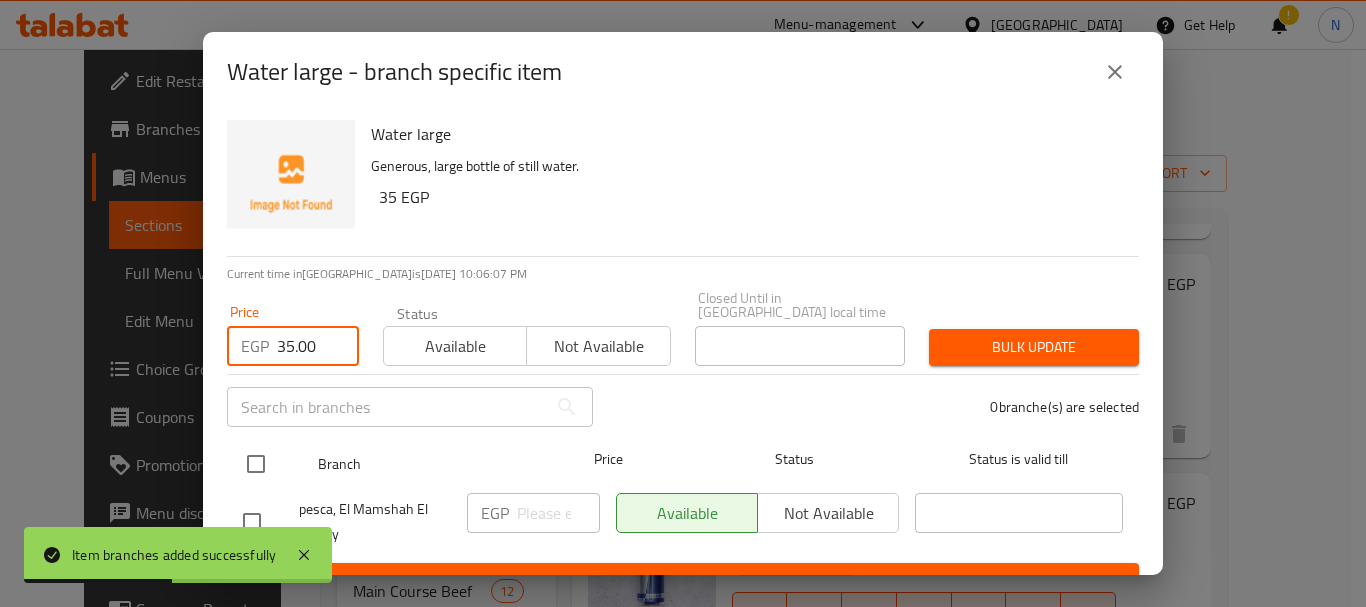 click at bounding box center (256, 464) 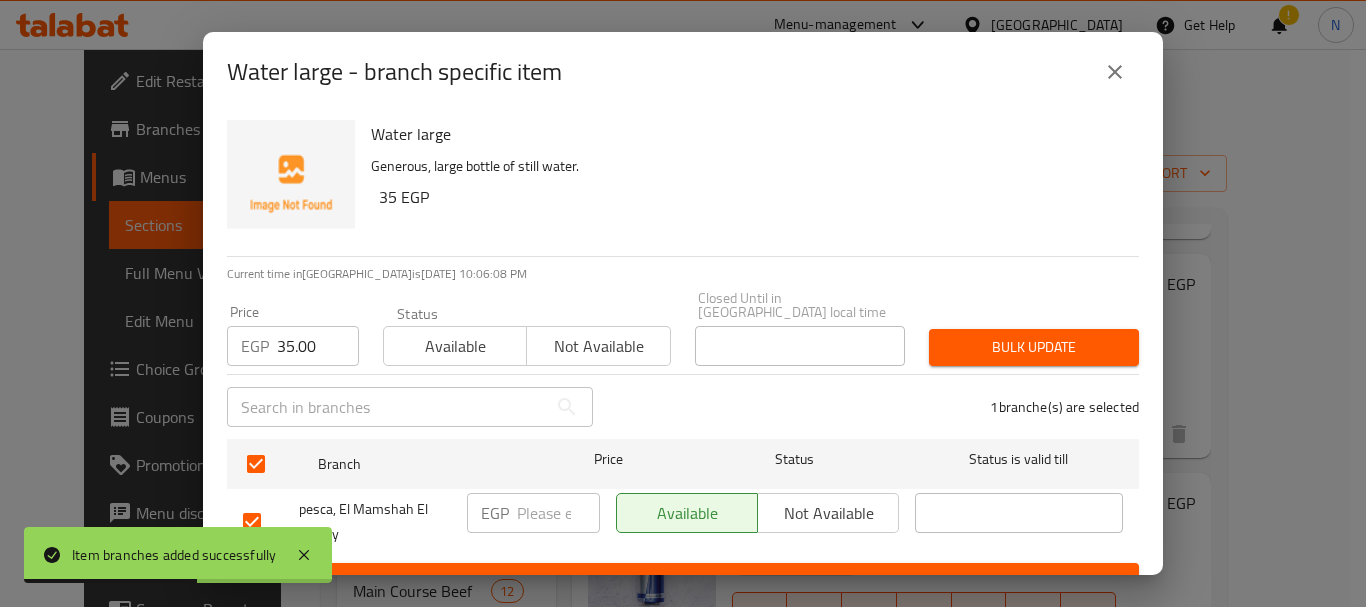 click on "Bulk update" at bounding box center [1034, 347] 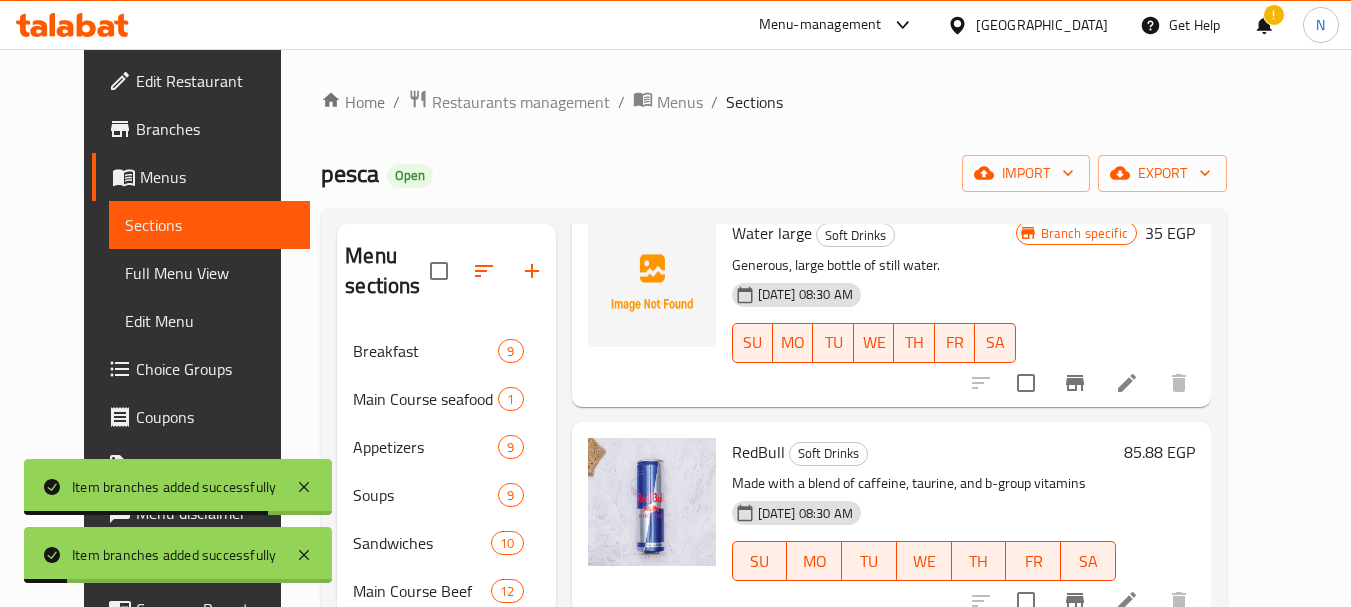 scroll, scrollTop: 2200, scrollLeft: 0, axis: vertical 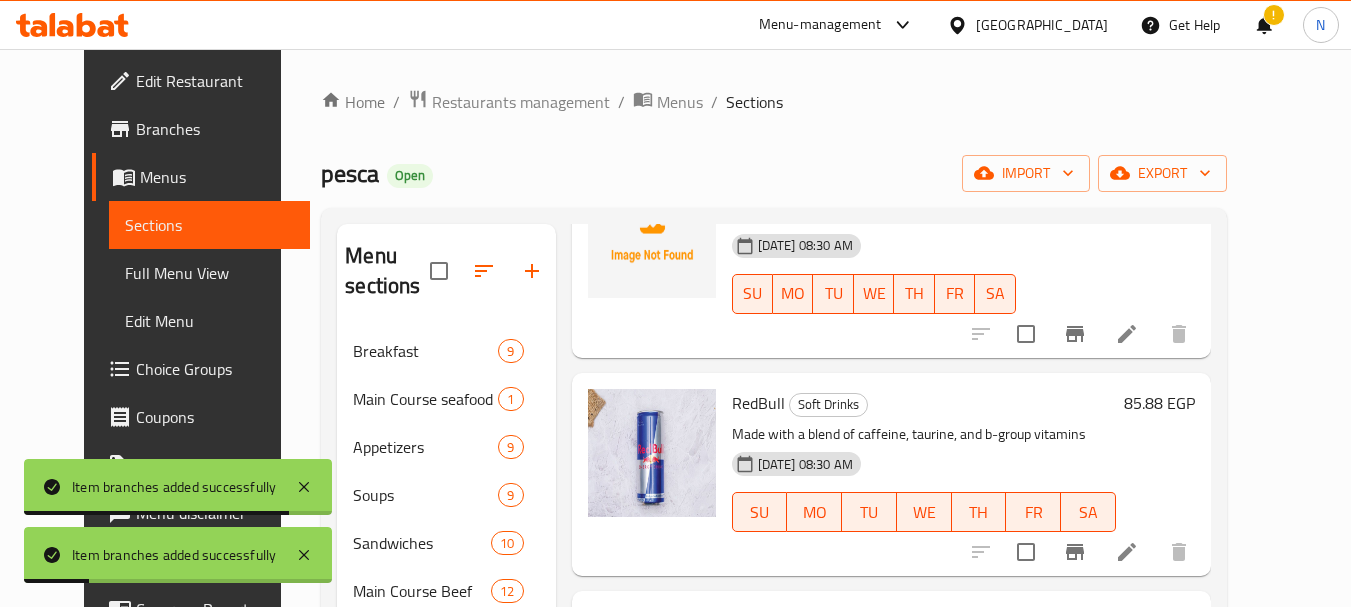 click 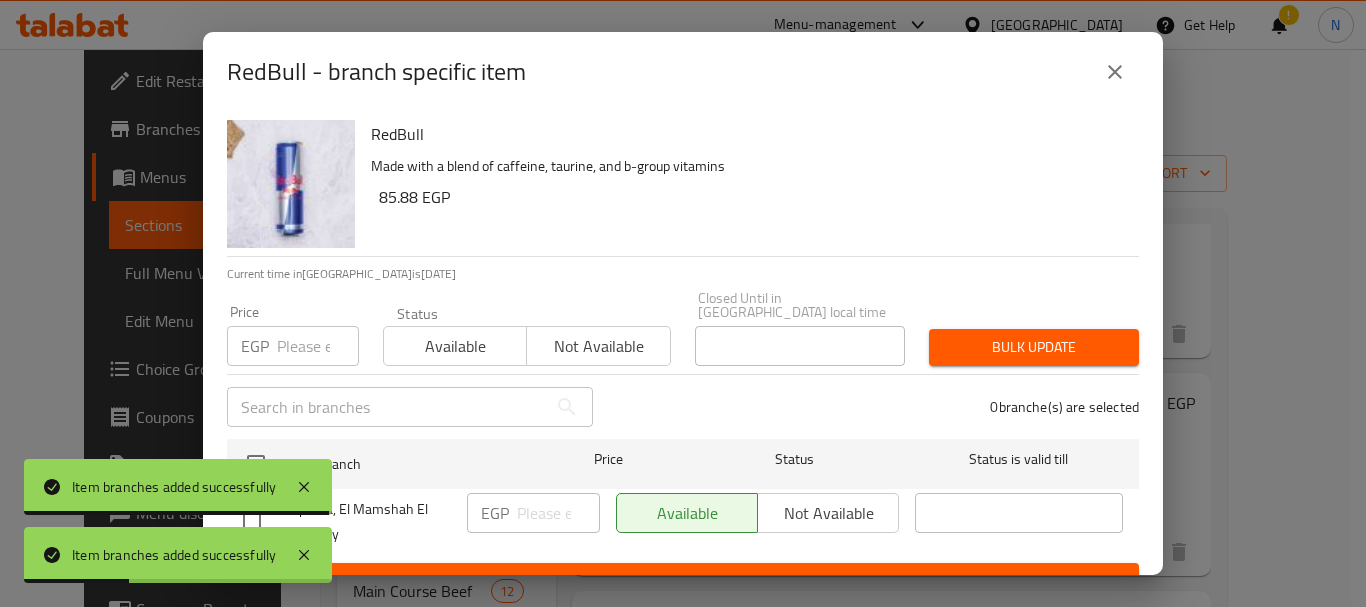 click at bounding box center [318, 346] 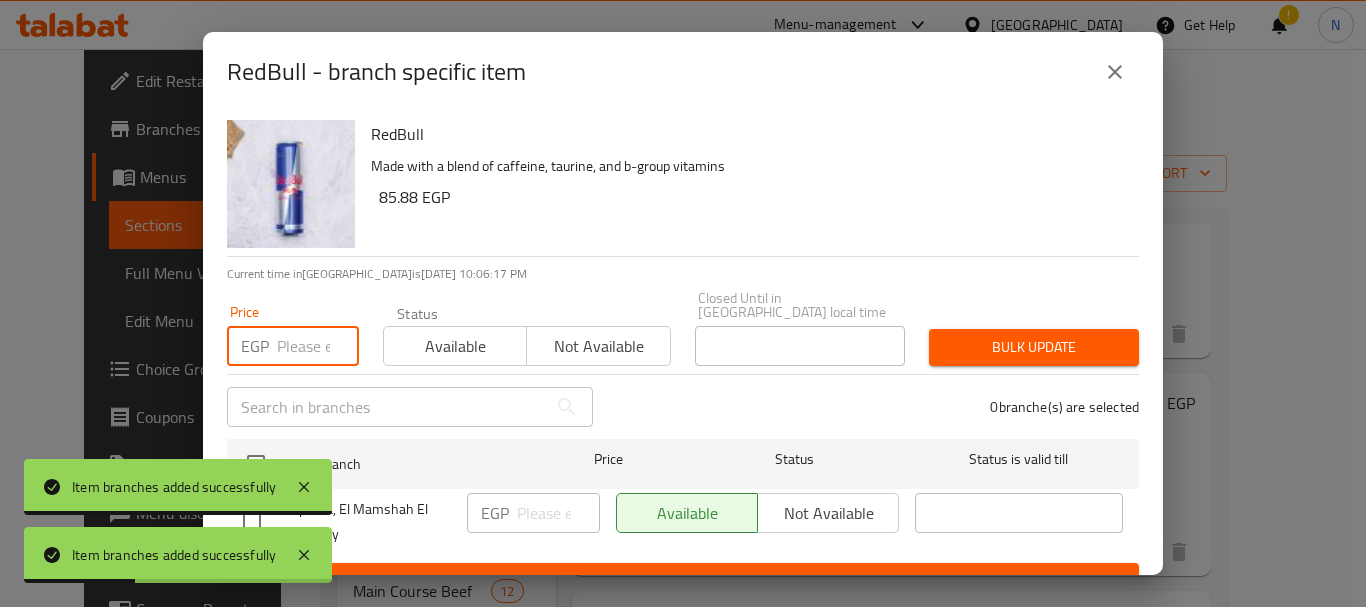 paste on "85.88" 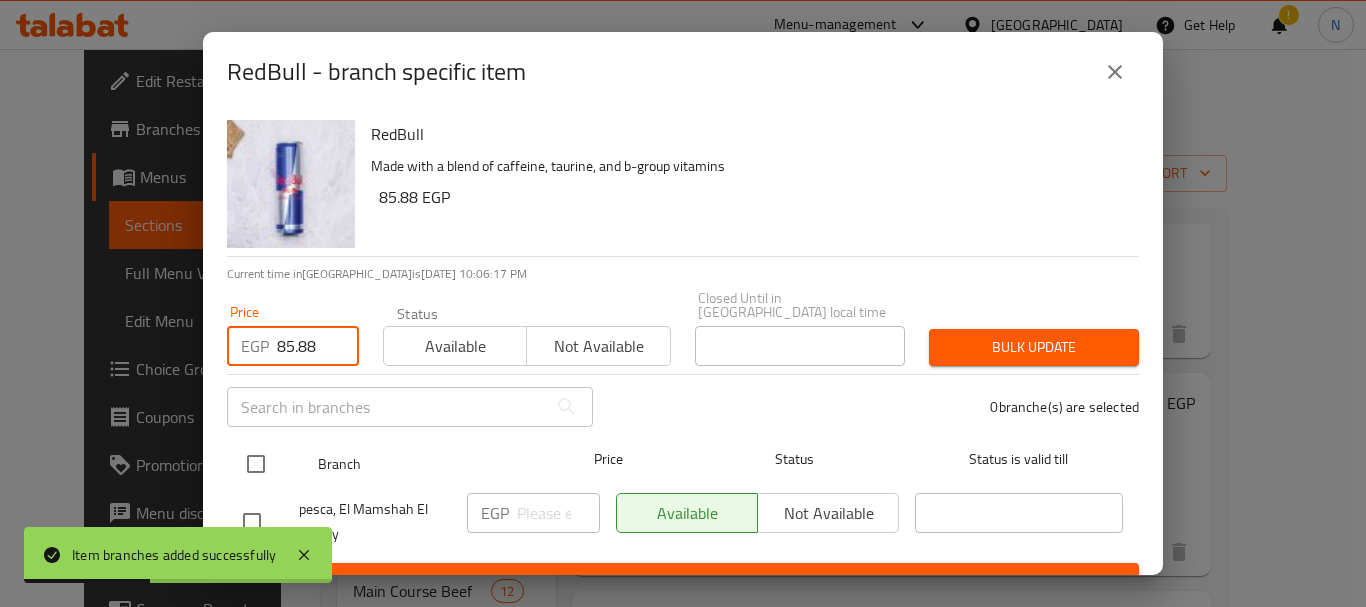 type on "85.88" 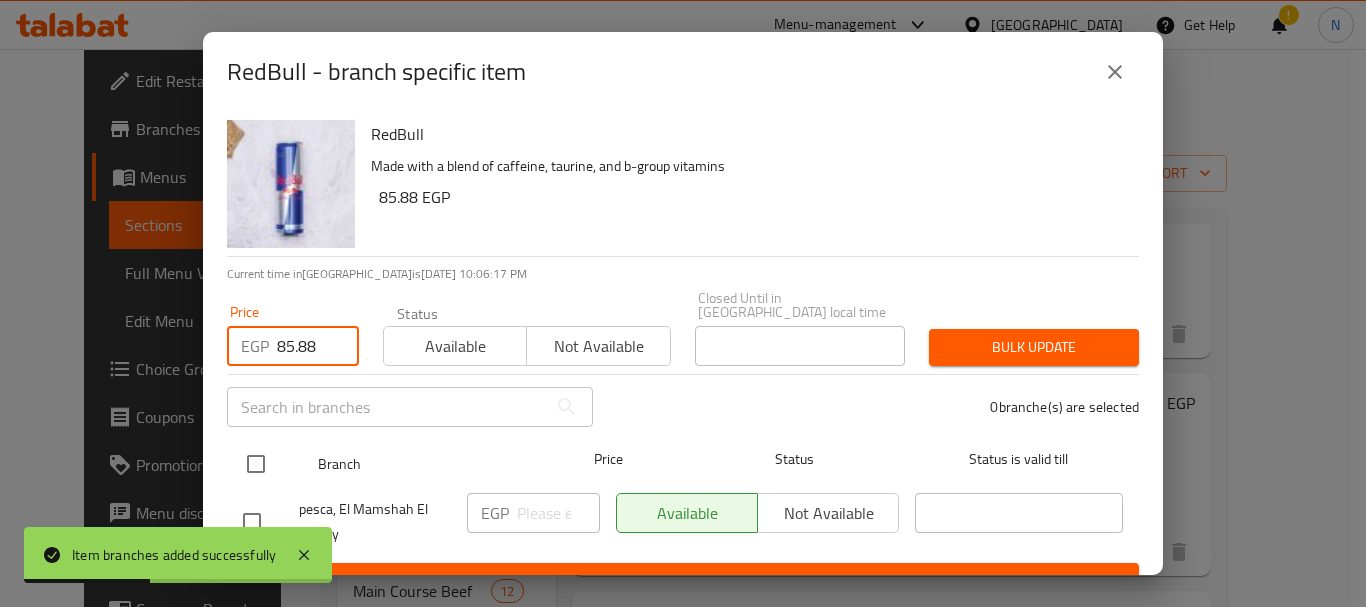 click at bounding box center [256, 464] 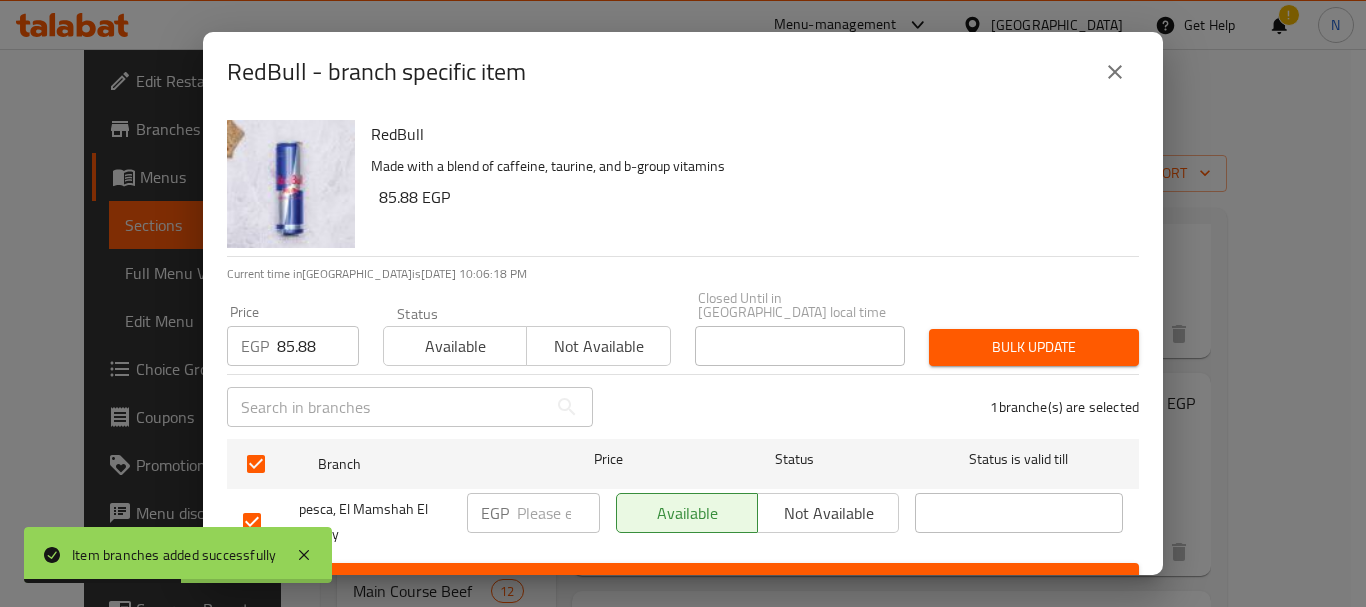 click on "Bulk update" at bounding box center [1034, 347] 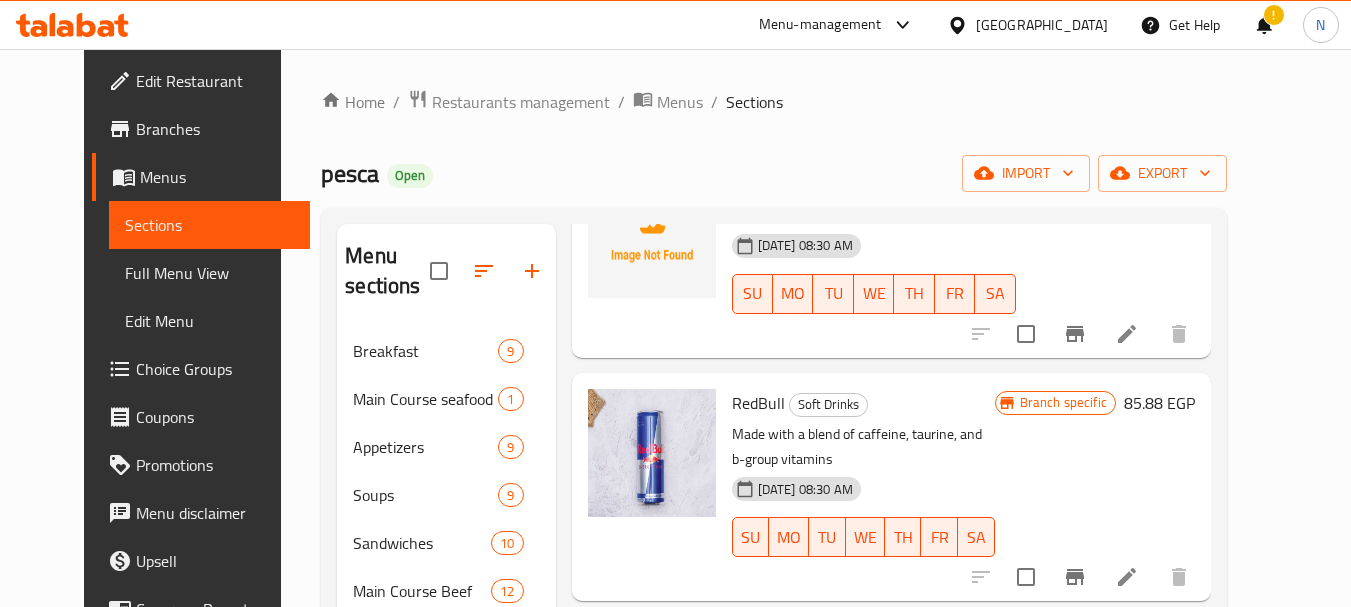 click on "Home / Restaurants management / Menus / Sections pesca Open import export Menu sections Breakfast 9 Main Course seafood 1 Appetizers 9 Soups 9 Sandwiches 10 Main Course Beef 12 Main Course Chicken 8 Burger 6 Pasta 11 Italian Pizza 11 Kids Menu 5 Salads 11 Dessert 8 Ice Cream 4 COCKTAILS 10 SMOOTHIES 13 FRAPPE 2 JUICE 15 Milkshake 19 Soft Drinks 19 Cold Drinks 11 COFFEE 11 Menu items Add Sort Manage items Cola   Soft Drinks [DATE] 08:30 AM SU MO TU WE TH FR SA Branch specific 42.88   EGP Sprite   Soft Drinks [DATE] 08:30 AM SU MO TU WE TH FR SA Branch specific 42.88   EGP Fanta   Soft Drinks [DATE] 08:30 AM SU MO TU WE TH FR SA Branch specific 42.88   EGP Cola Diet   Soft Drinks [DATE] 08:30 AM SU MO TU WE TH FR SA Branch specific 42.88   EGP Sprite Diet   Soft Drinks [DATE] 08:30 AM SU MO TU WE TH FR SA Branch specific 42.88   EGP Fayrouz   Soft Drinks Sparkling malt beverage with fruit flavors [DATE] 08:30 AM SU MO TU WE TH FR SA Branch specific 42.88   EGP Birell   Soft Drinks SU MO" at bounding box center [774, 748] 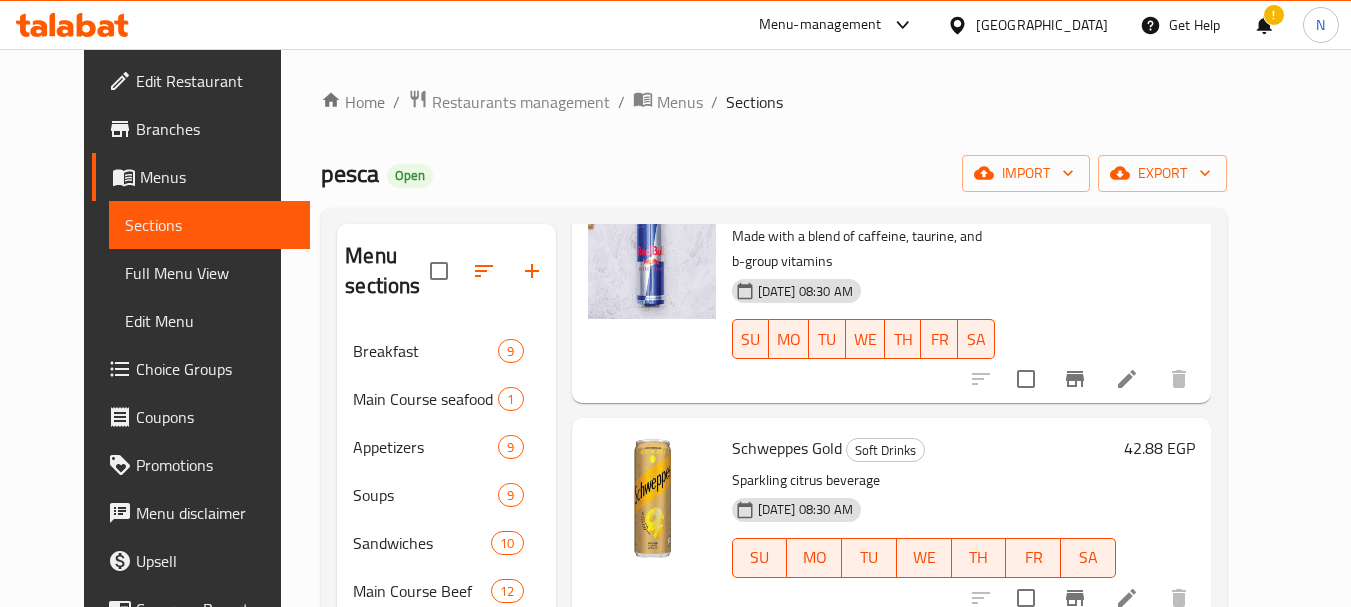 scroll, scrollTop: 2400, scrollLeft: 0, axis: vertical 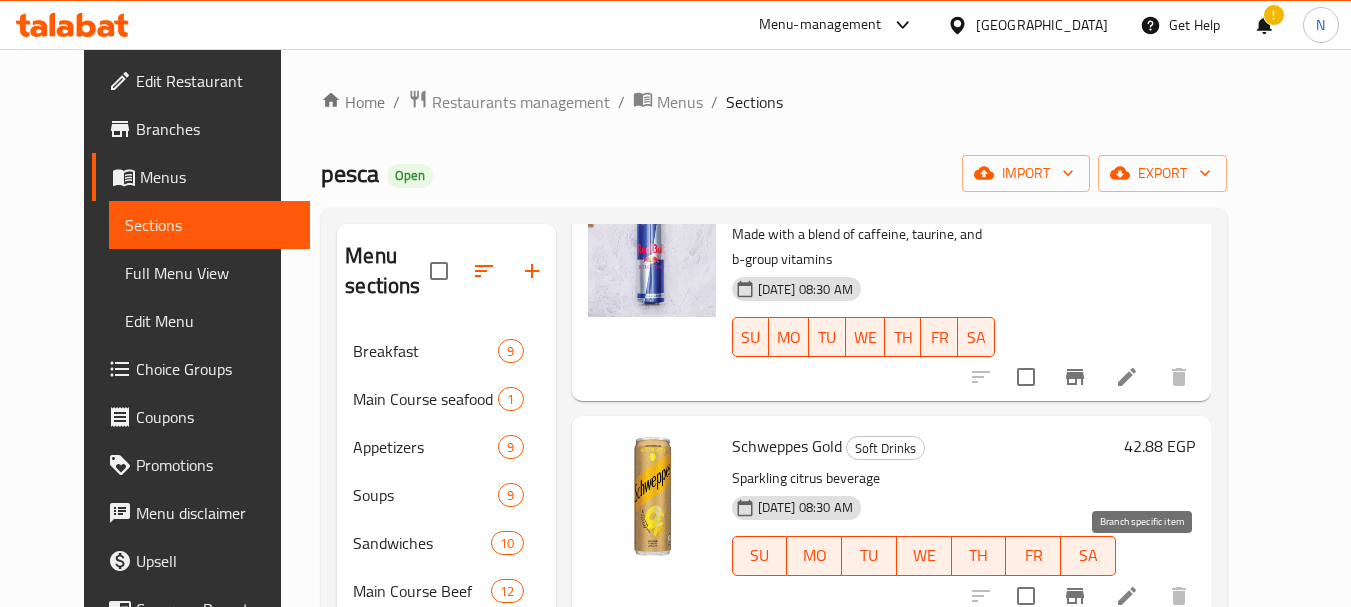 click 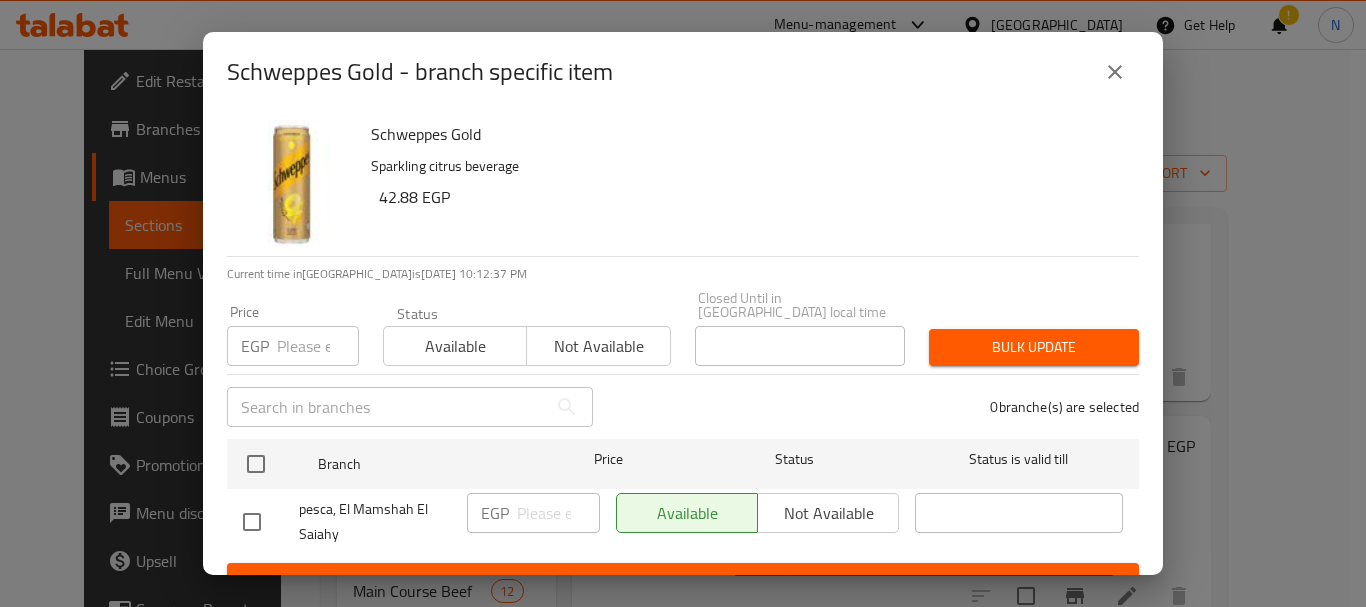 click at bounding box center (318, 346) 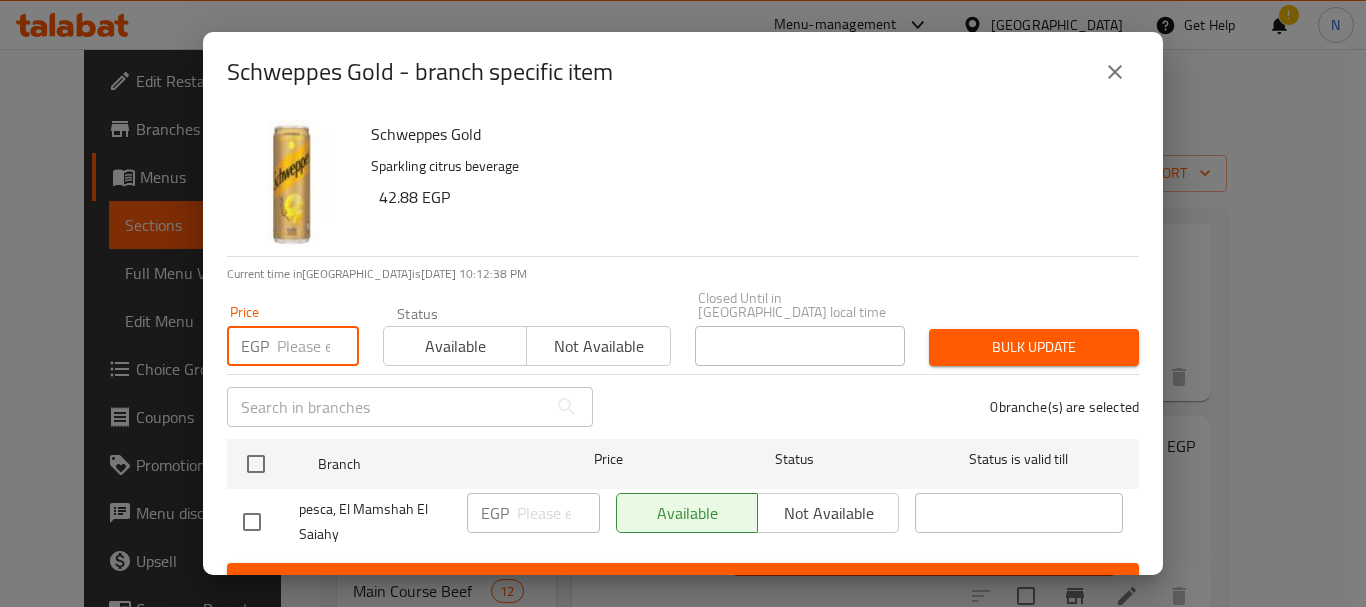 paste on "42.88" 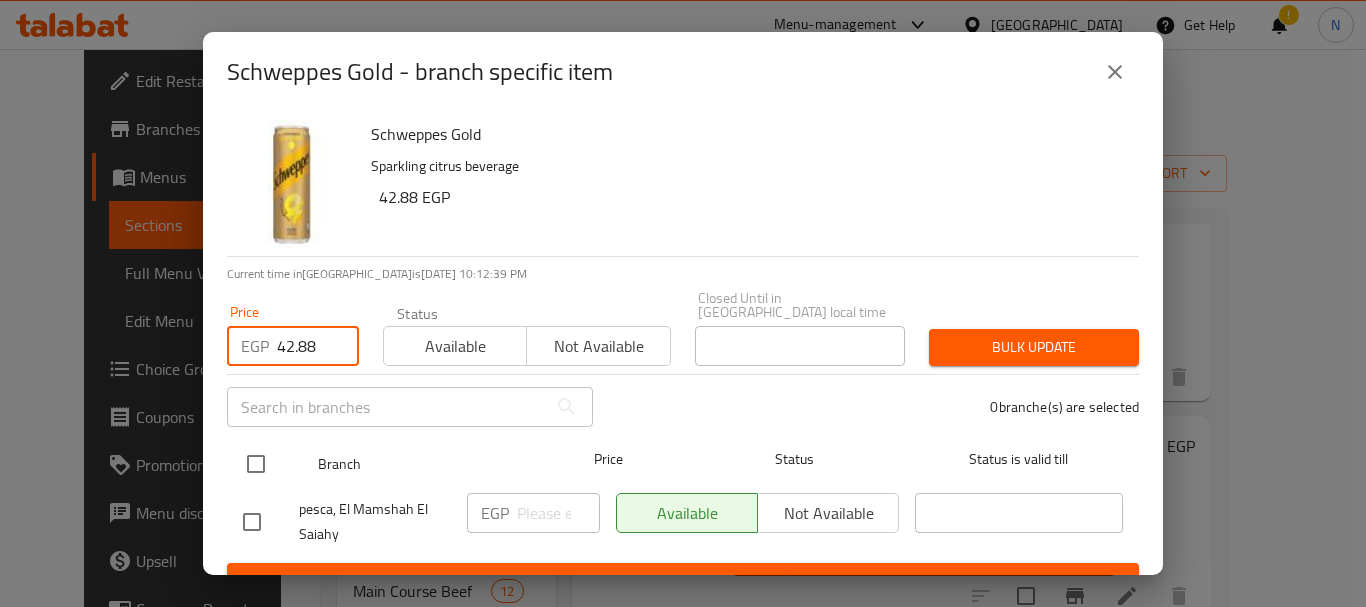 type on "42.88" 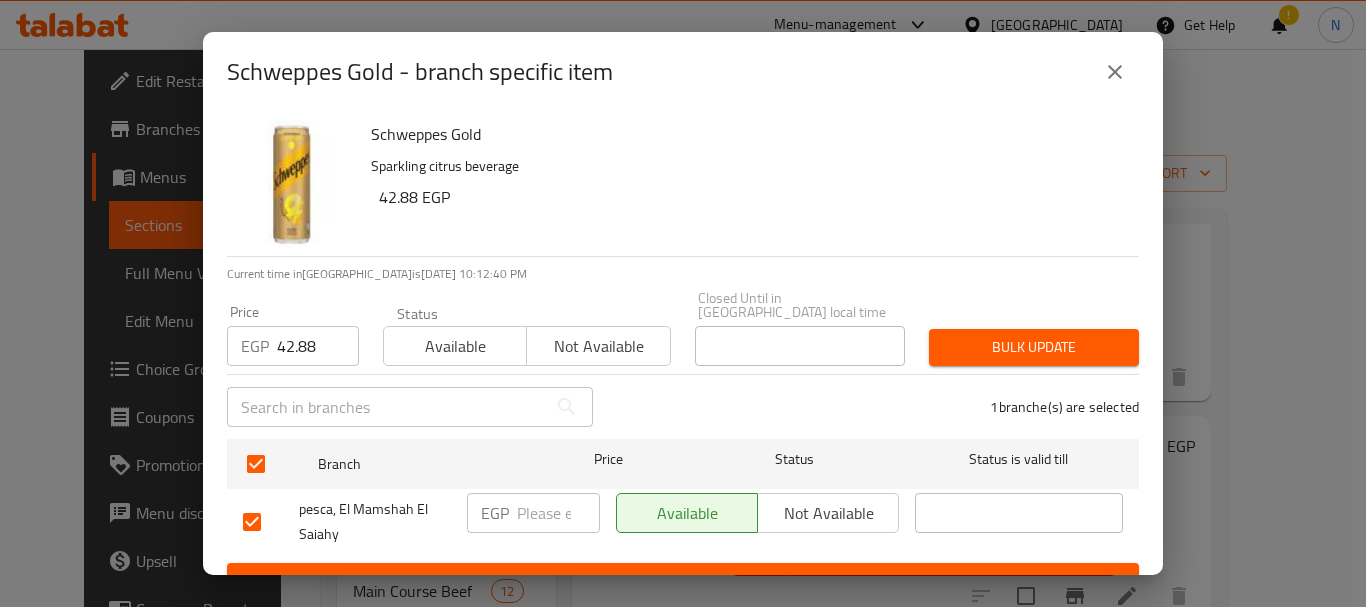 click on "Bulk update" at bounding box center [1034, 347] 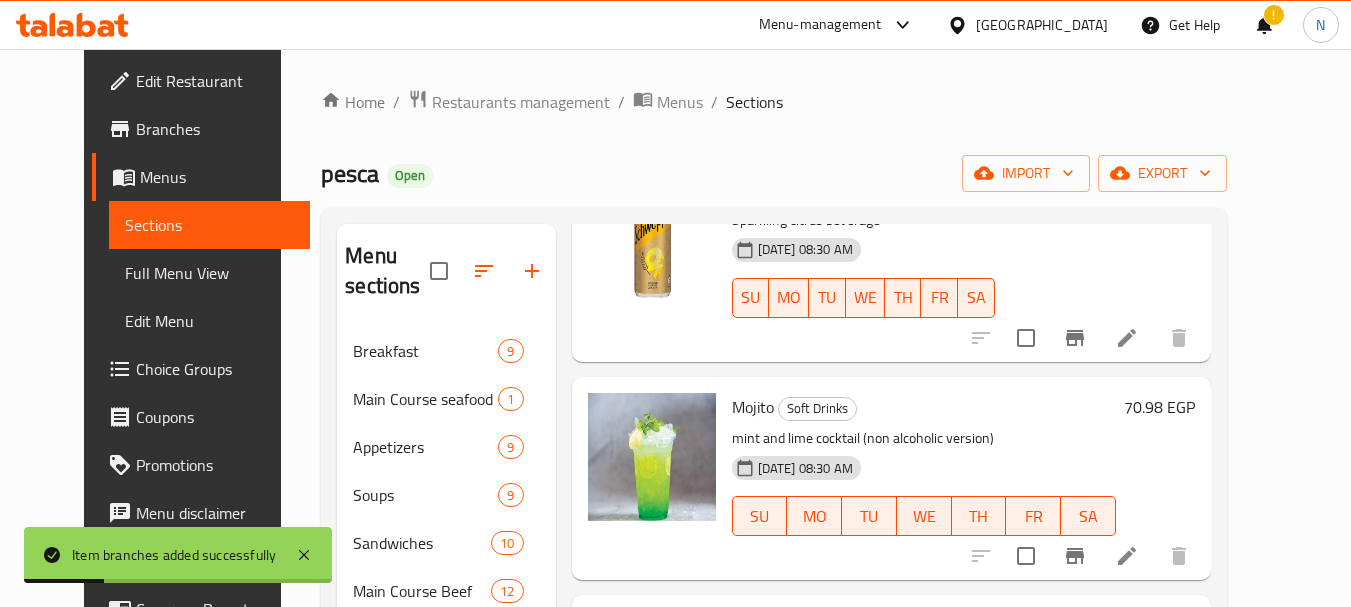 scroll, scrollTop: 2700, scrollLeft: 0, axis: vertical 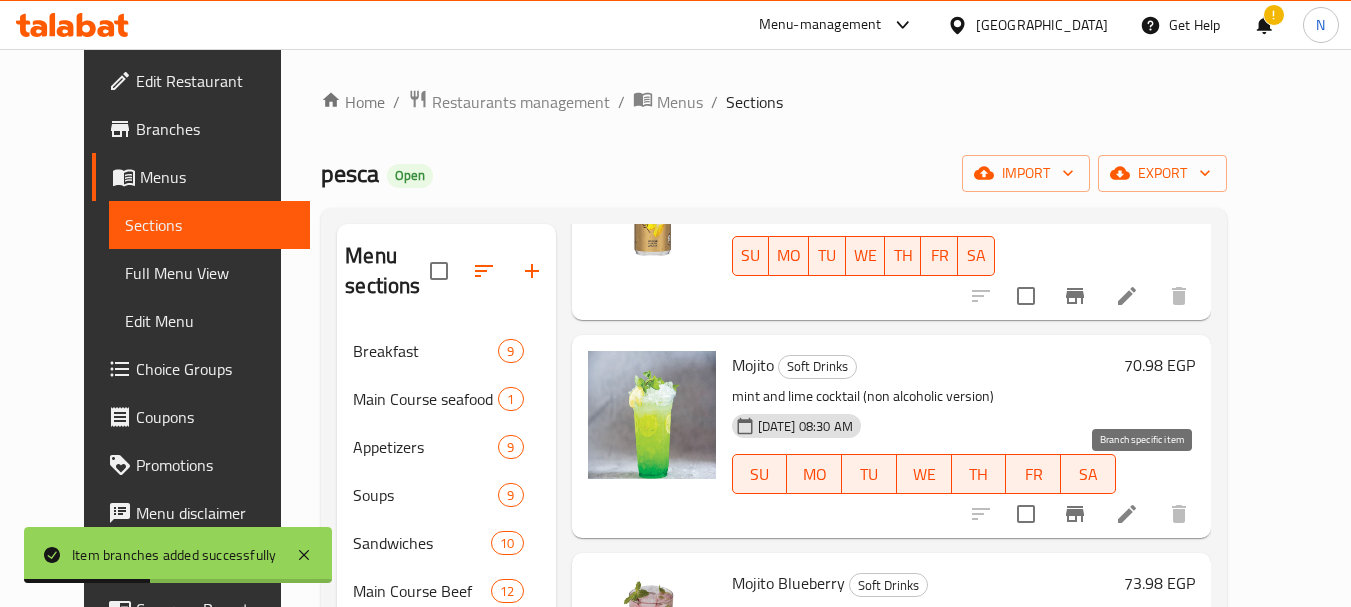 click 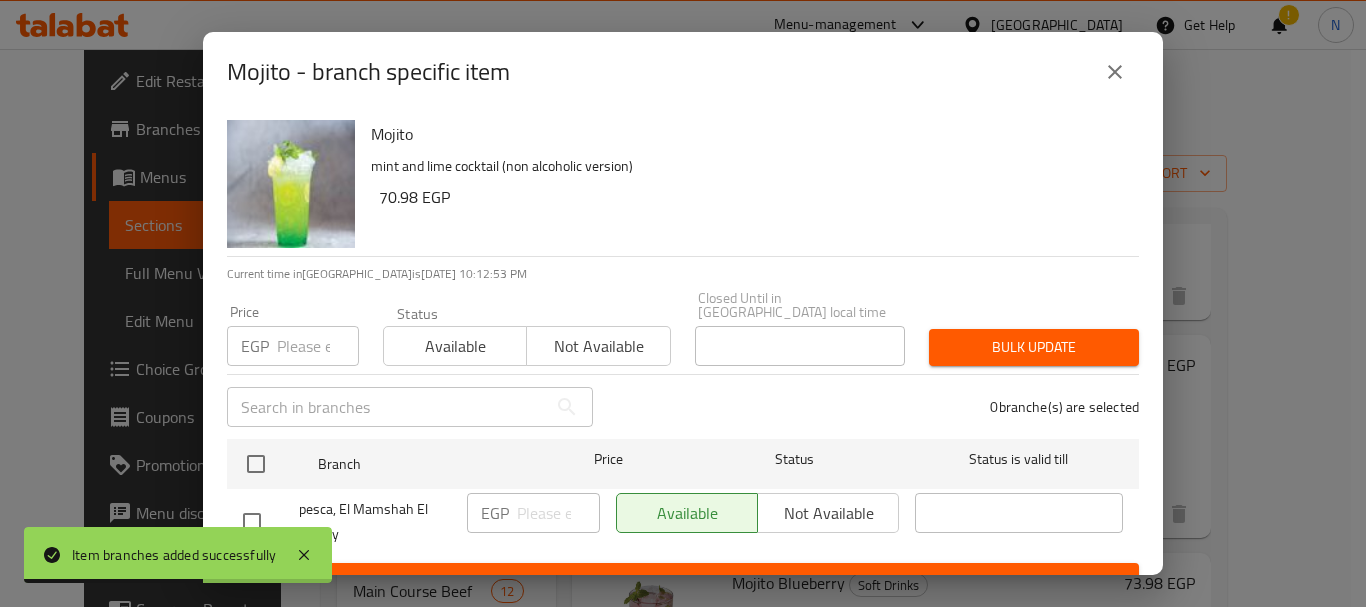 click at bounding box center (318, 346) 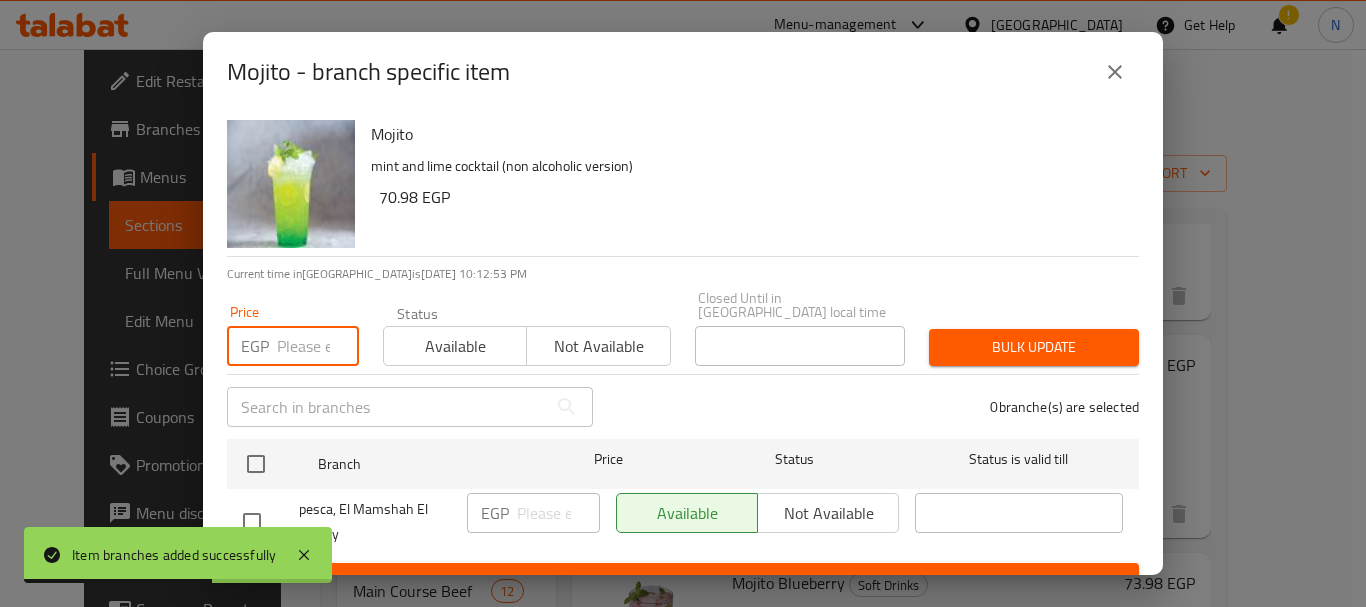 paste on "70.98" 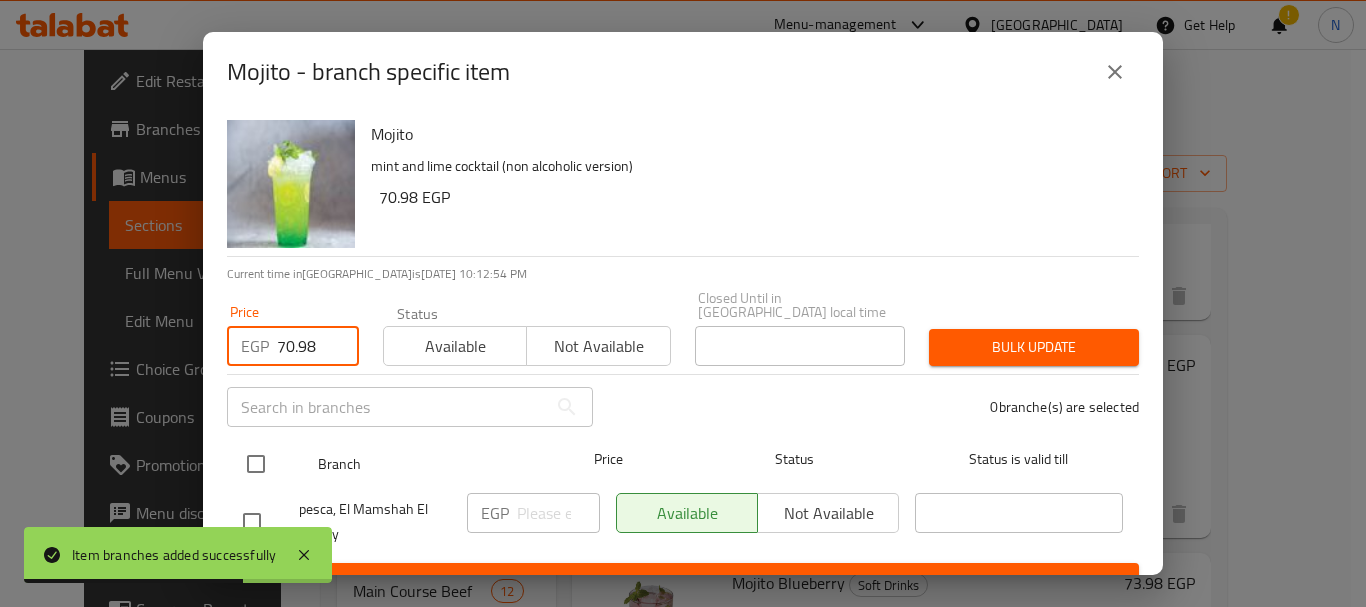 type on "70.98" 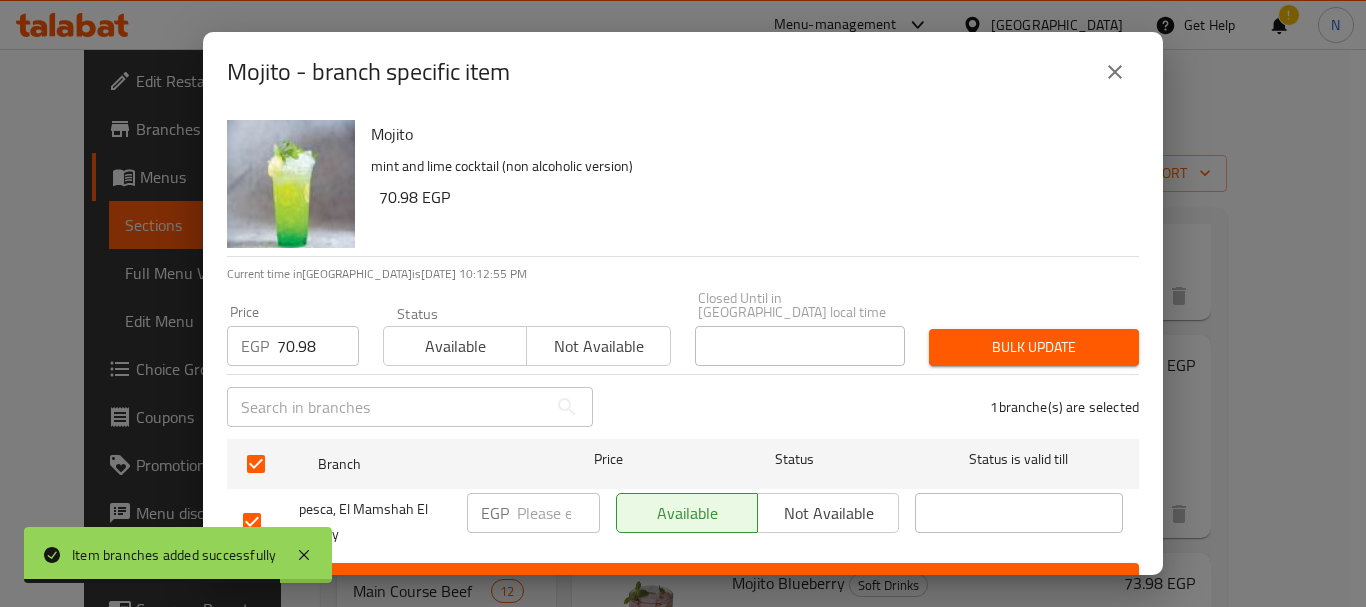 click on "Bulk update" at bounding box center (1034, 347) 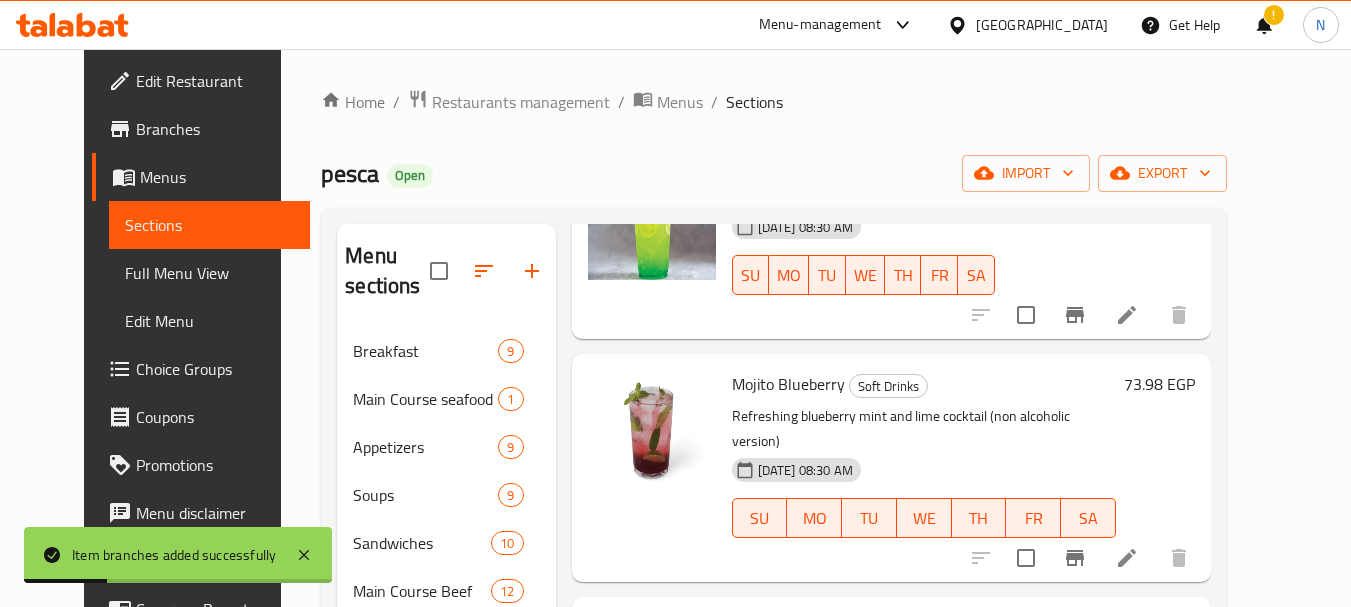 scroll, scrollTop: 2900, scrollLeft: 0, axis: vertical 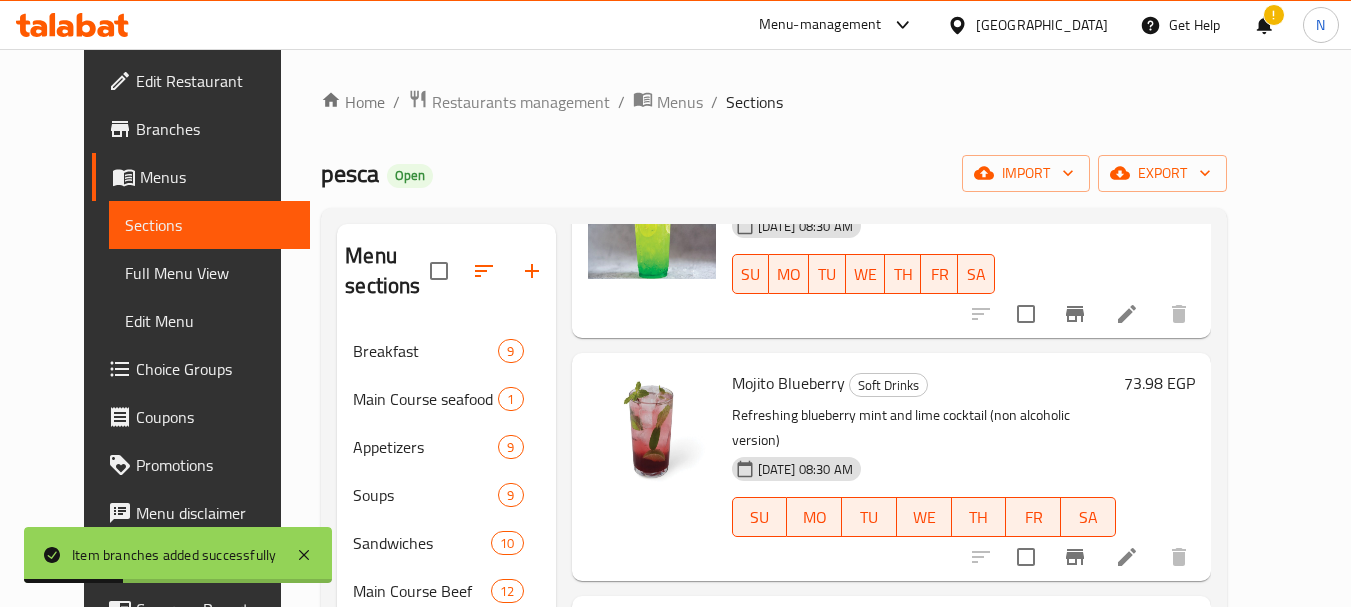 click 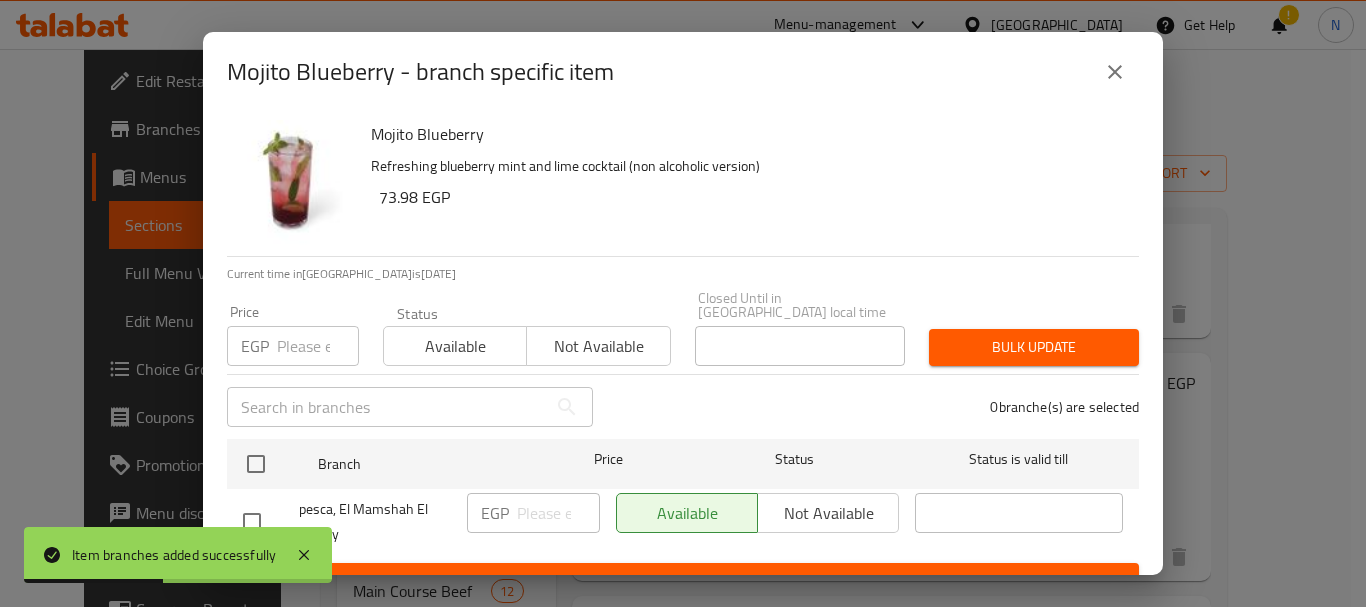 click at bounding box center [318, 346] 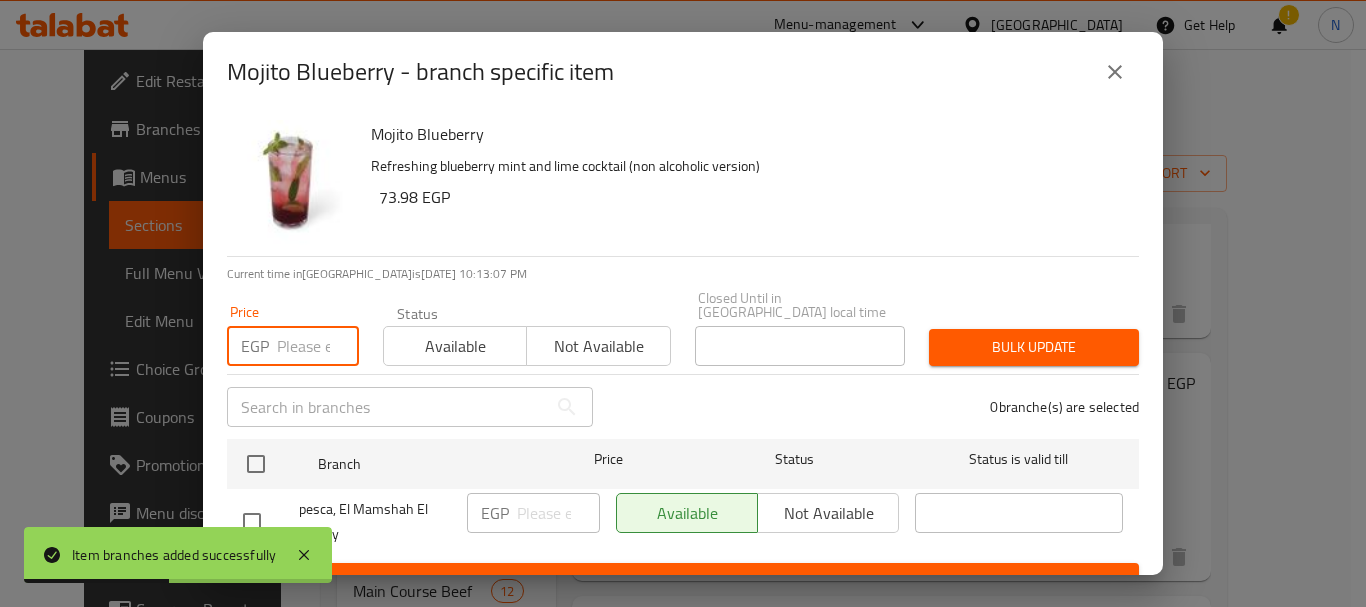 paste on "73.98" 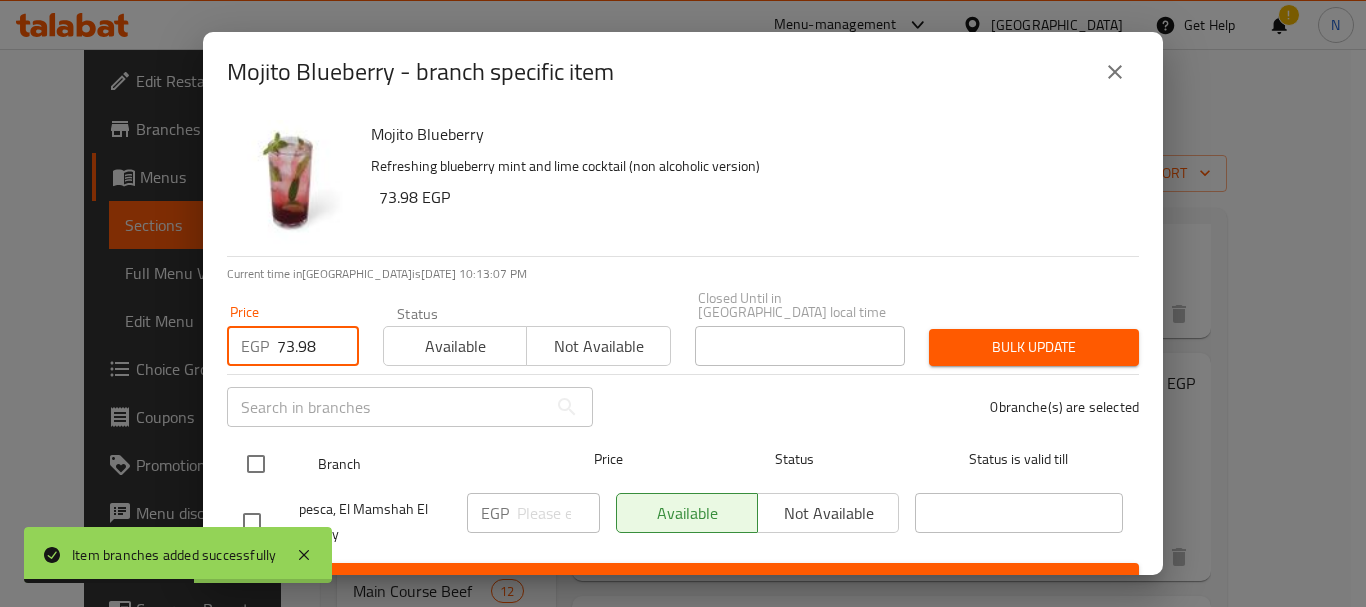 type on "73.98" 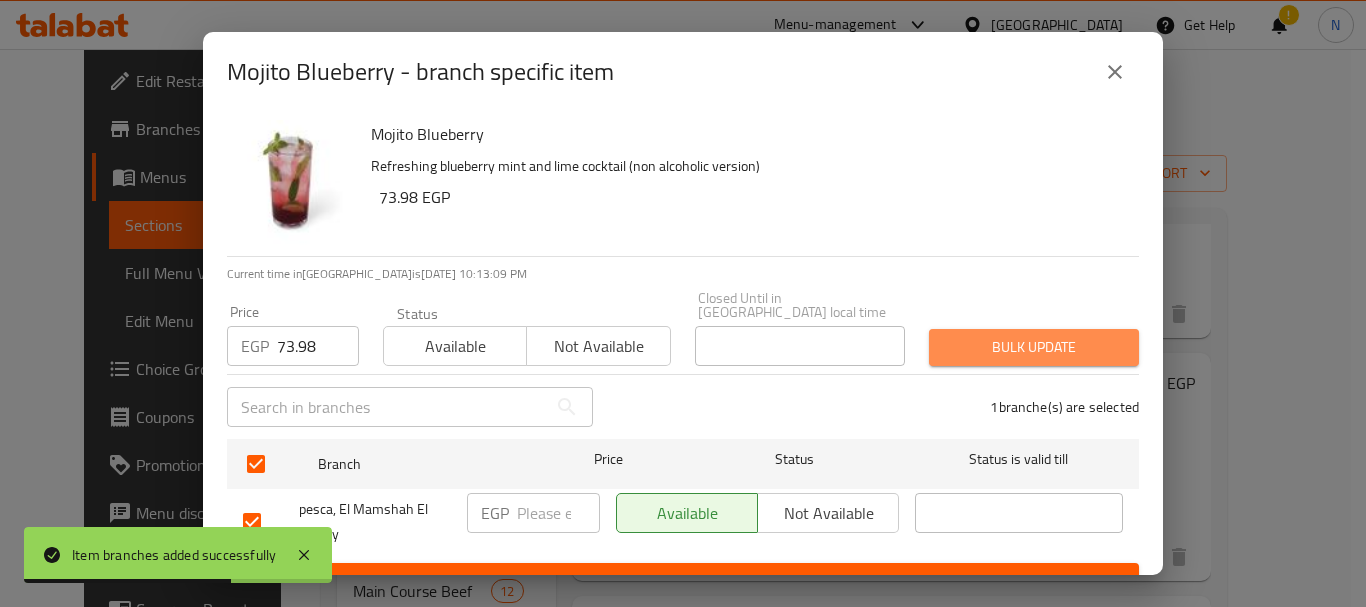 click on "Bulk update" at bounding box center [1034, 347] 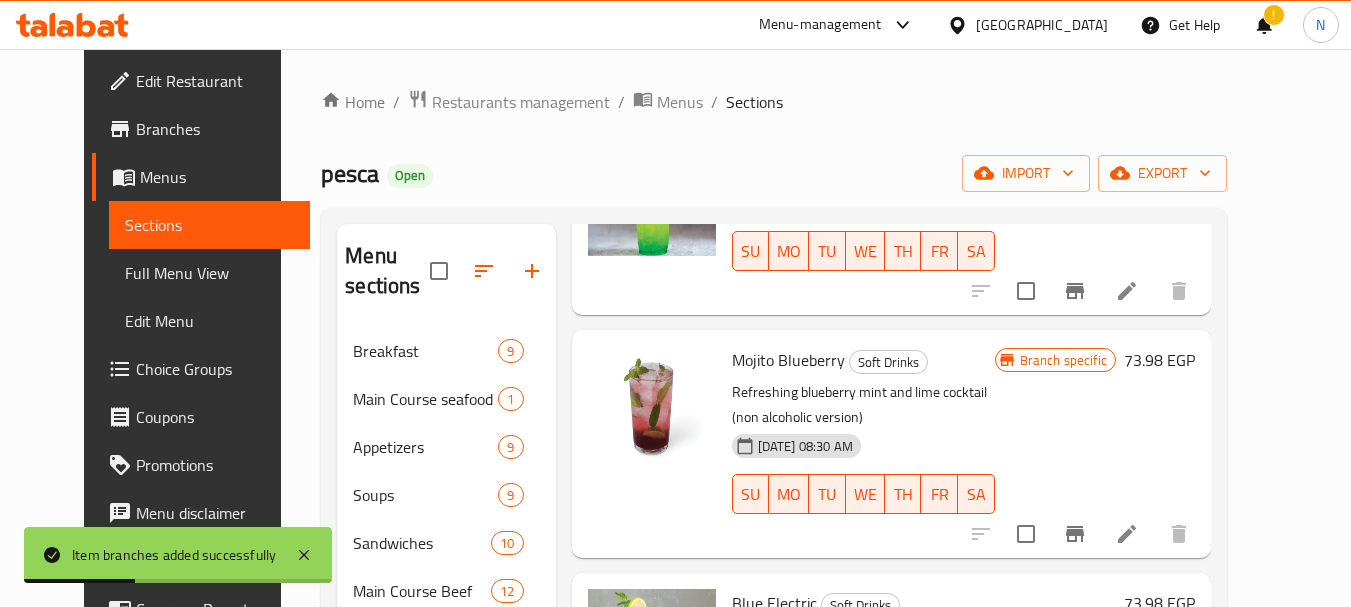 scroll, scrollTop: 2939, scrollLeft: 0, axis: vertical 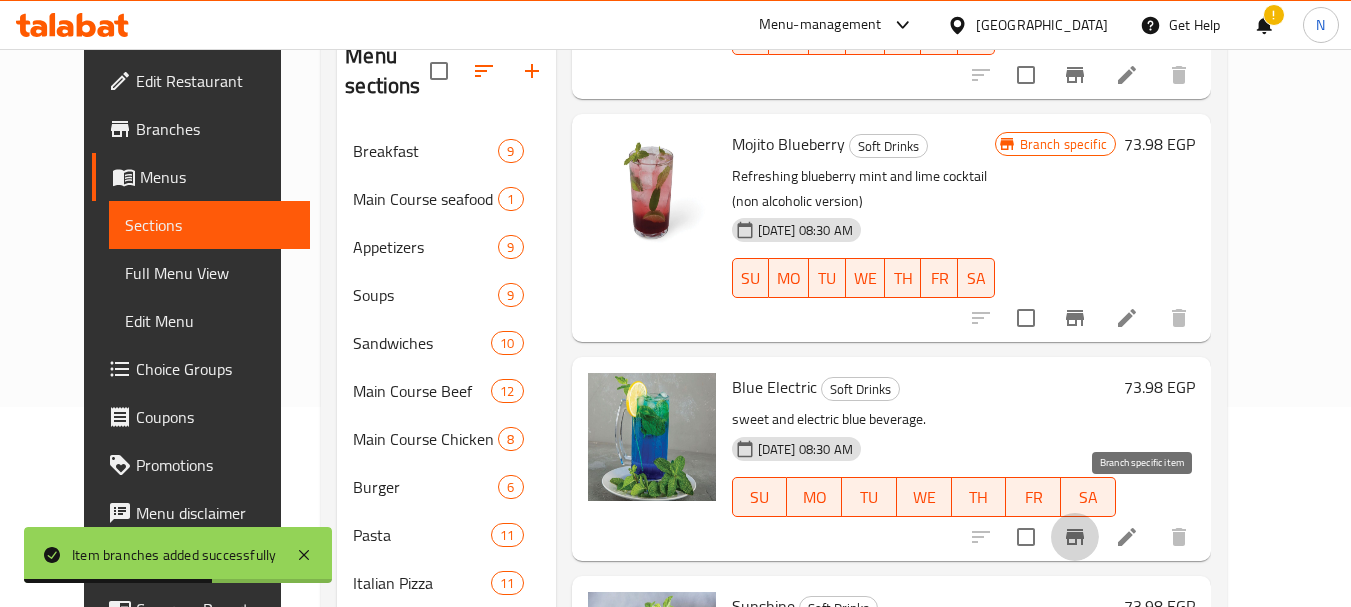 click 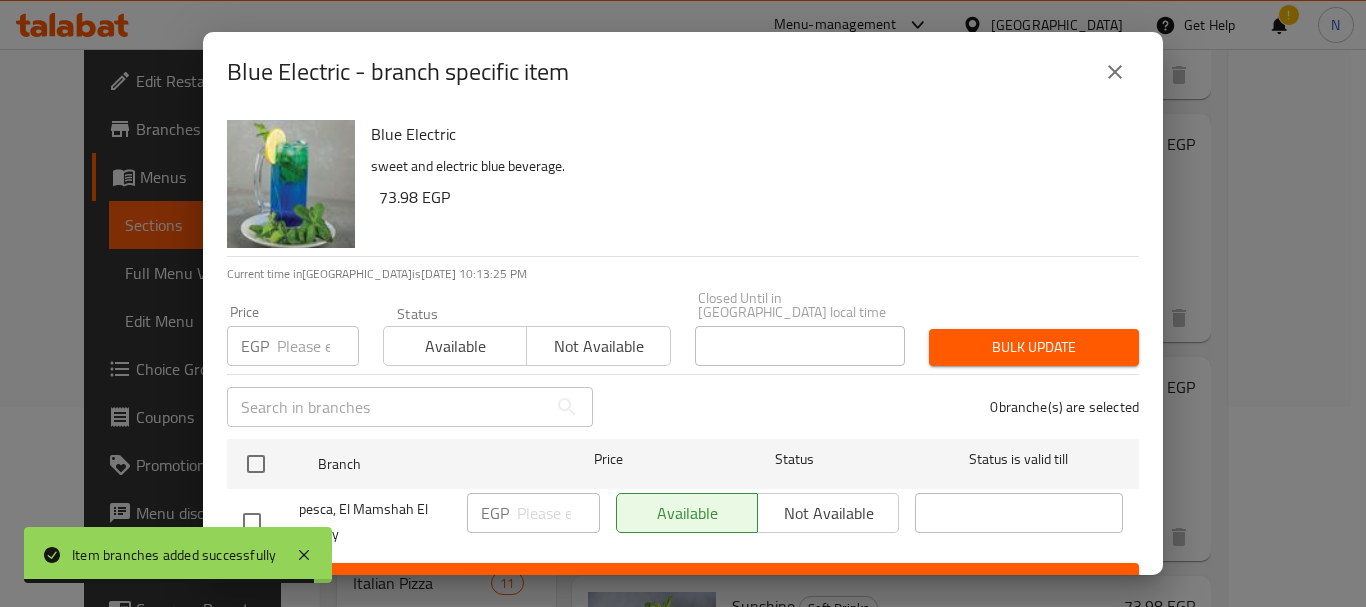 click at bounding box center (318, 346) 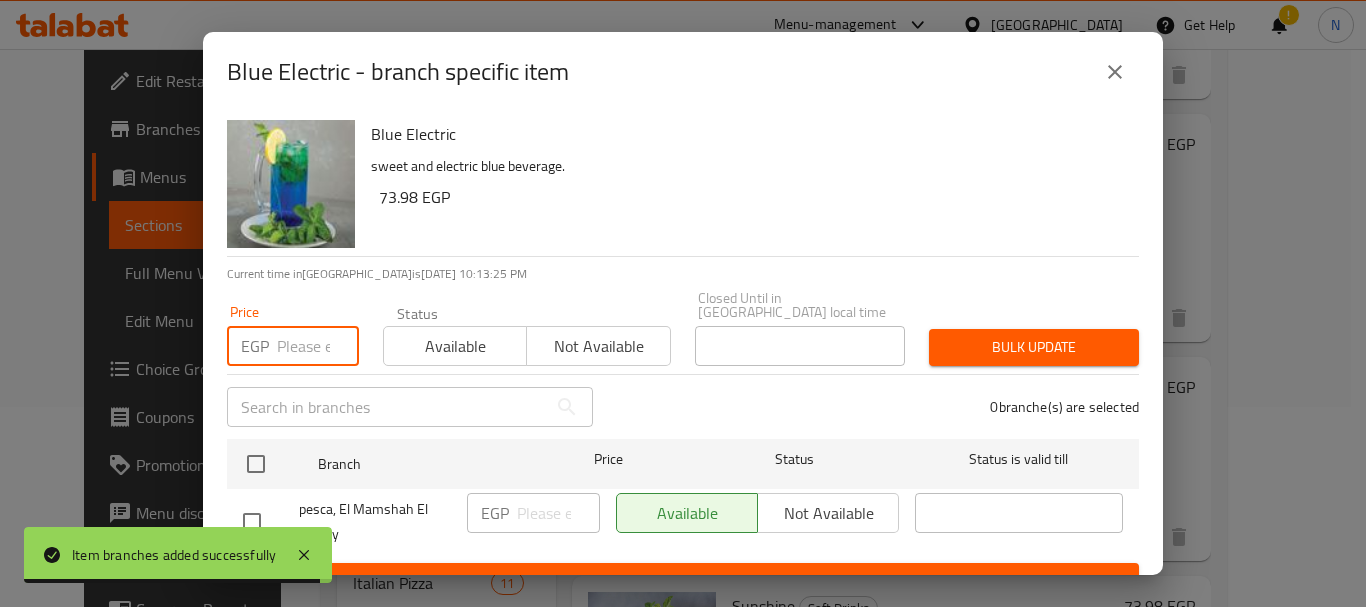paste on "73.98" 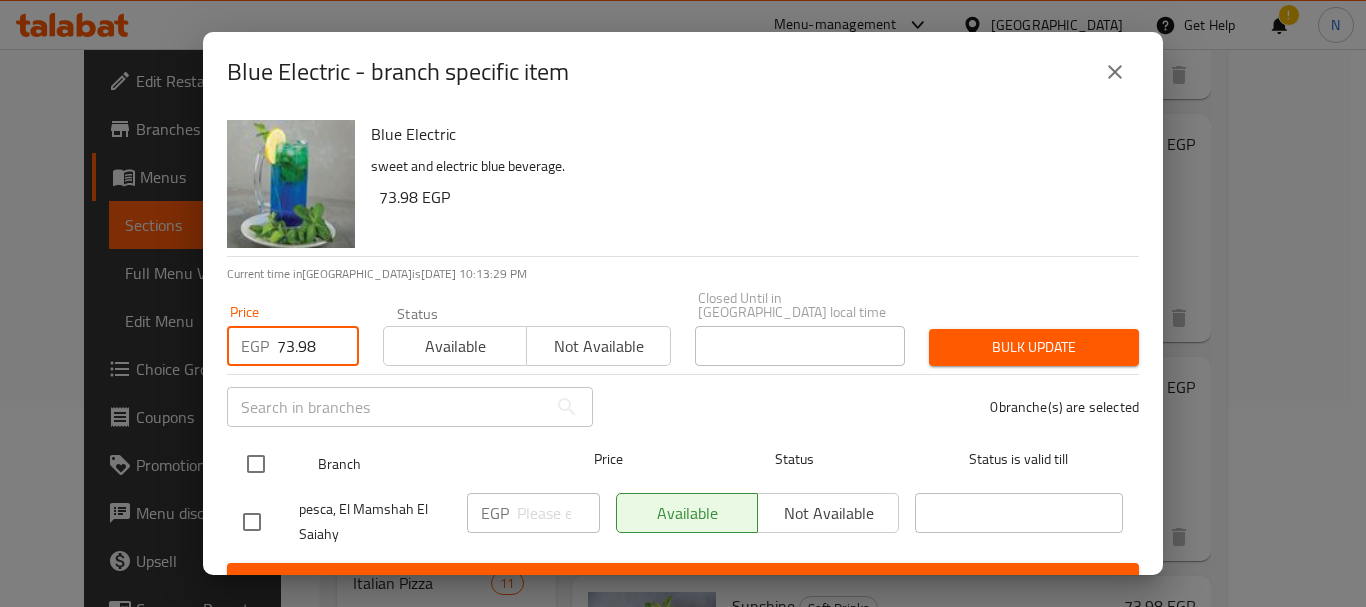 type on "73.98" 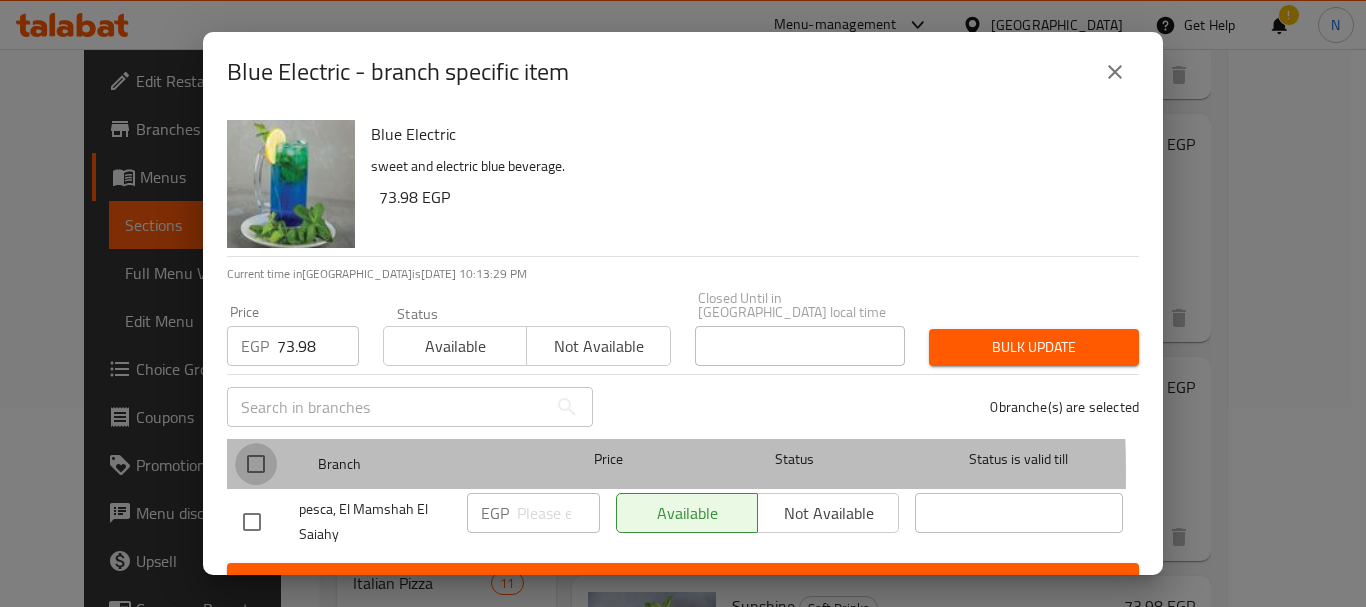 click at bounding box center (256, 464) 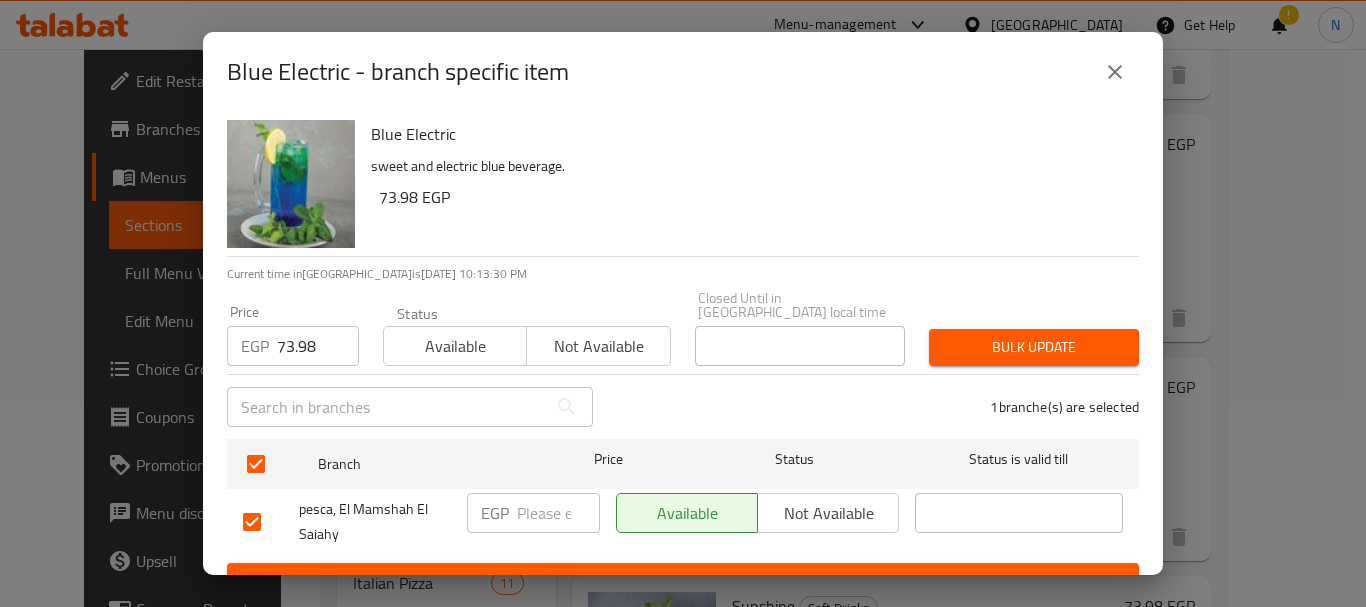 click on "Bulk update" at bounding box center (1034, 347) 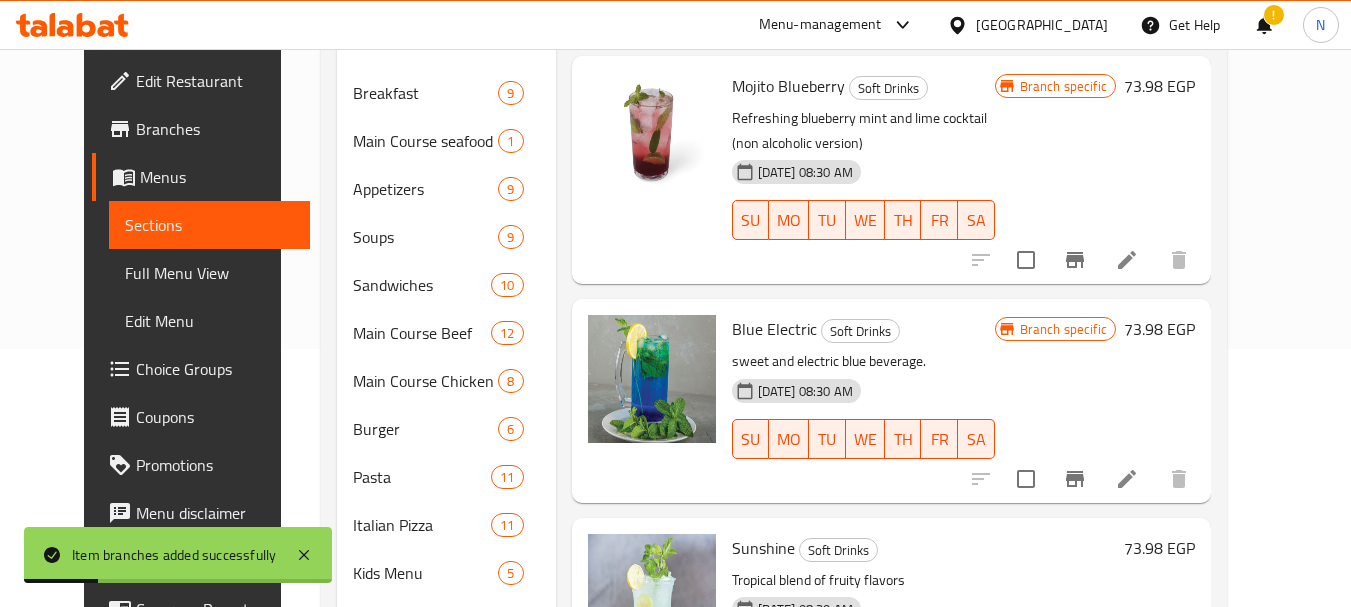 scroll, scrollTop: 400, scrollLeft: 0, axis: vertical 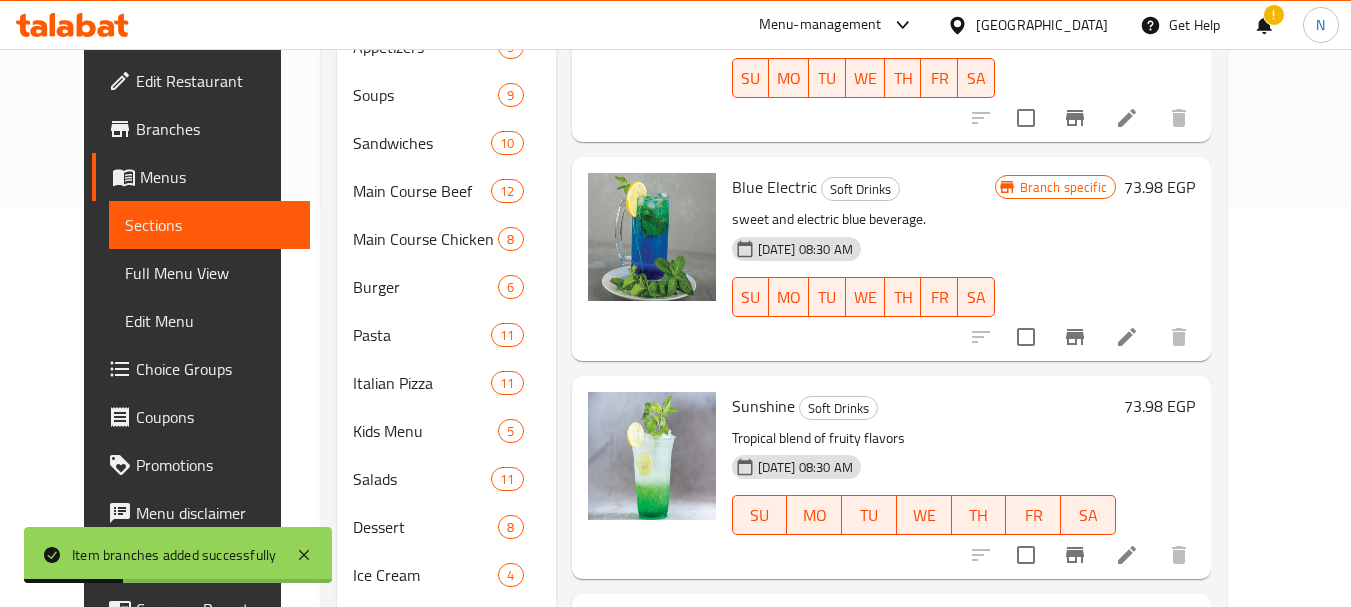 click 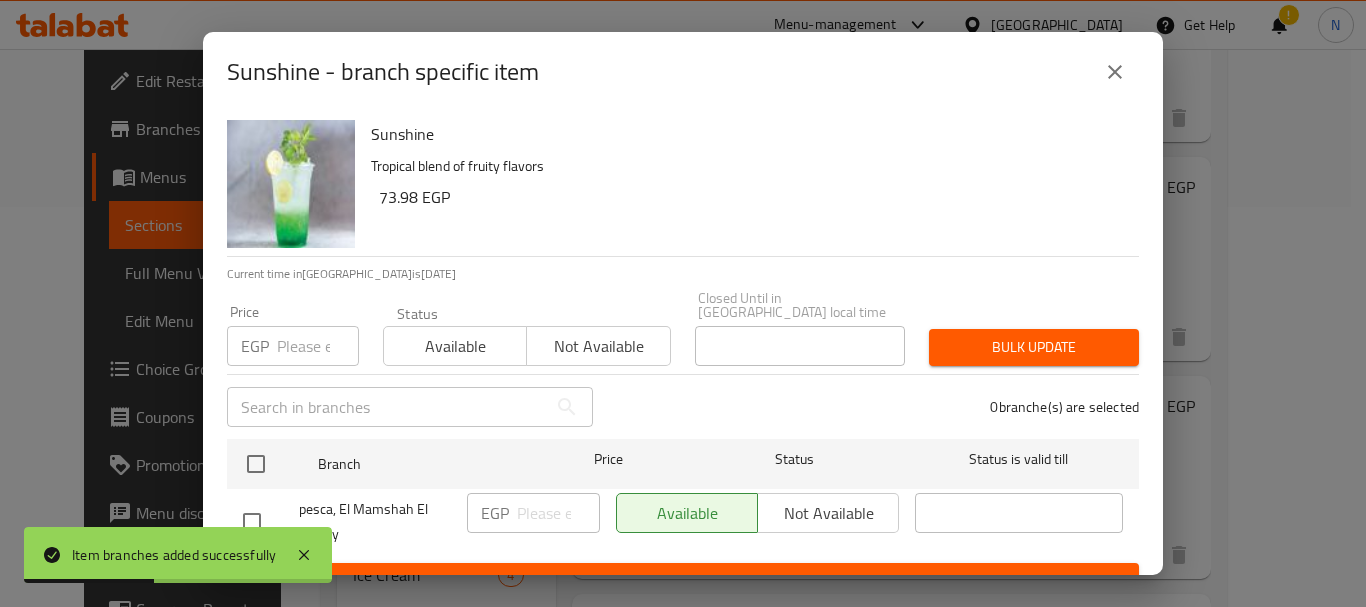 click at bounding box center [318, 346] 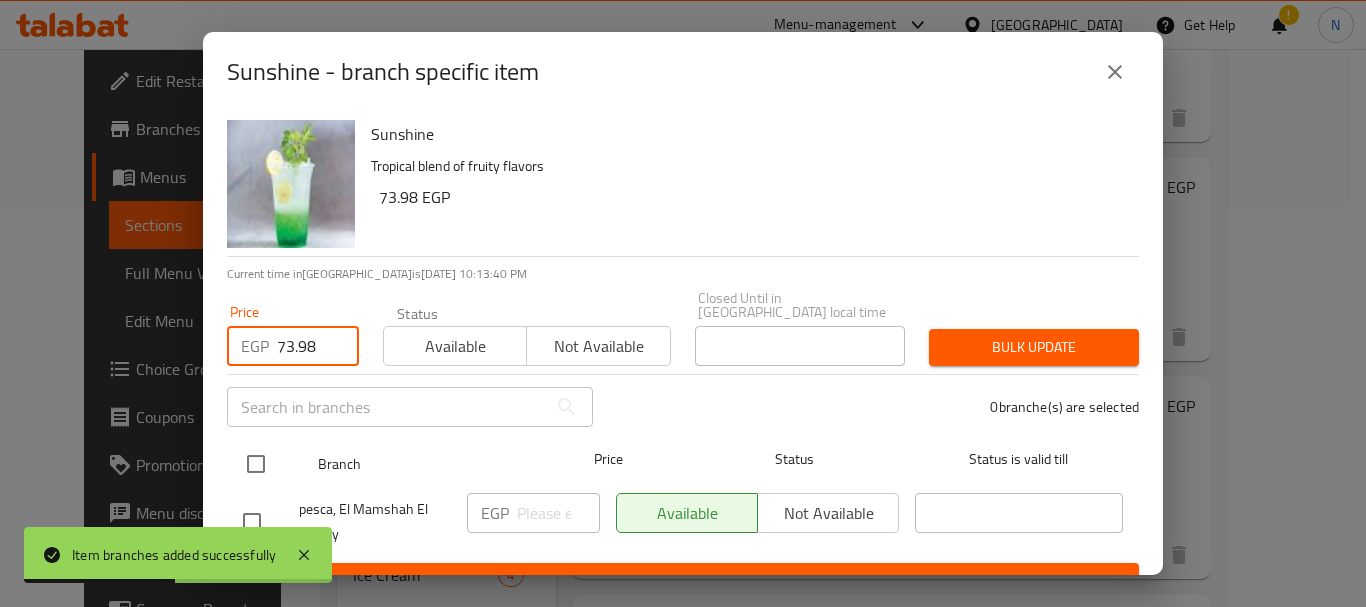 type on "73.98" 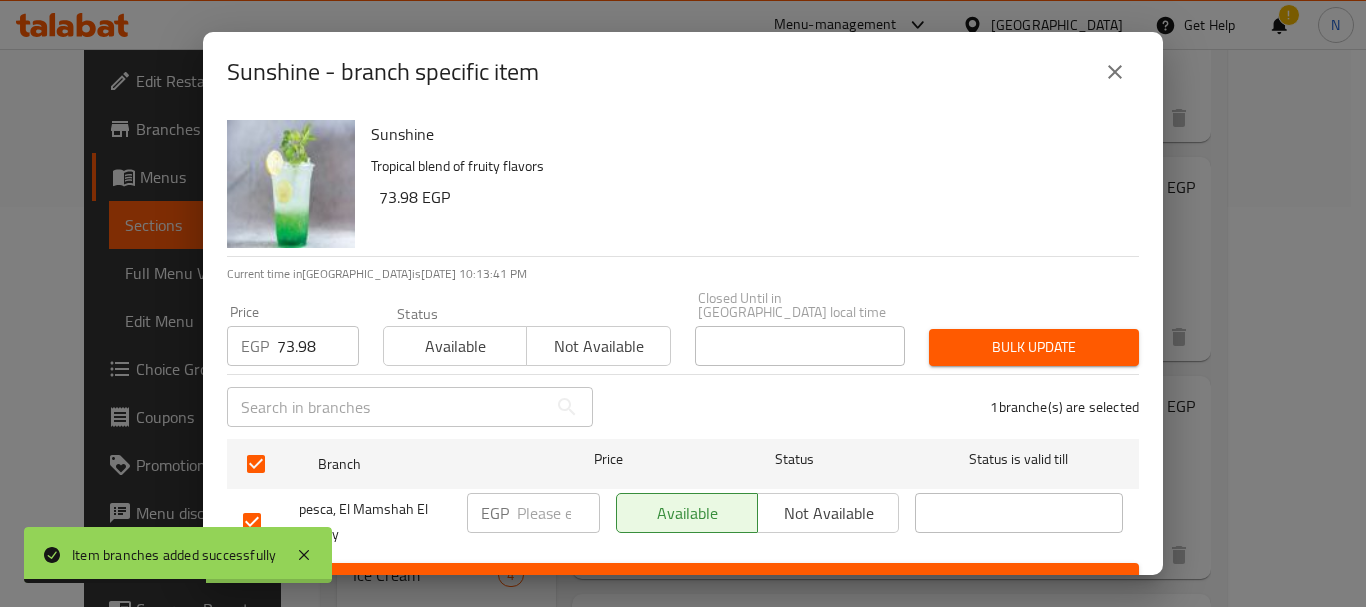 click on "Bulk update" at bounding box center [1034, 347] 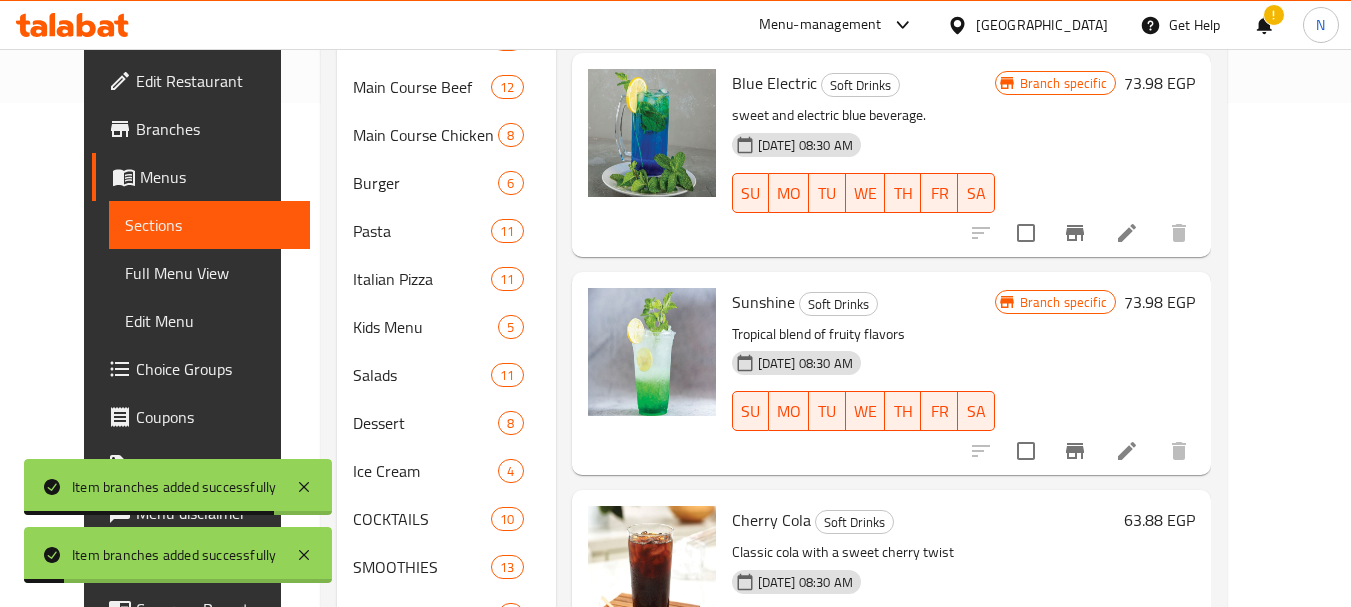scroll, scrollTop: 600, scrollLeft: 0, axis: vertical 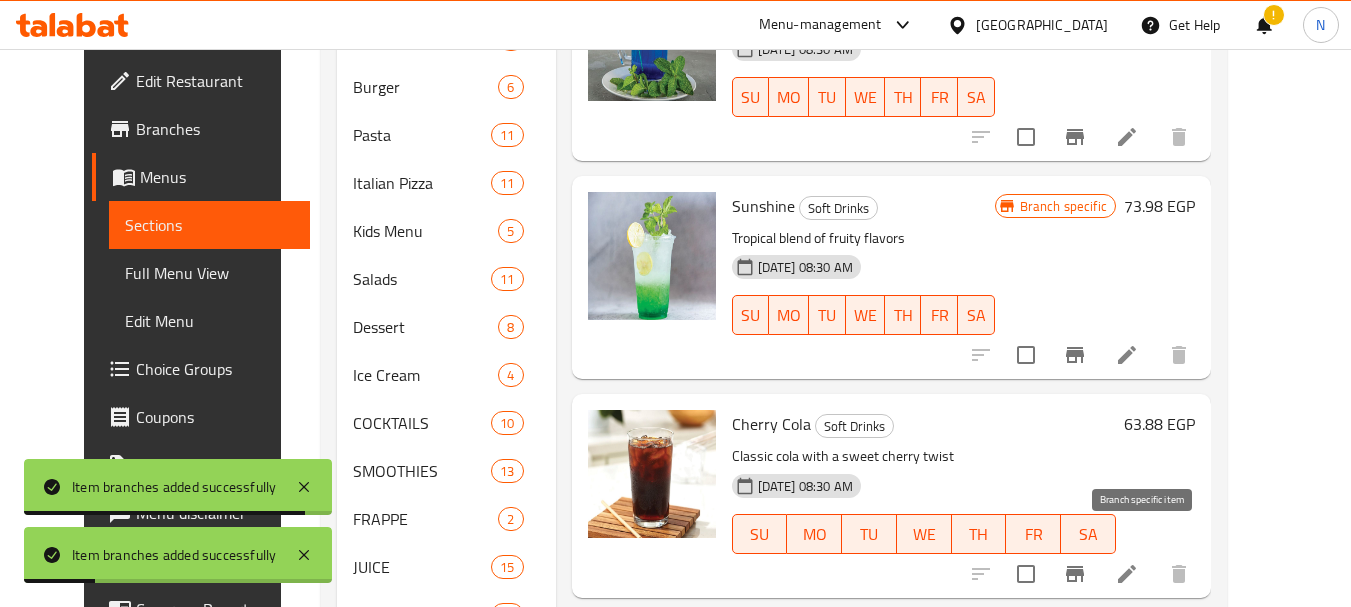click 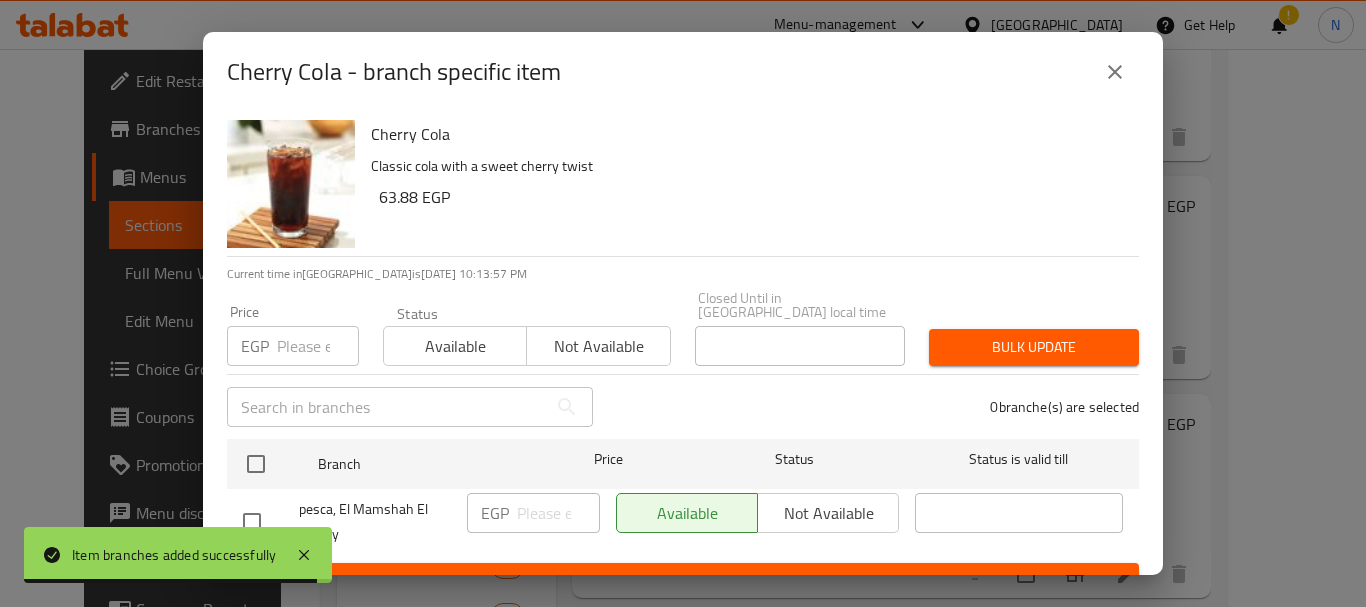 click at bounding box center [318, 346] 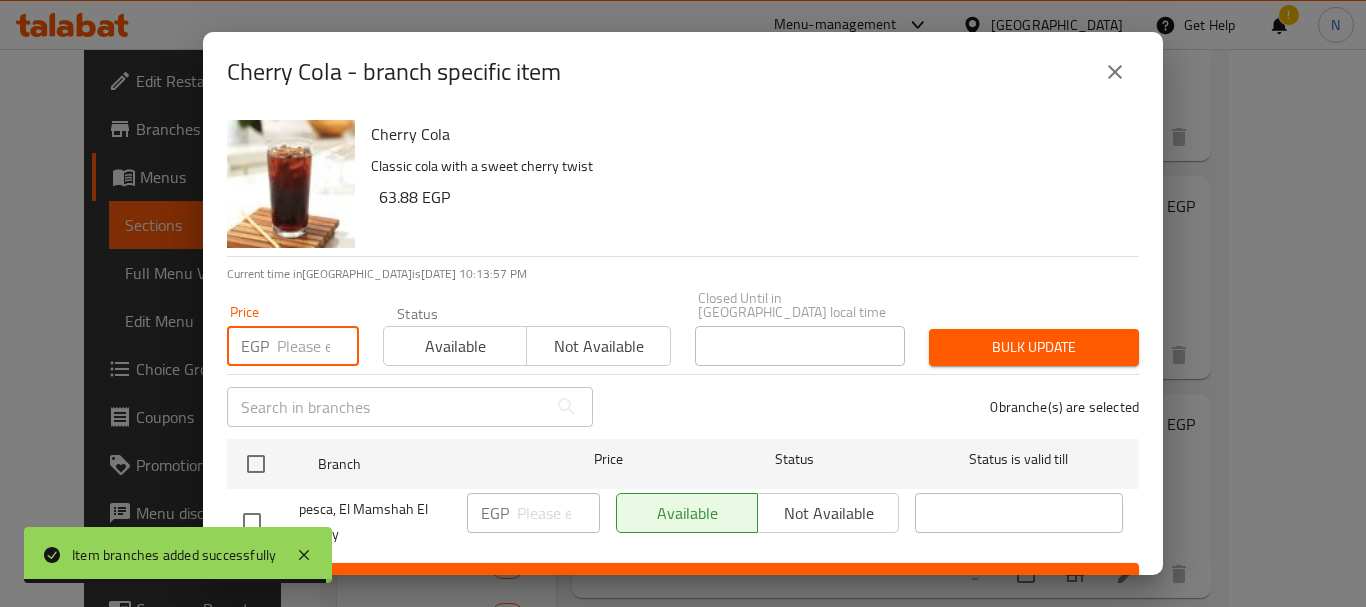paste on "63.88" 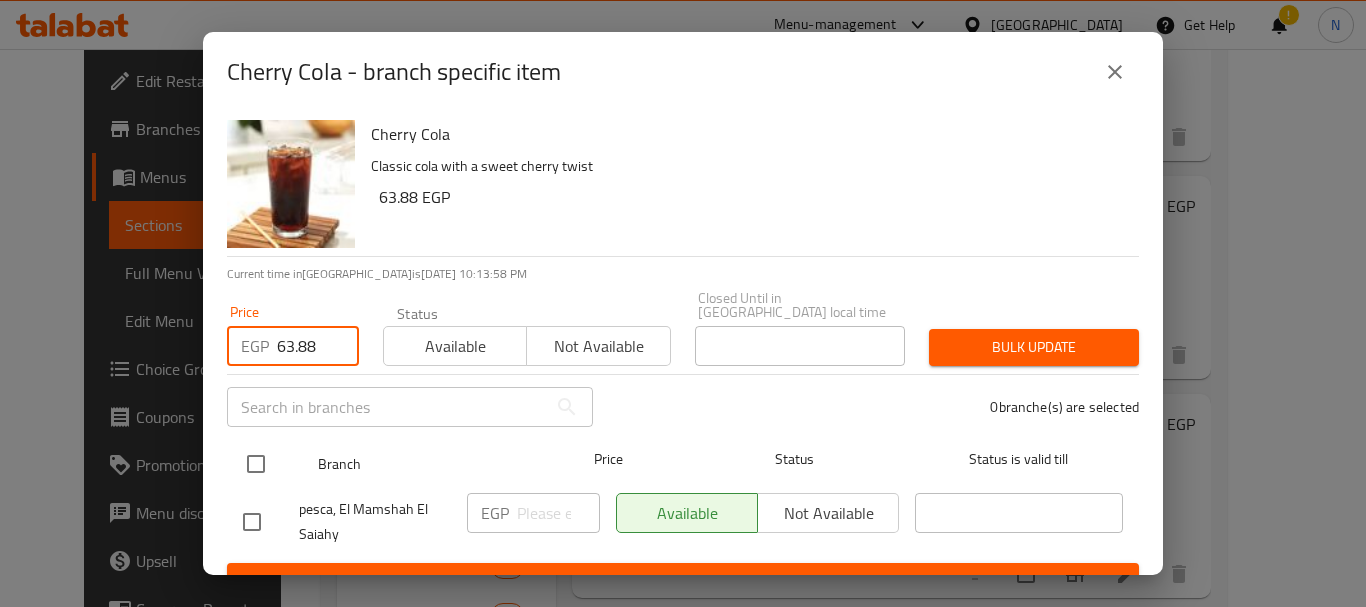 type on "63.88" 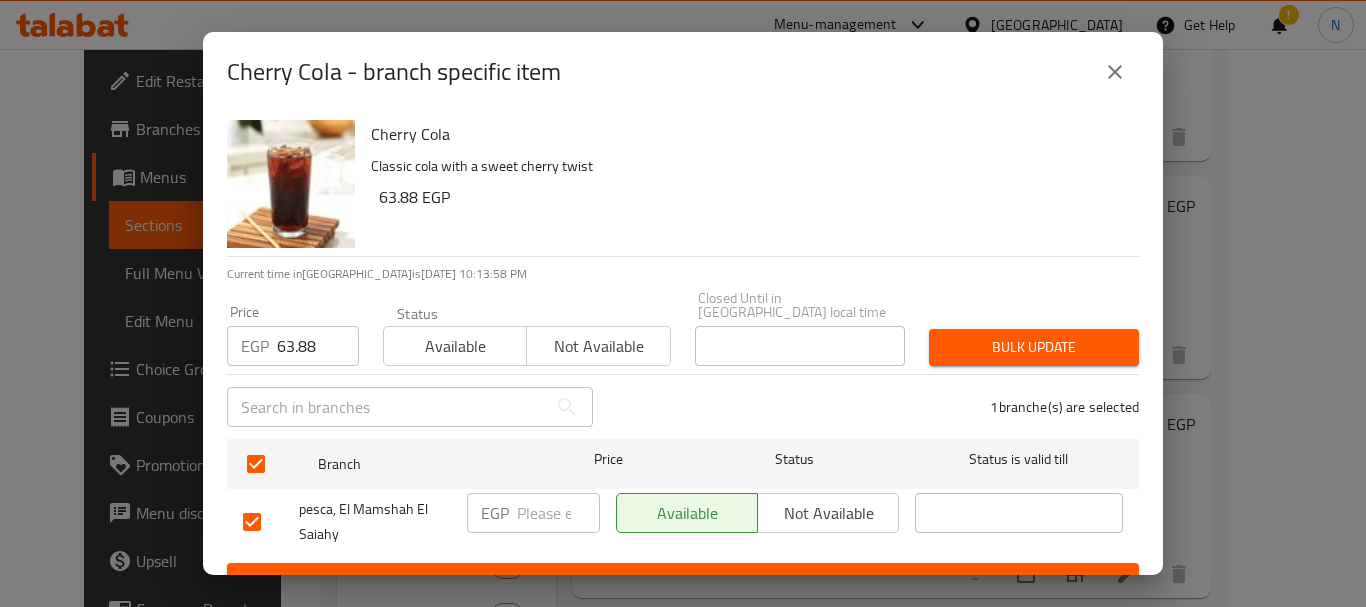 click on "Bulk update" at bounding box center (1034, 347) 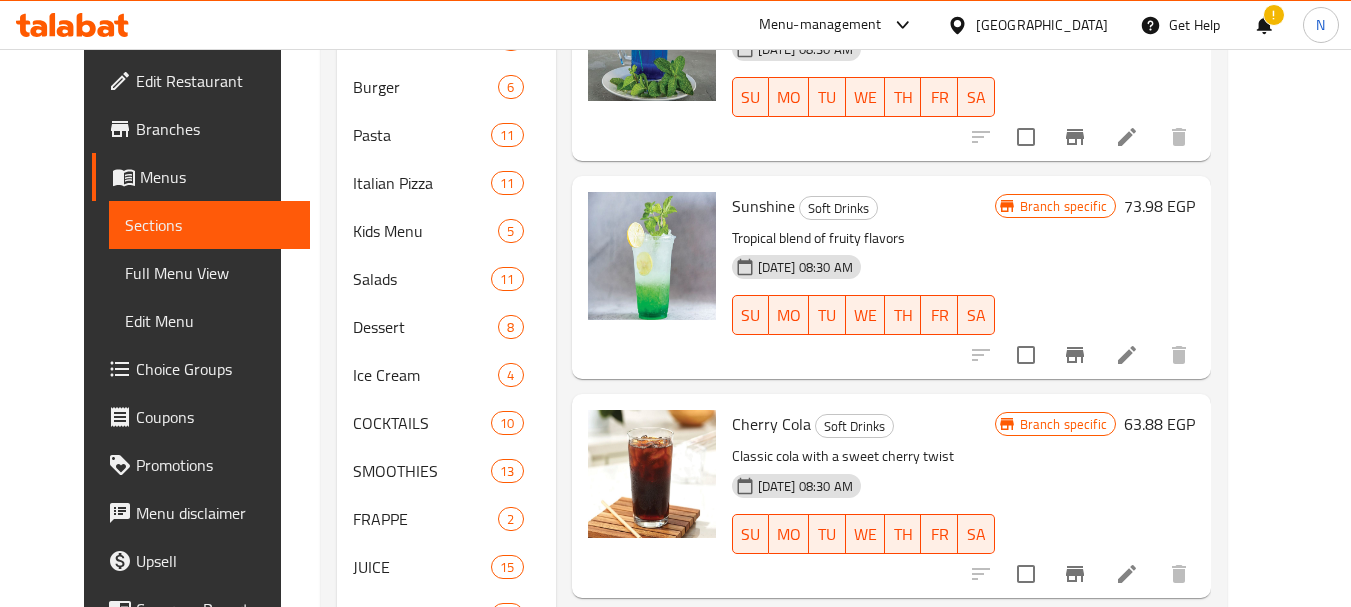 click on "[GEOGRAPHIC_DATA]" at bounding box center (1042, 25) 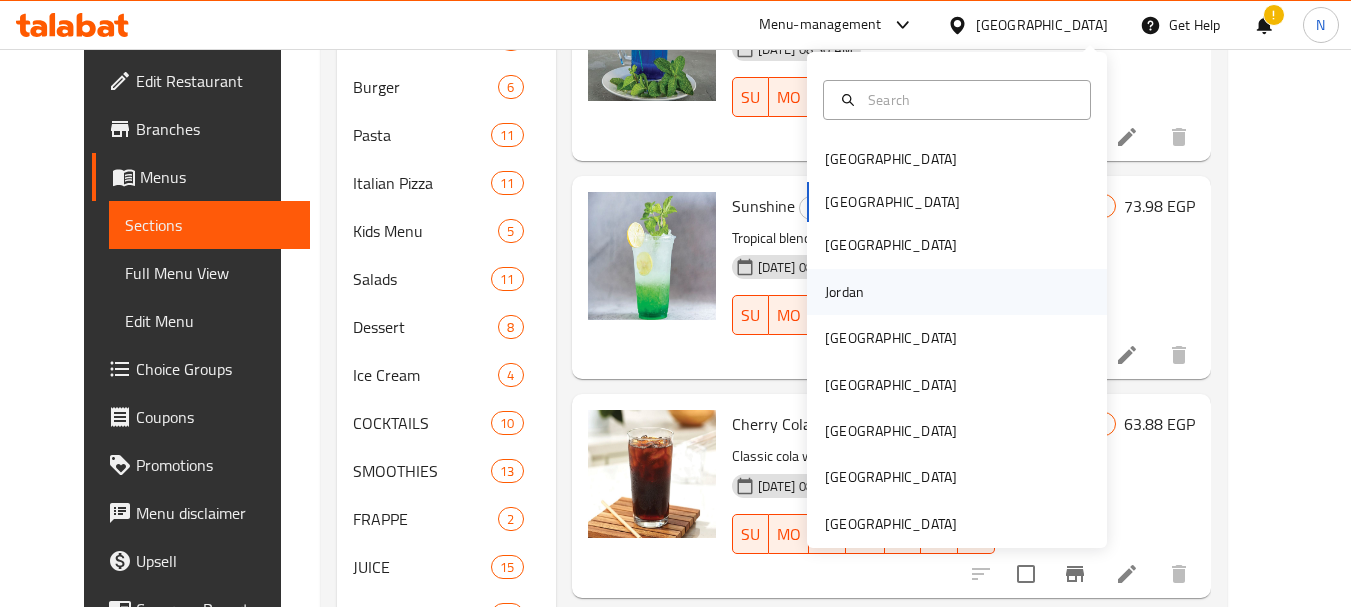 click on "Jordan" at bounding box center (844, 292) 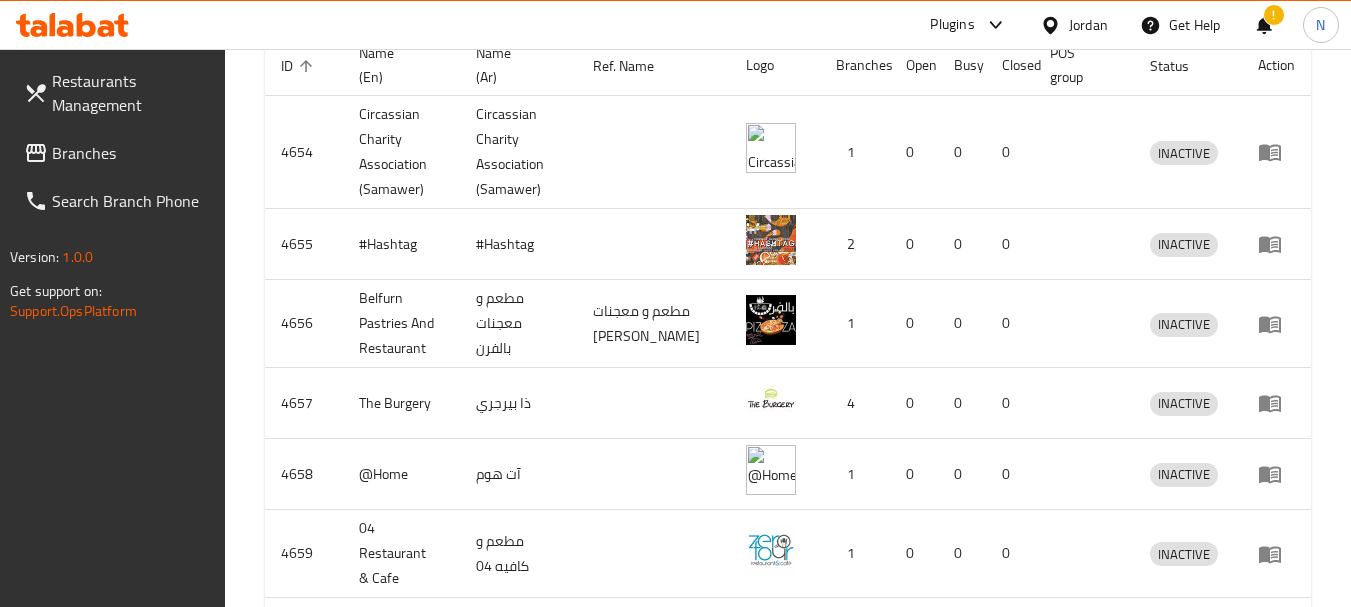 scroll, scrollTop: 100, scrollLeft: 0, axis: vertical 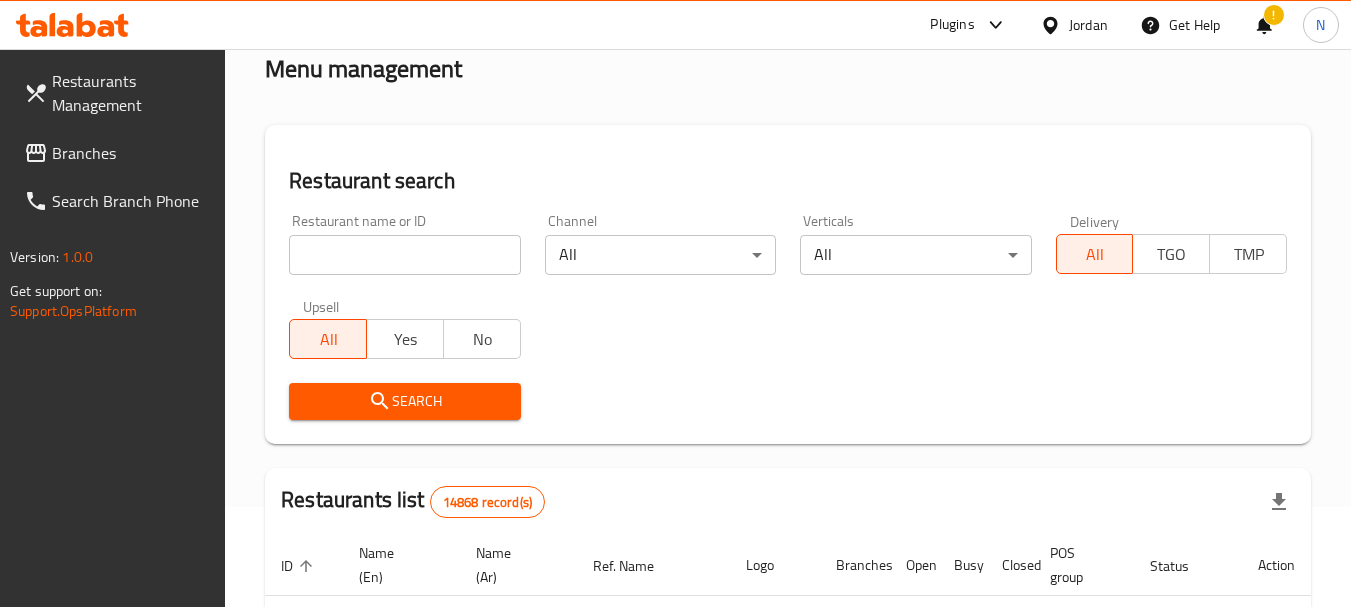 click on "Branches" at bounding box center [131, 153] 